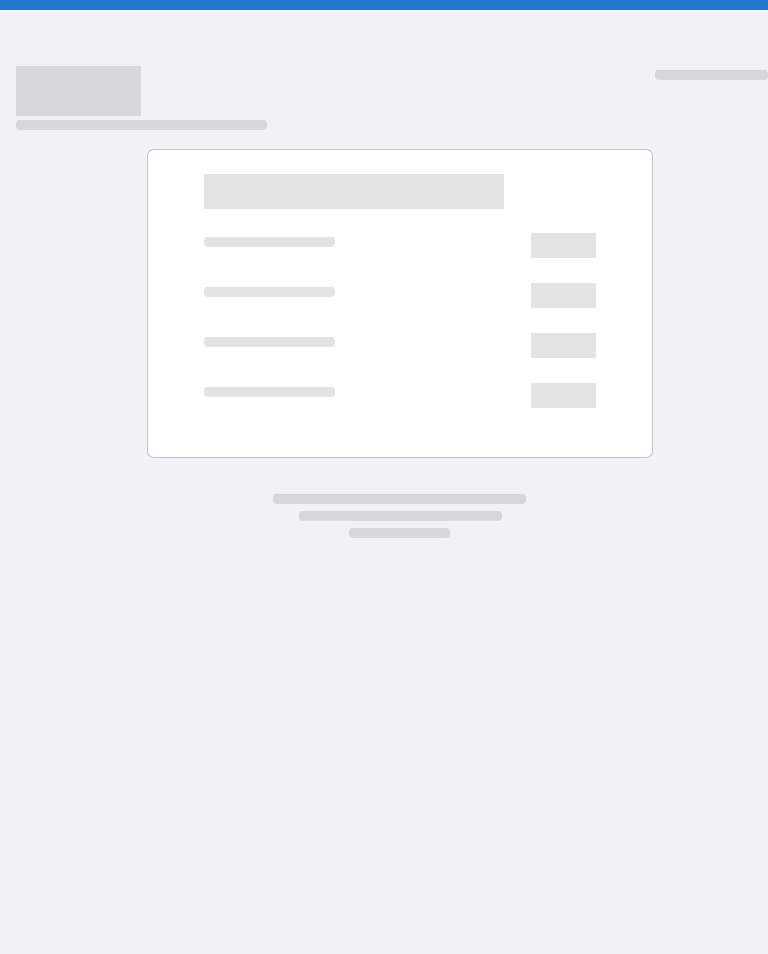 scroll, scrollTop: 0, scrollLeft: 0, axis: both 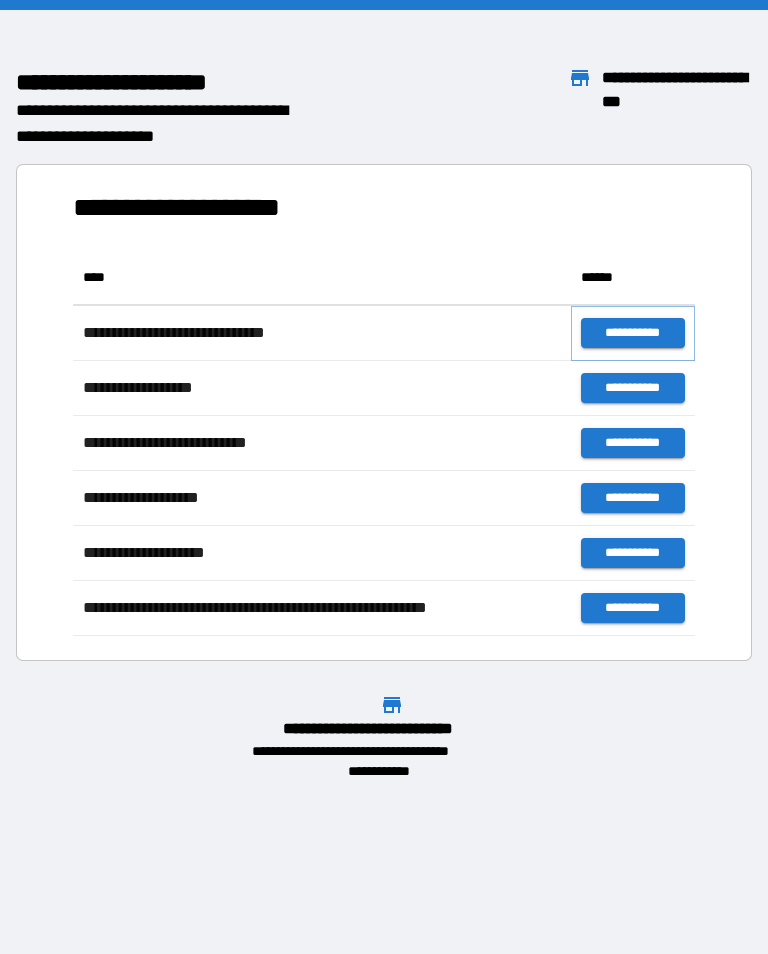 click on "**********" at bounding box center [633, 333] 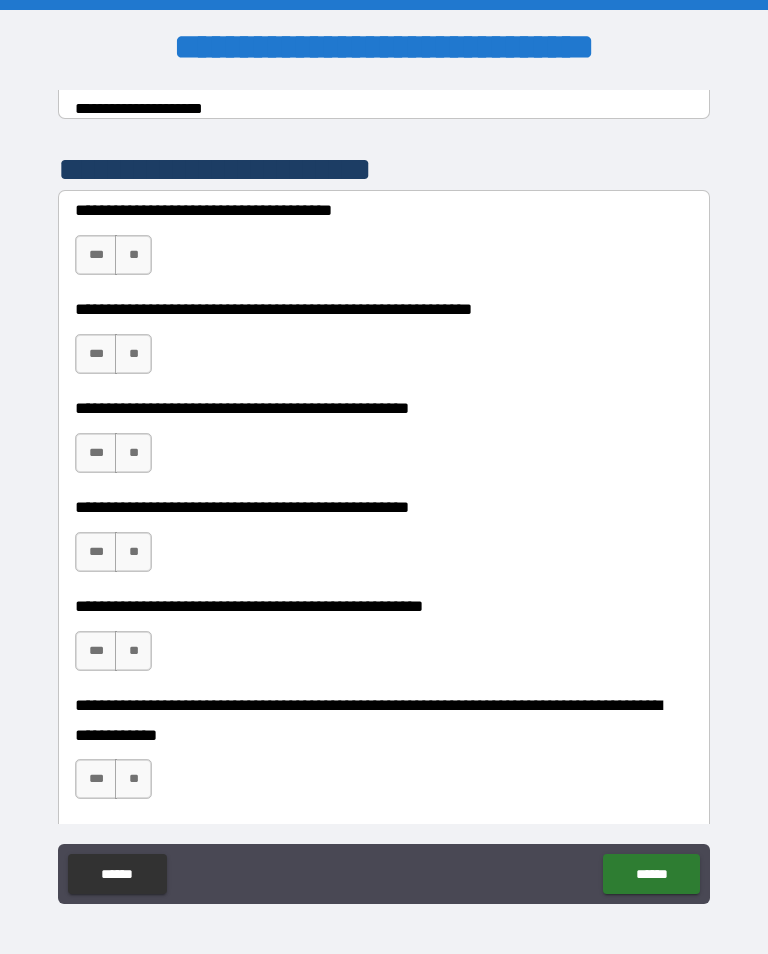 scroll, scrollTop: 363, scrollLeft: 0, axis: vertical 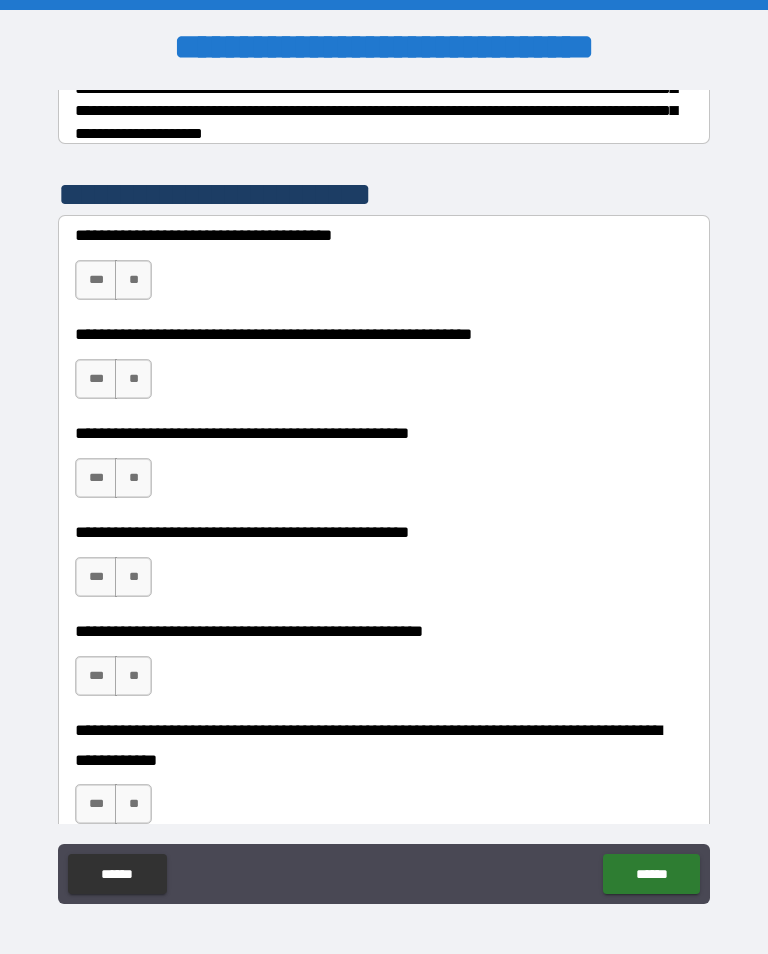 click on "***" at bounding box center [96, 280] 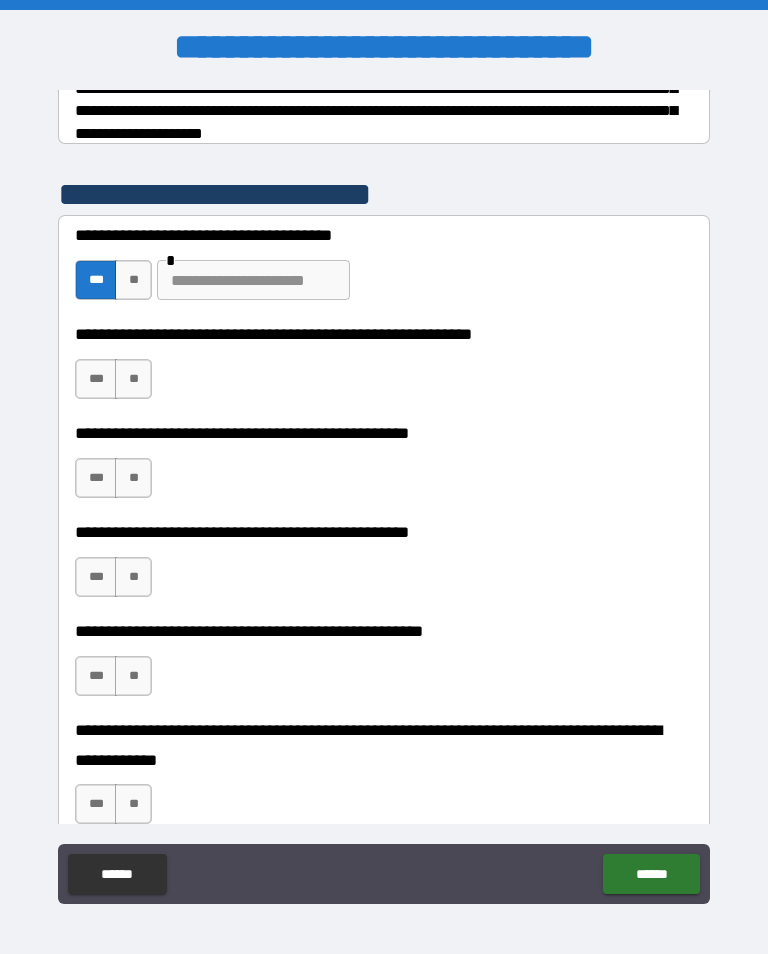 click on "**" at bounding box center (133, 280) 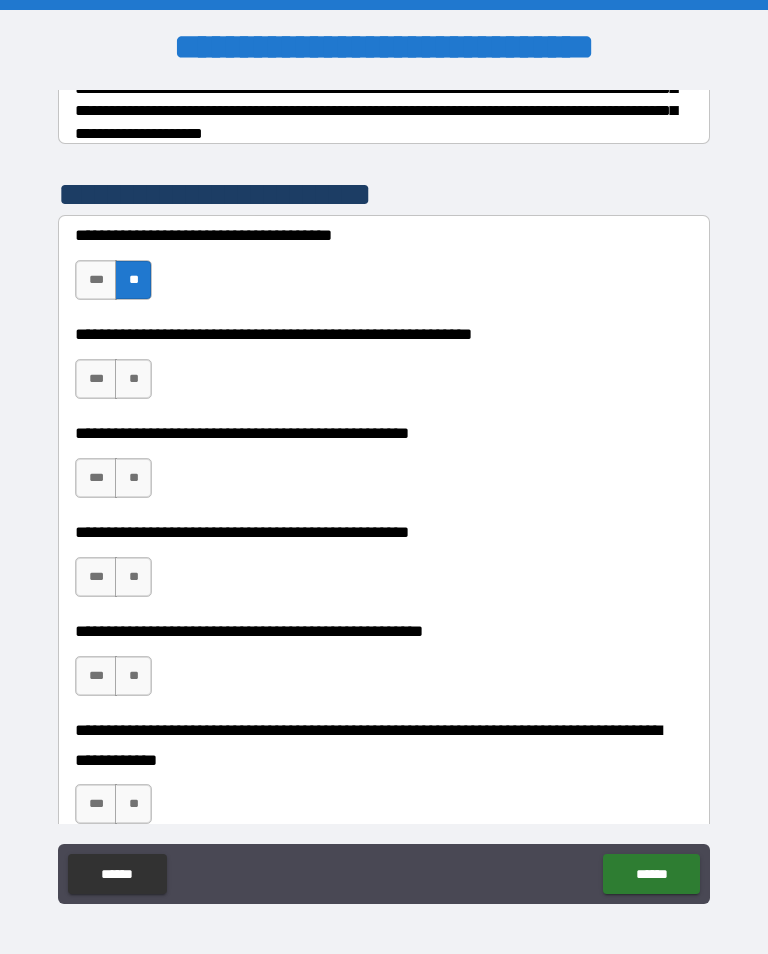click on "**" at bounding box center (133, 478) 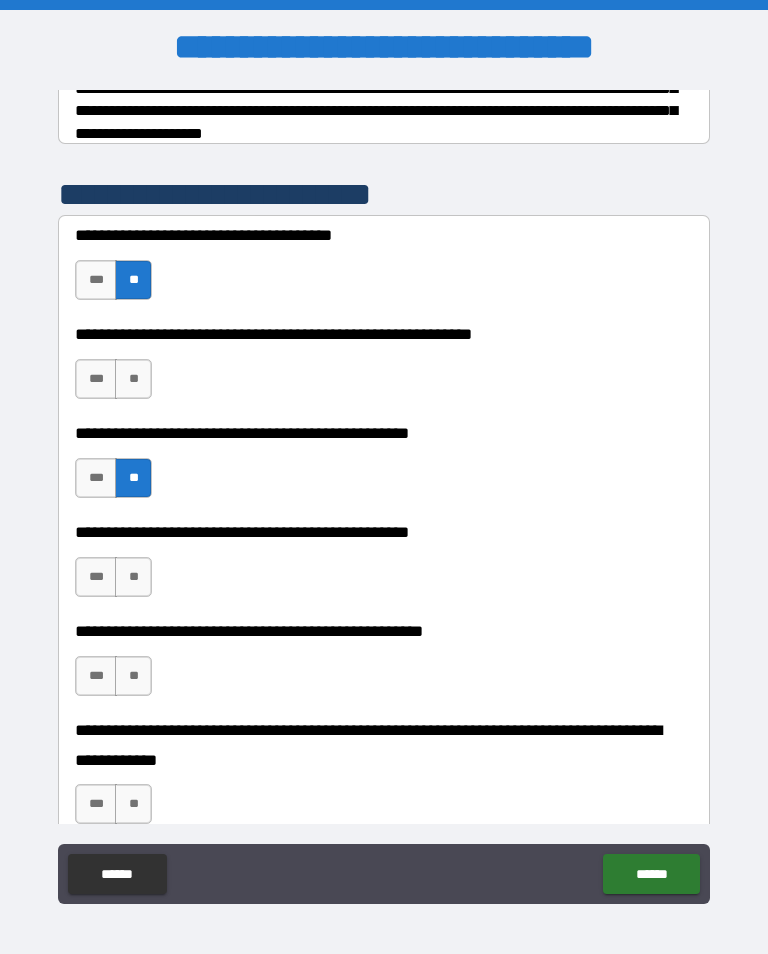 click on "**" at bounding box center (133, 379) 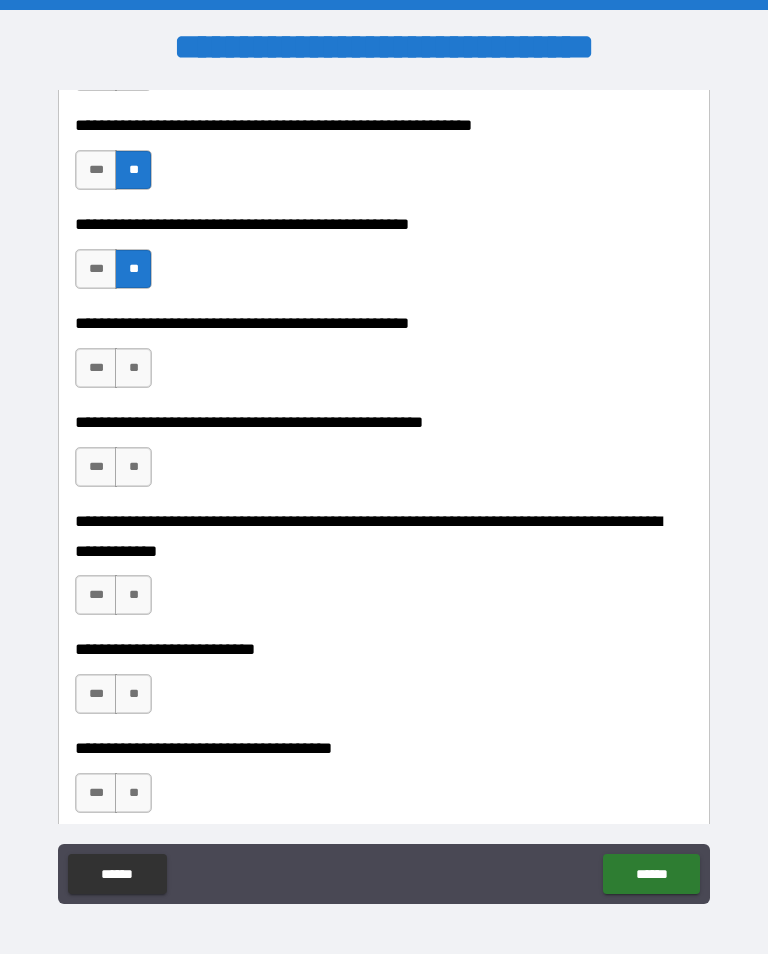 scroll, scrollTop: 574, scrollLeft: 0, axis: vertical 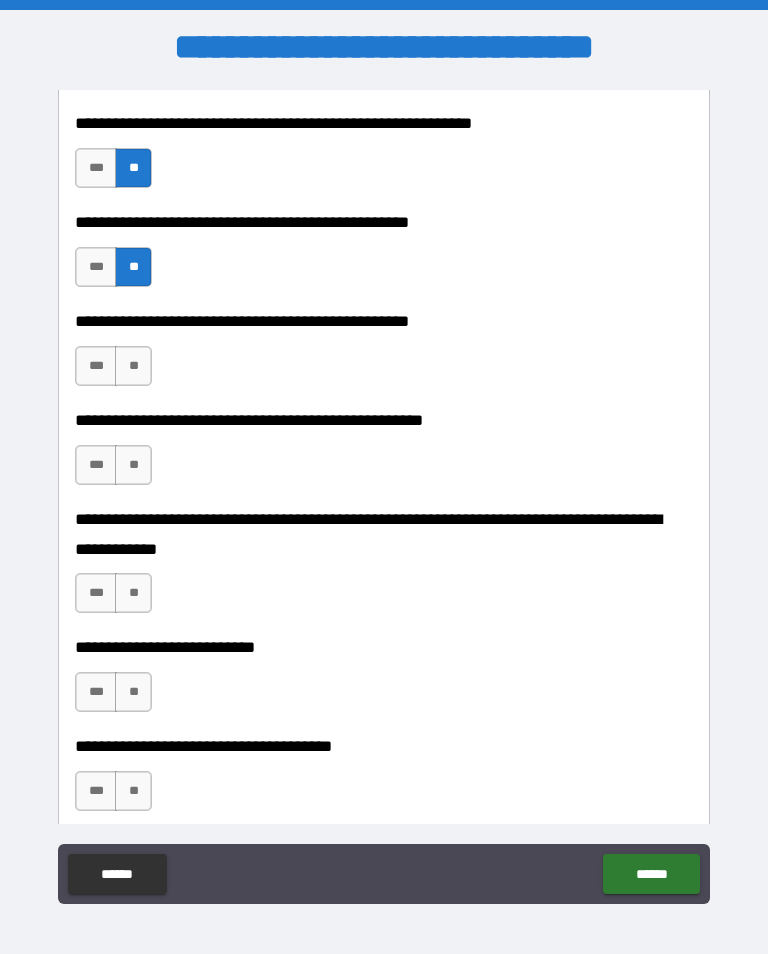 click on "**" at bounding box center (133, 366) 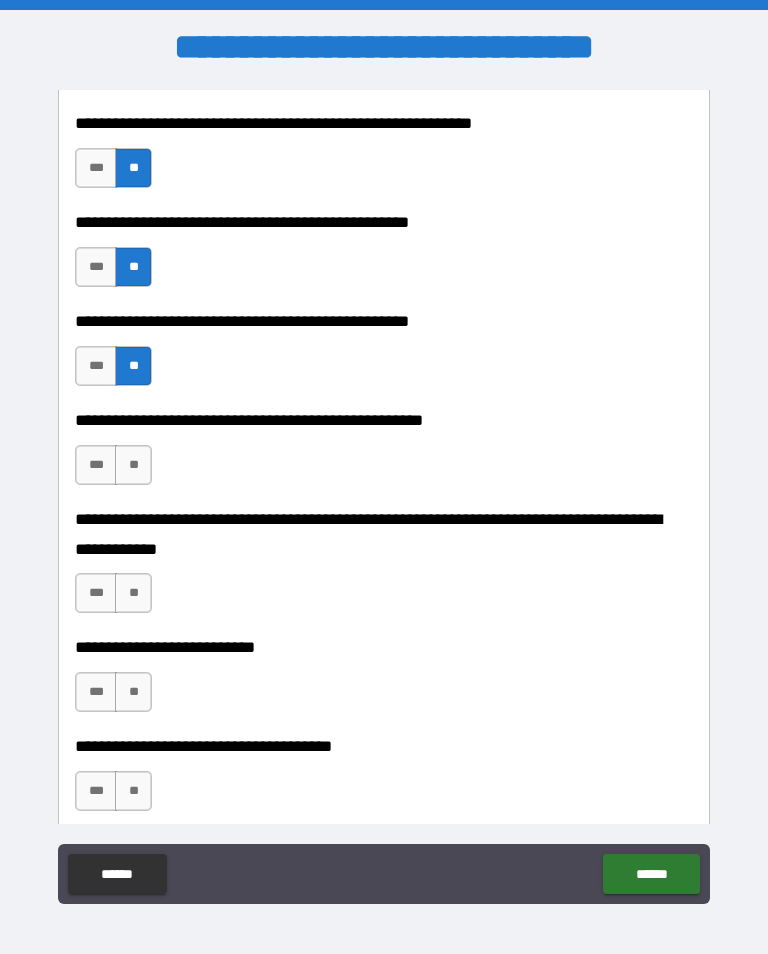 click on "***" at bounding box center (96, 366) 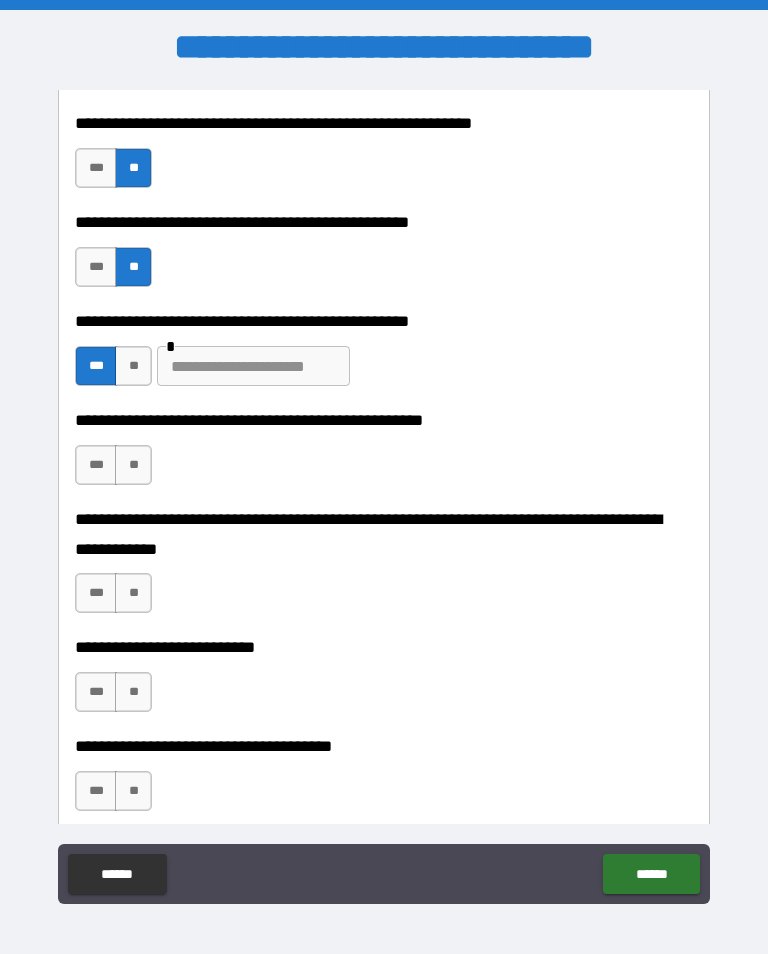 click at bounding box center [253, 366] 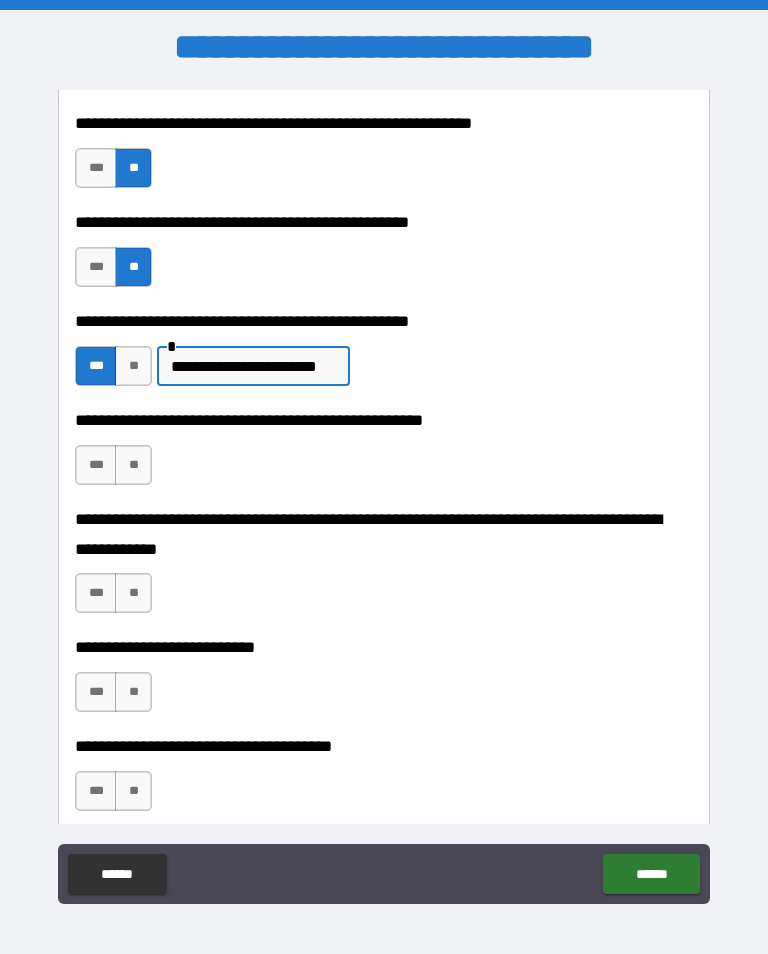 click on "**" at bounding box center [133, 465] 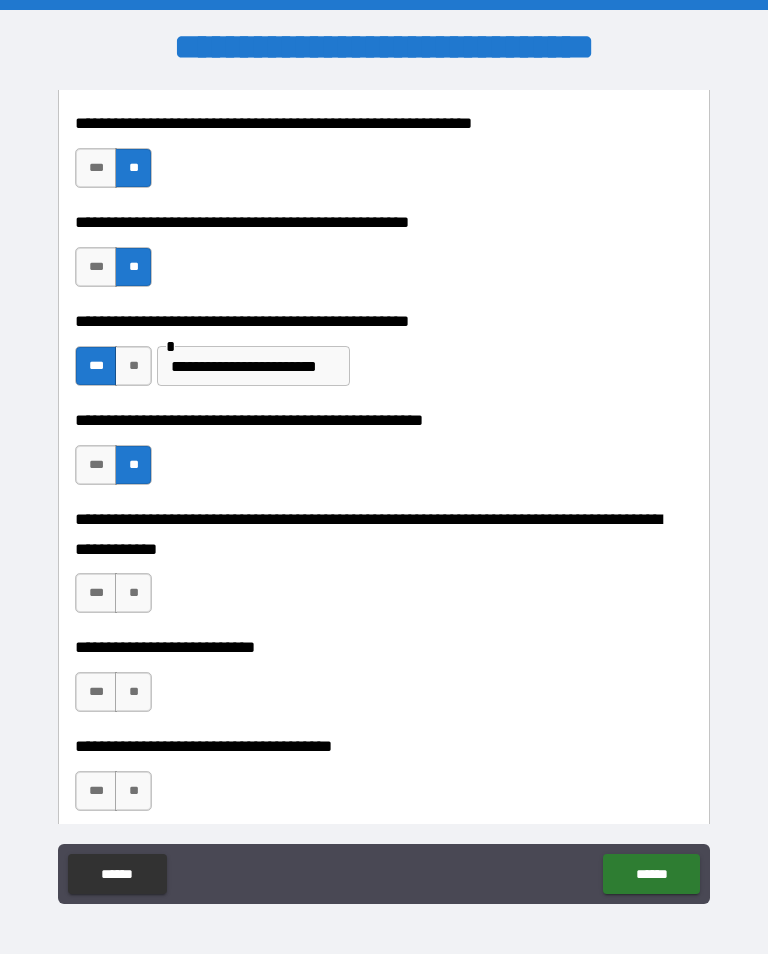 click on "**********" at bounding box center (253, 366) 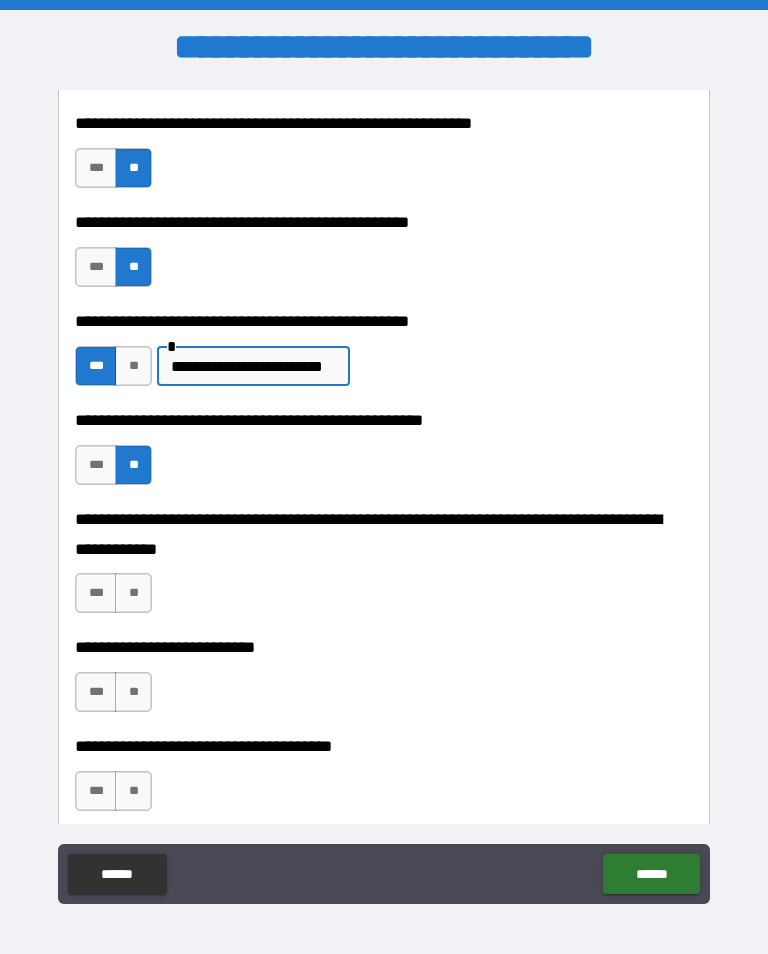 type on "**********" 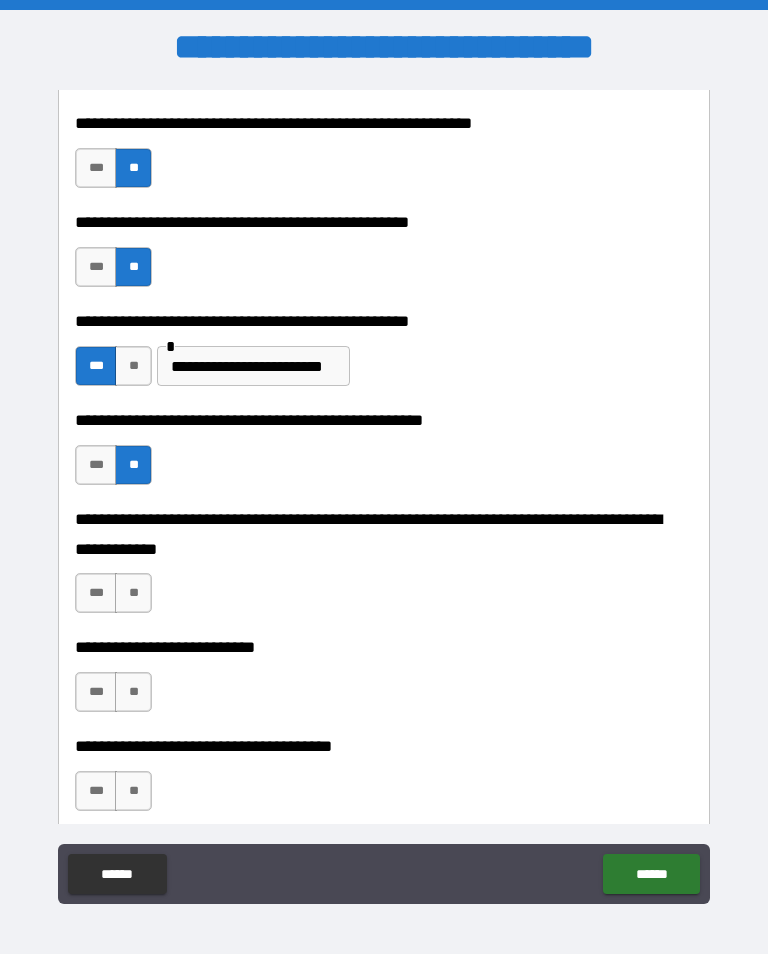 click on "**" at bounding box center (133, 593) 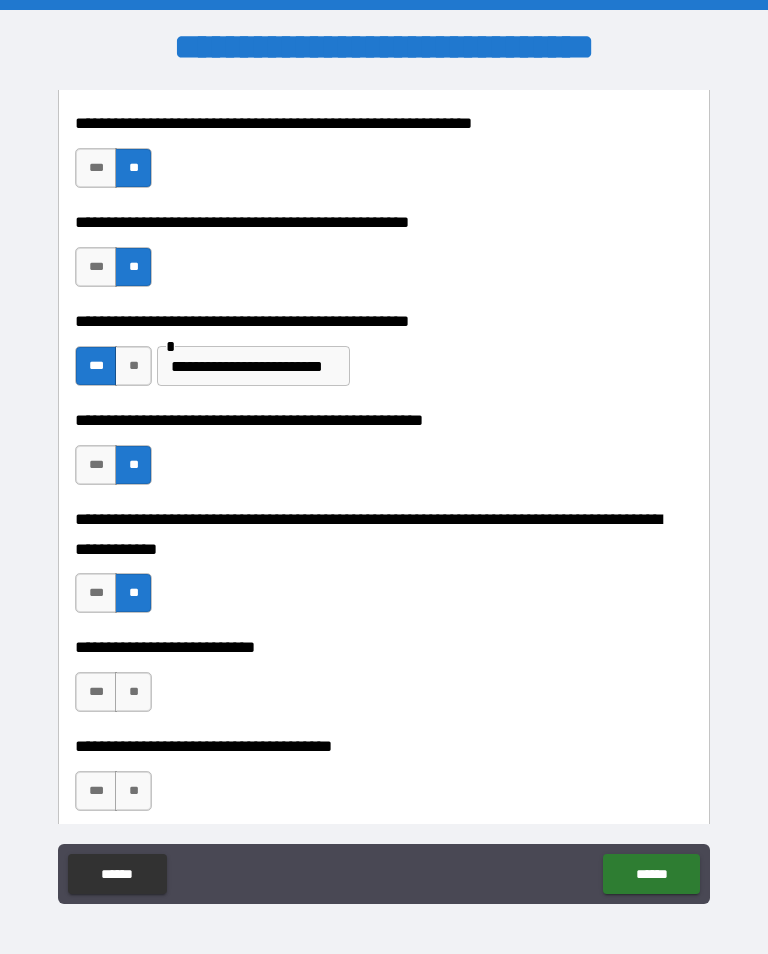 click on "**" at bounding box center (133, 692) 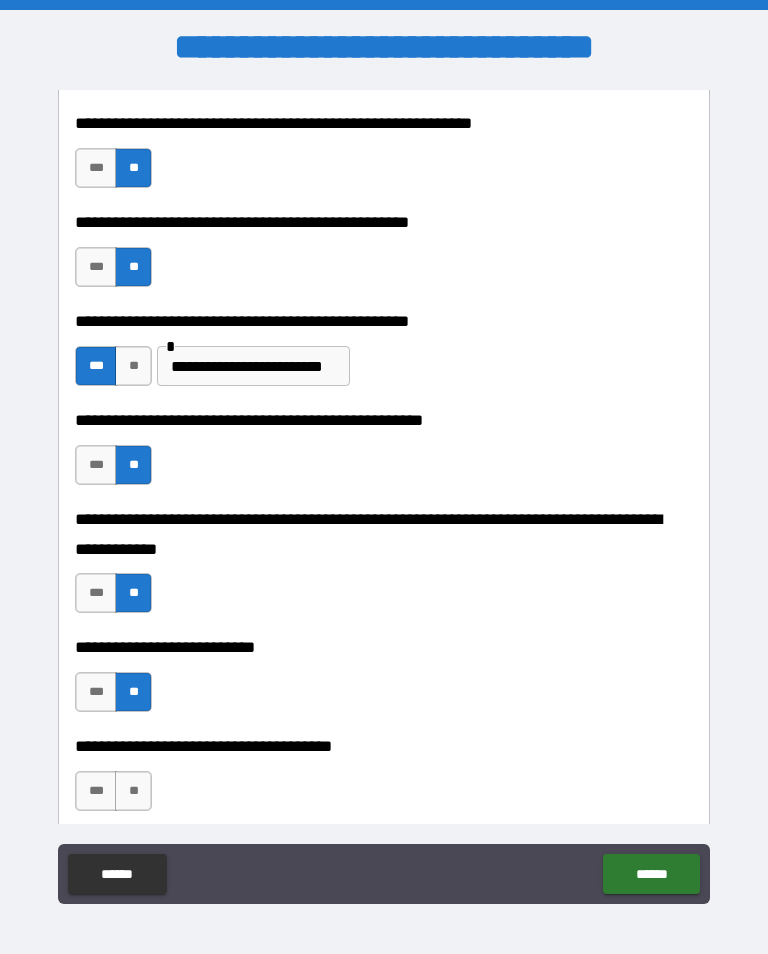 click on "**" at bounding box center [133, 791] 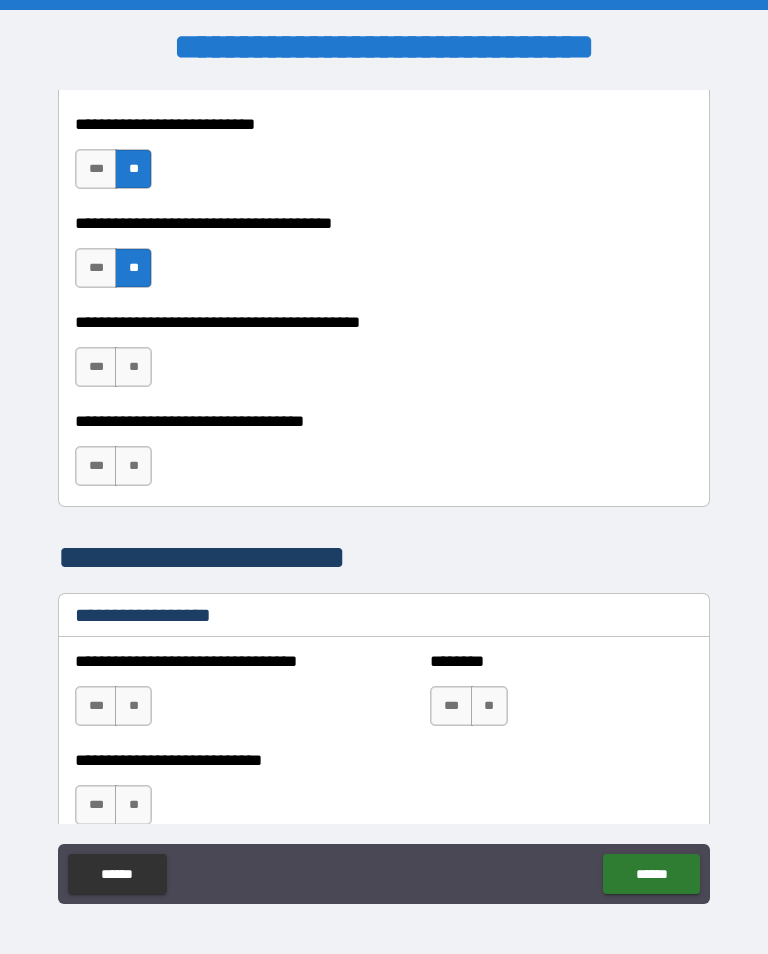 scroll, scrollTop: 1090, scrollLeft: 0, axis: vertical 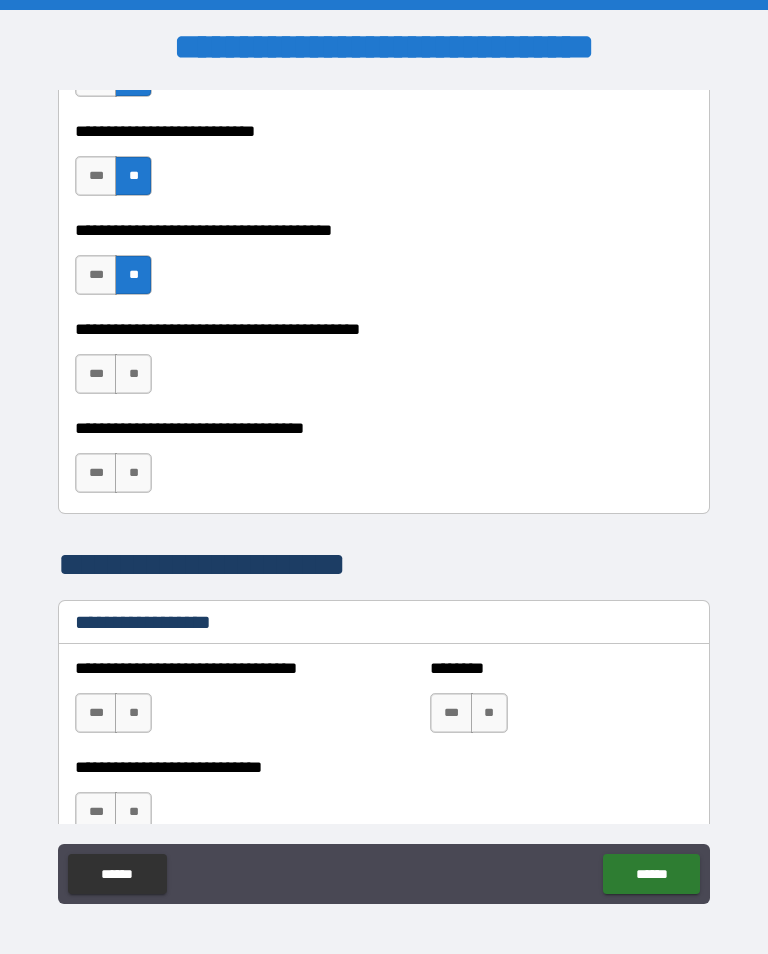 click on "**" at bounding box center [133, 374] 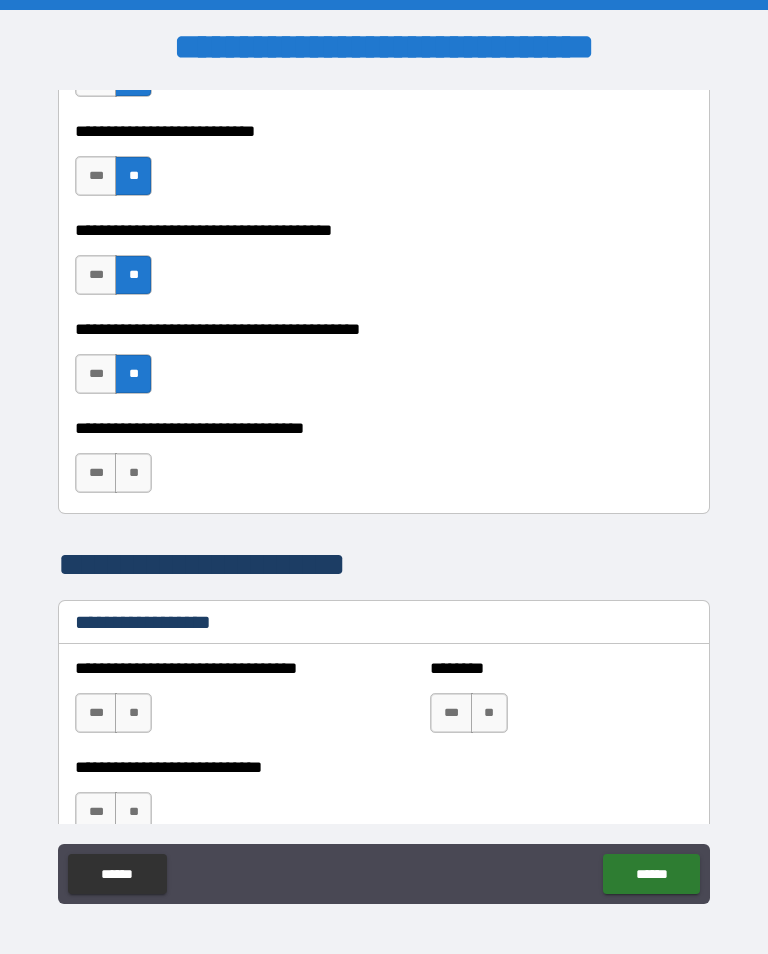 click on "**" at bounding box center (133, 473) 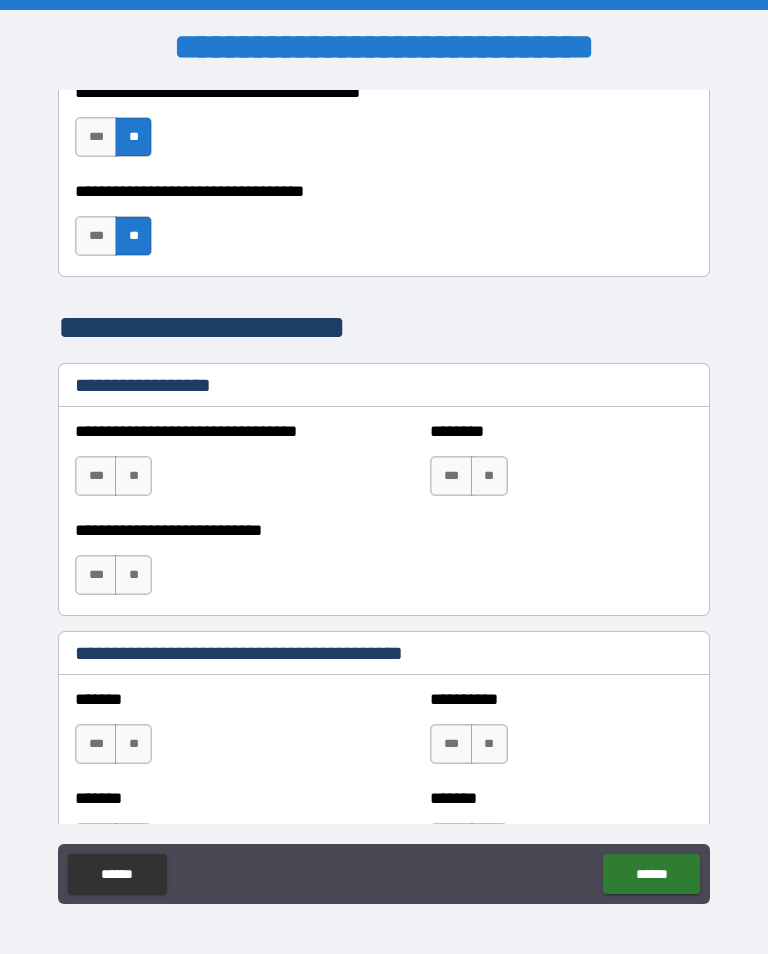 scroll, scrollTop: 1348, scrollLeft: 0, axis: vertical 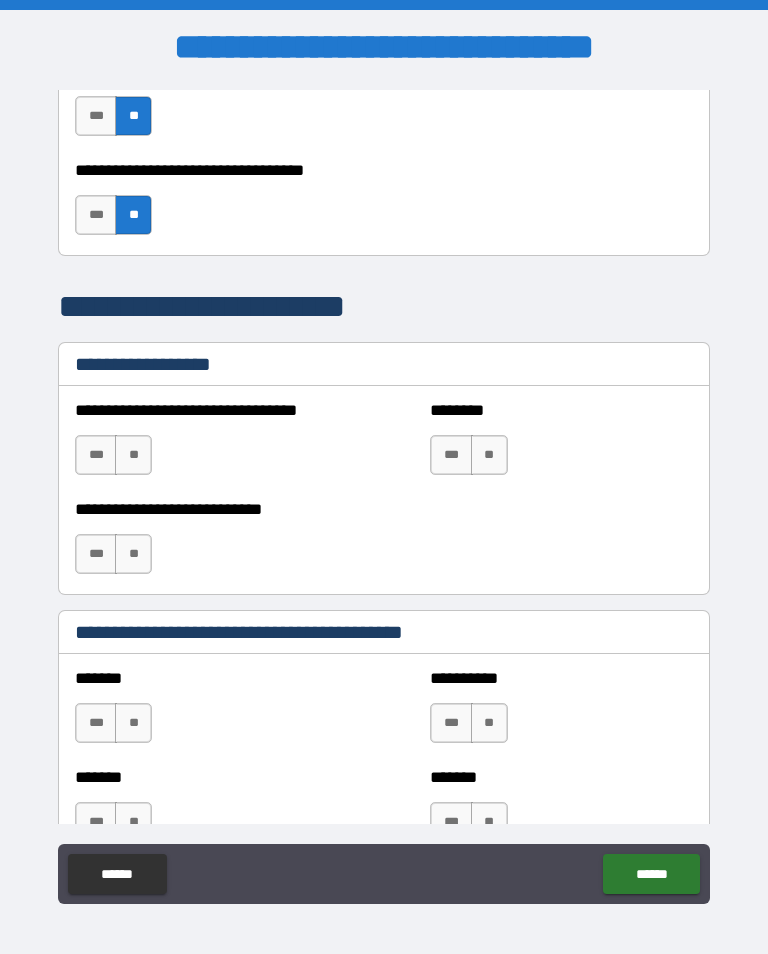 click on "**" at bounding box center [133, 455] 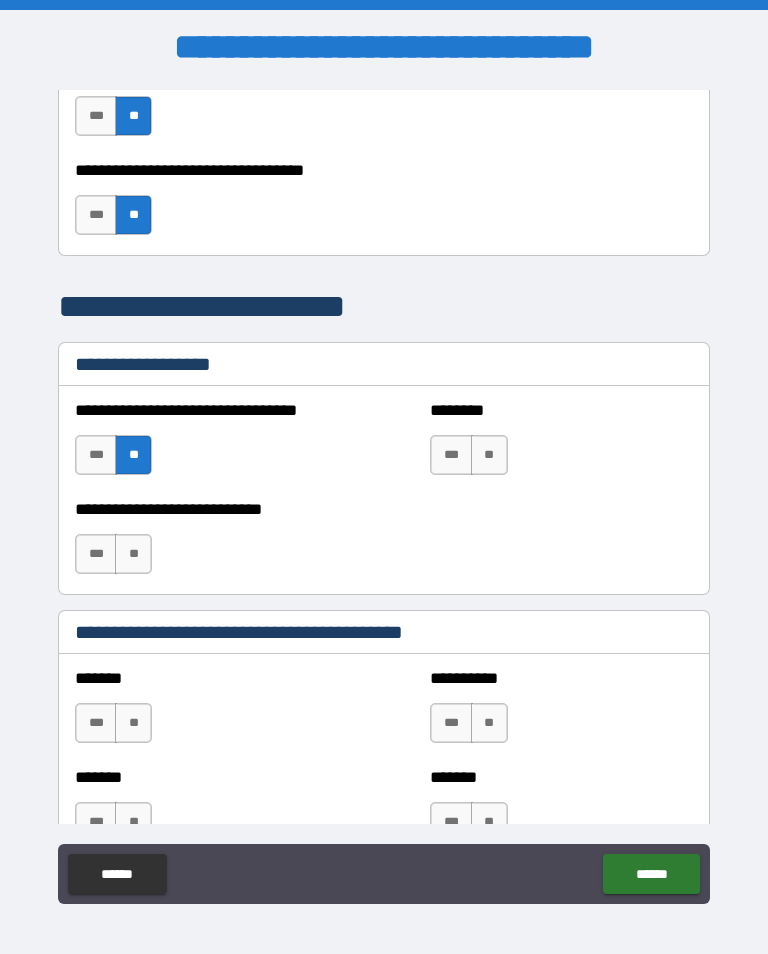 click on "**" at bounding box center [489, 455] 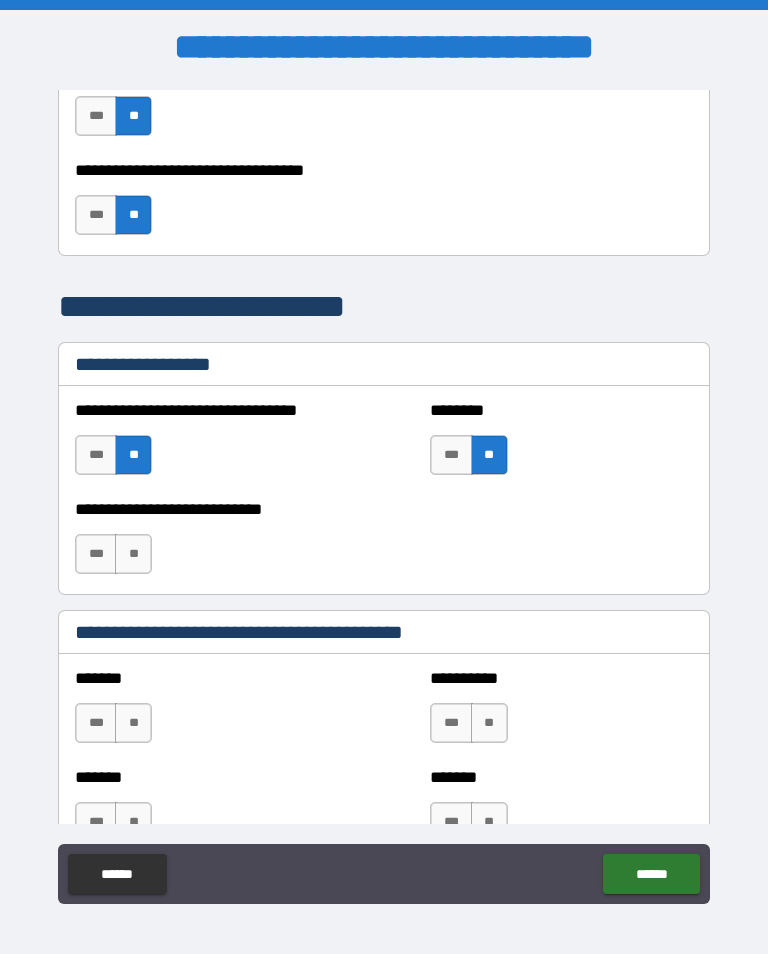 click on "**" at bounding box center [133, 554] 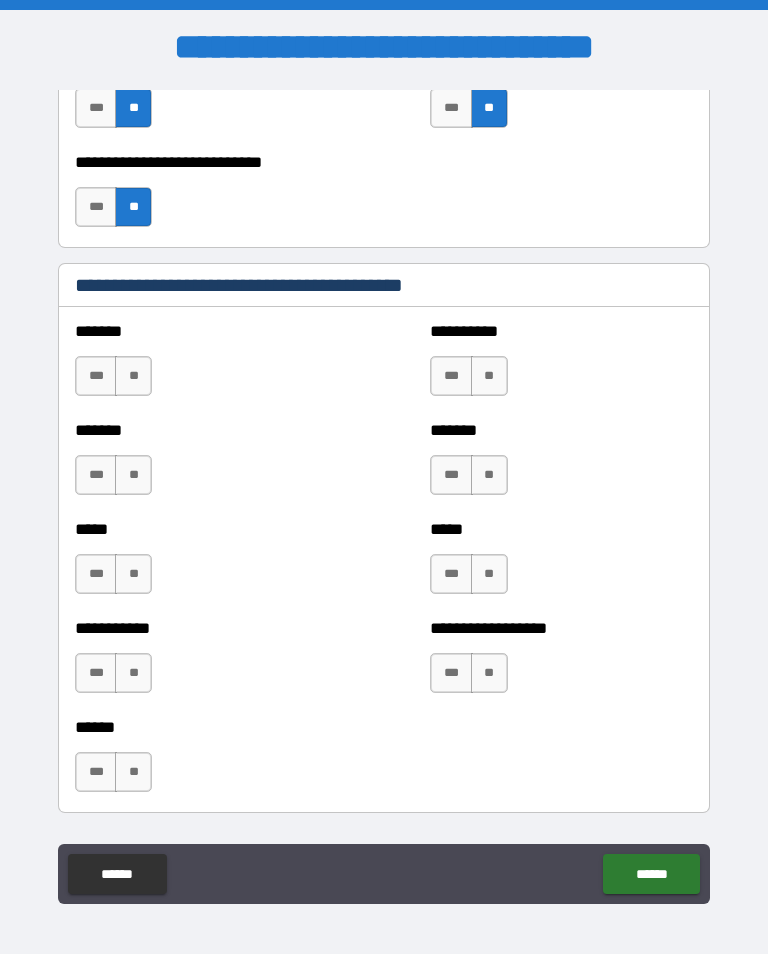 scroll, scrollTop: 1701, scrollLeft: 0, axis: vertical 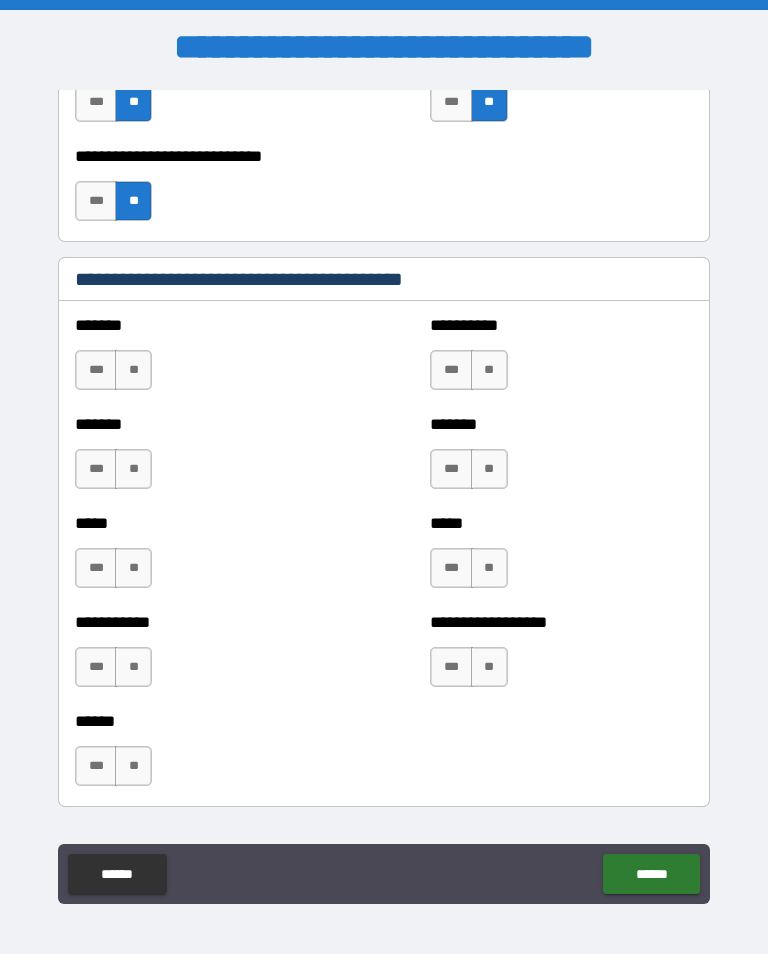 click on "***" at bounding box center (451, 370) 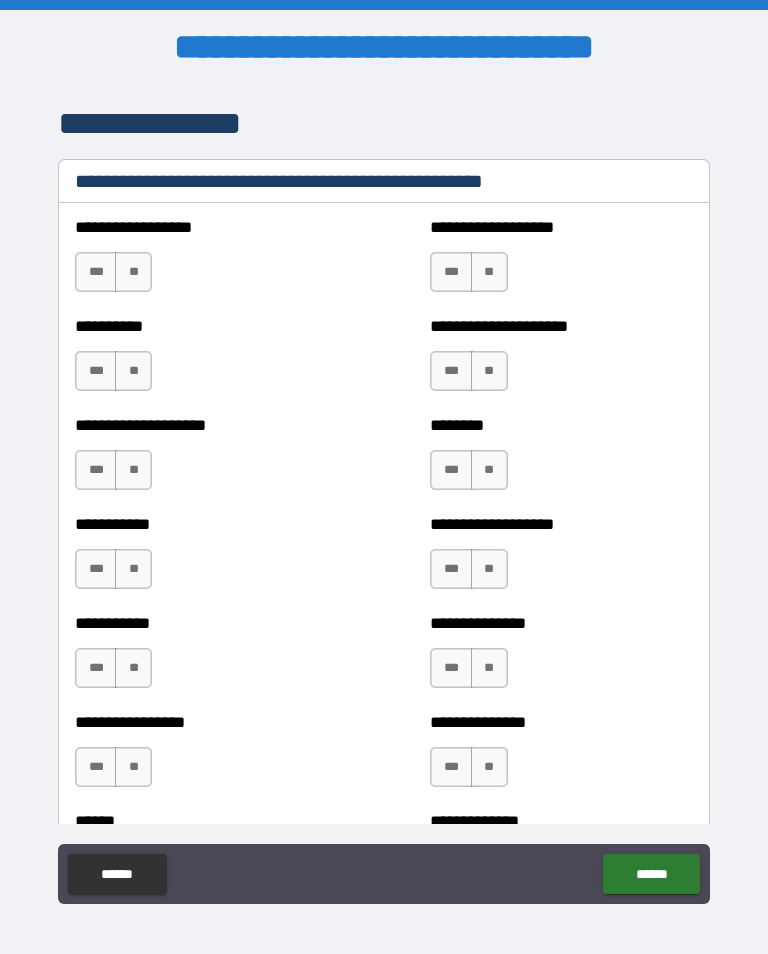 scroll, scrollTop: 2418, scrollLeft: 0, axis: vertical 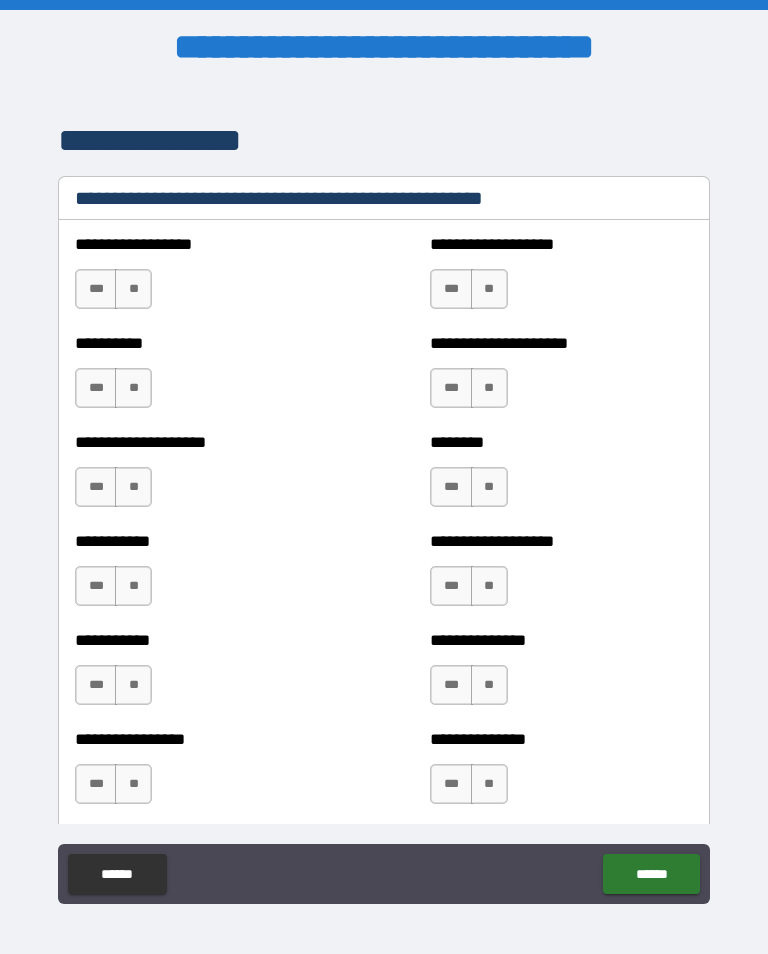 click on "**" at bounding box center [133, 289] 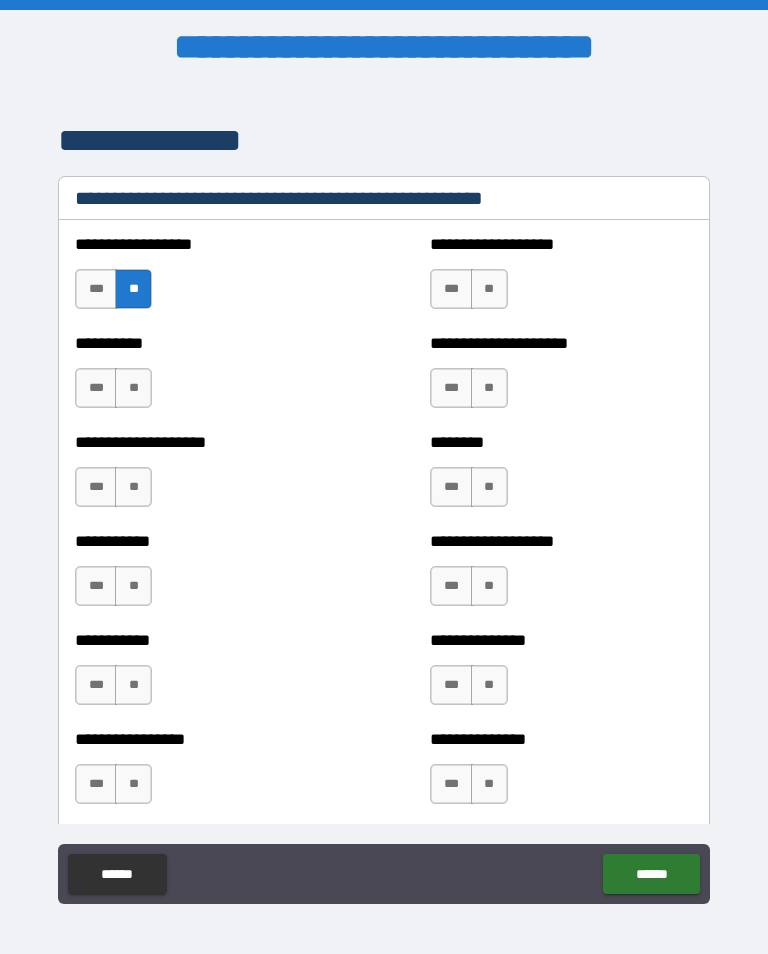 click on "**" at bounding box center (133, 388) 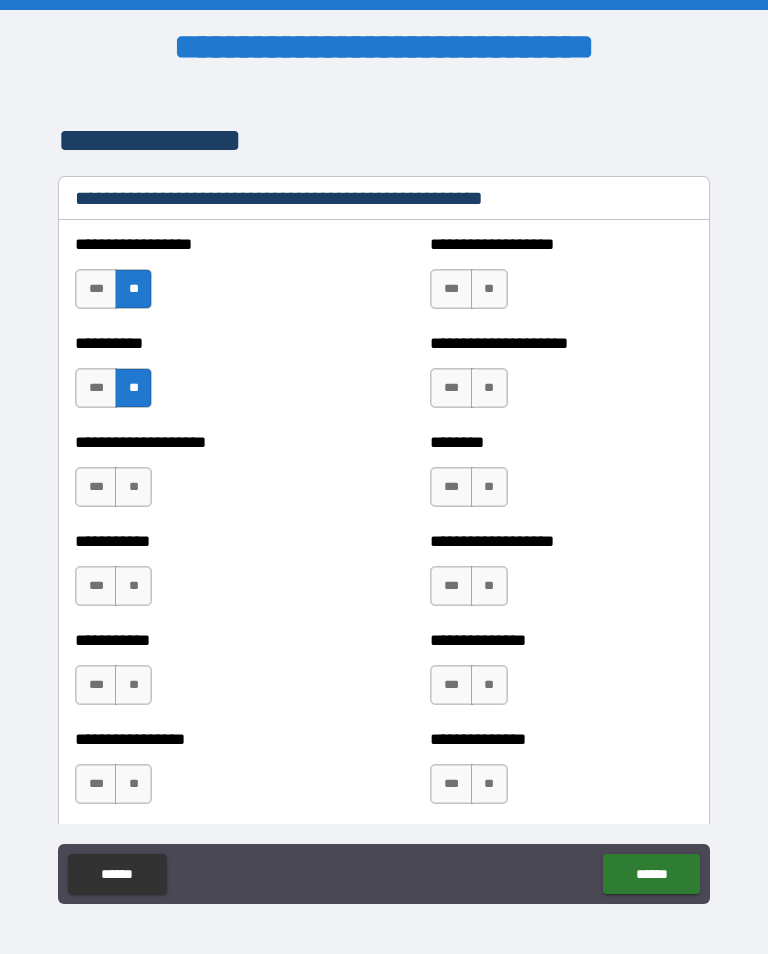 click on "**" at bounding box center (133, 487) 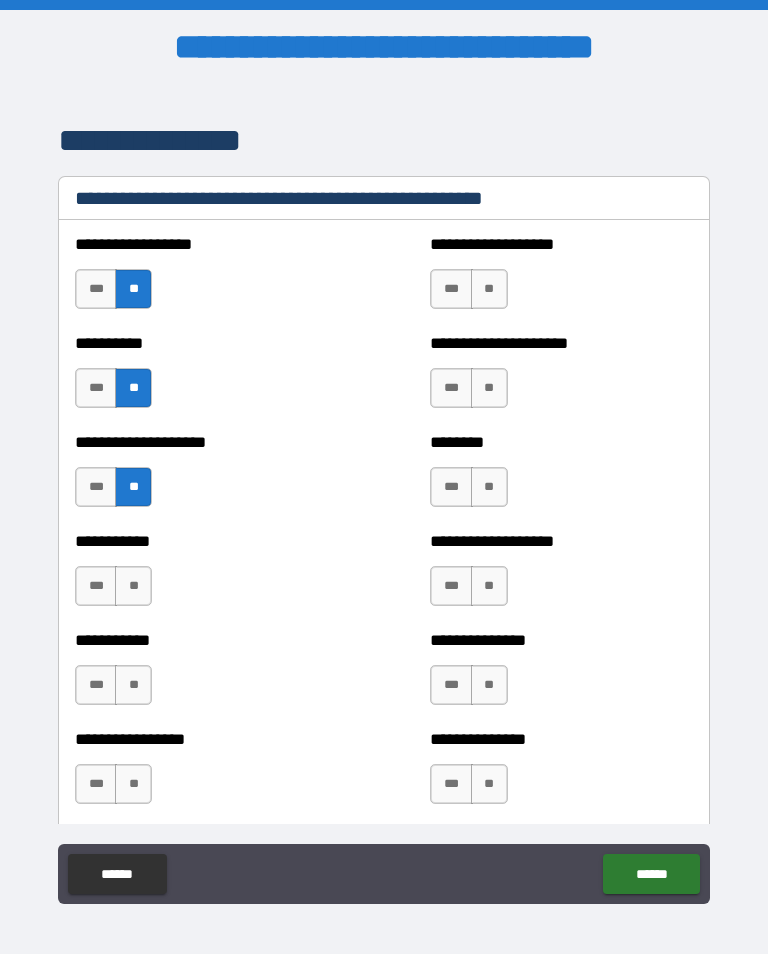 click on "**" at bounding box center [489, 289] 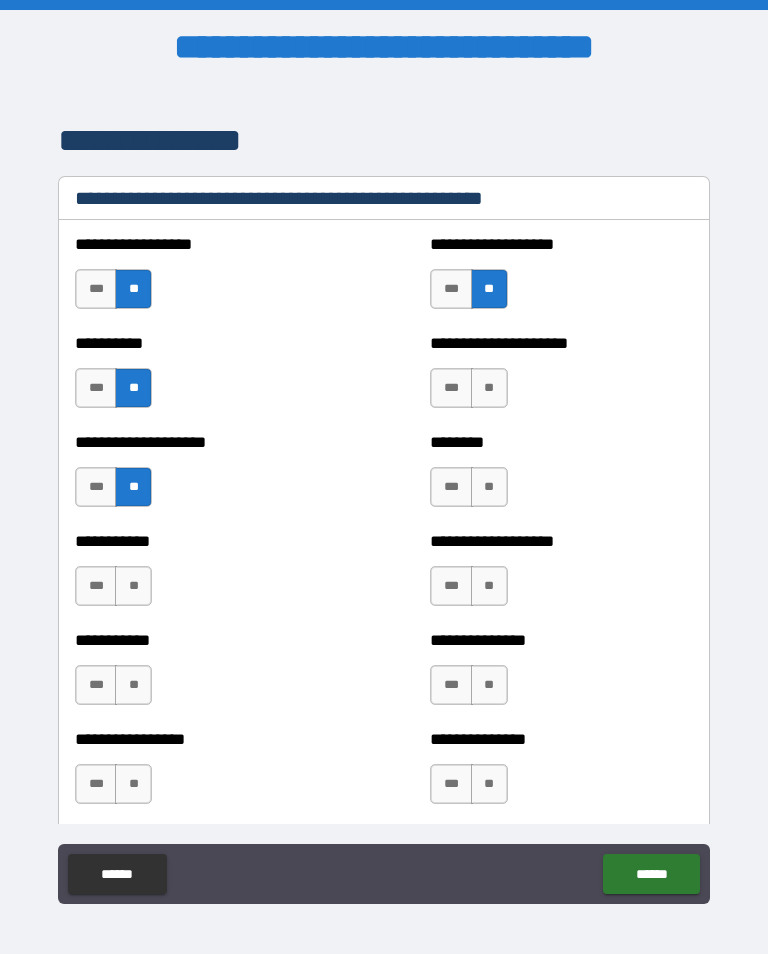 click on "**" at bounding box center (489, 388) 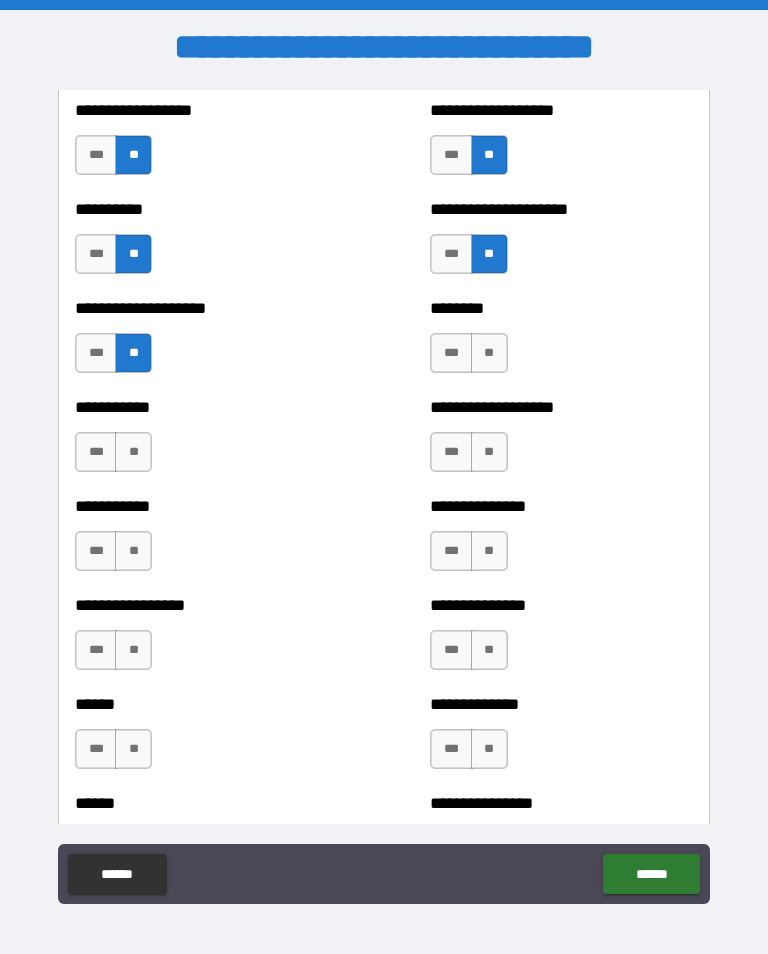 scroll, scrollTop: 2553, scrollLeft: 0, axis: vertical 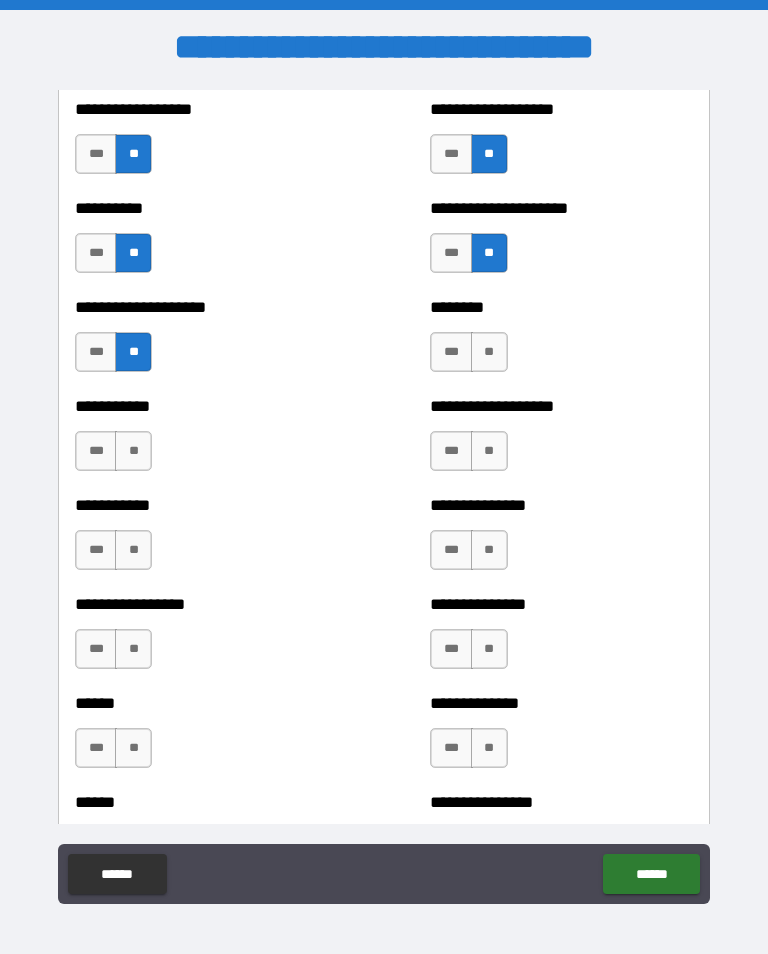 click on "**" at bounding box center [489, 352] 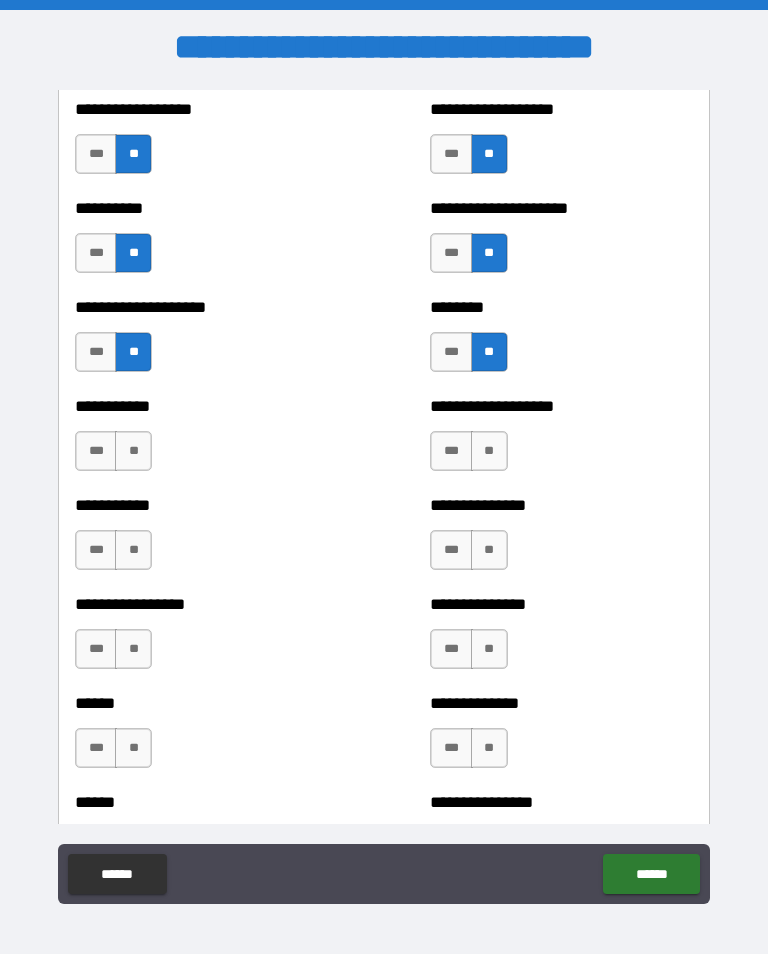 click on "**" at bounding box center (489, 451) 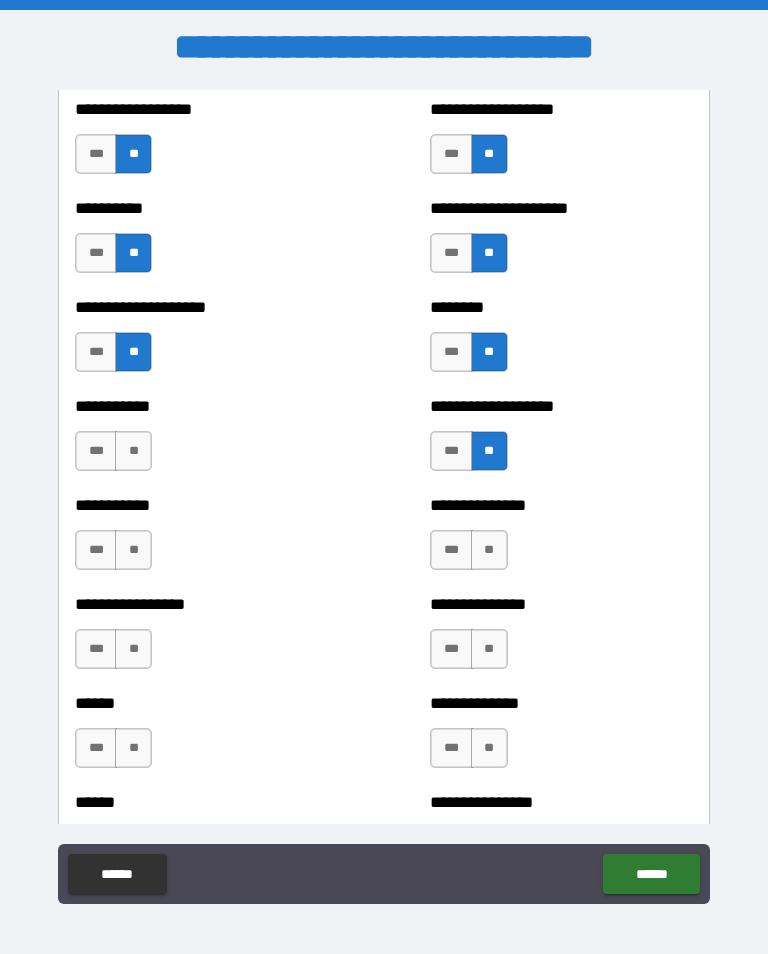 click on "**" at bounding box center [489, 550] 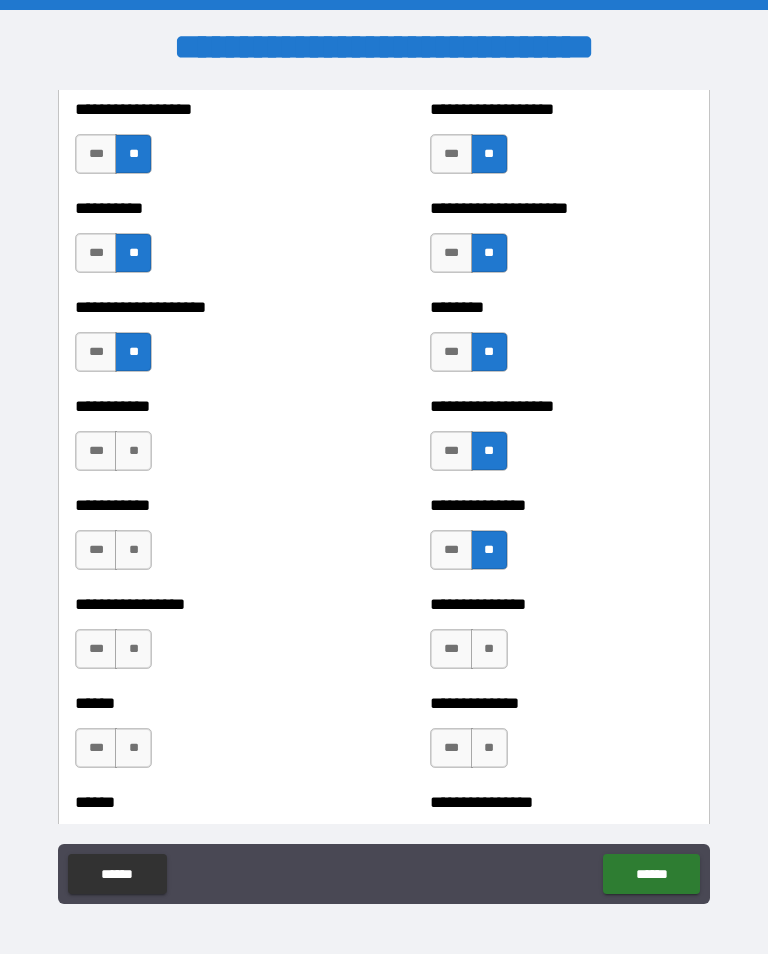 click on "**" at bounding box center (133, 451) 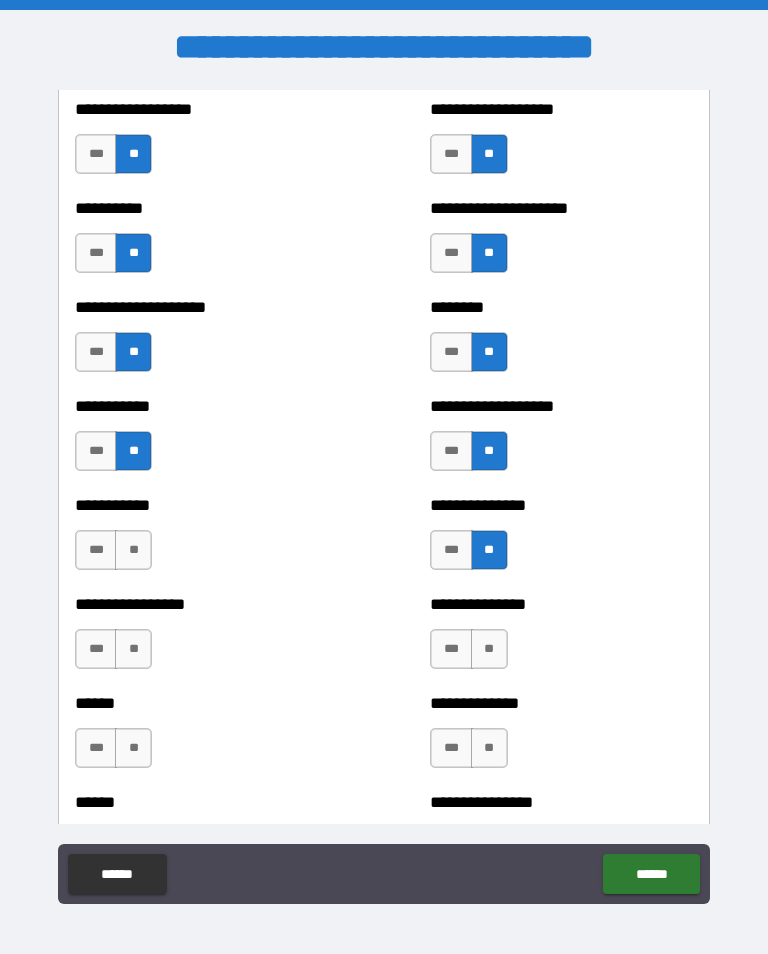 click on "**" at bounding box center (133, 550) 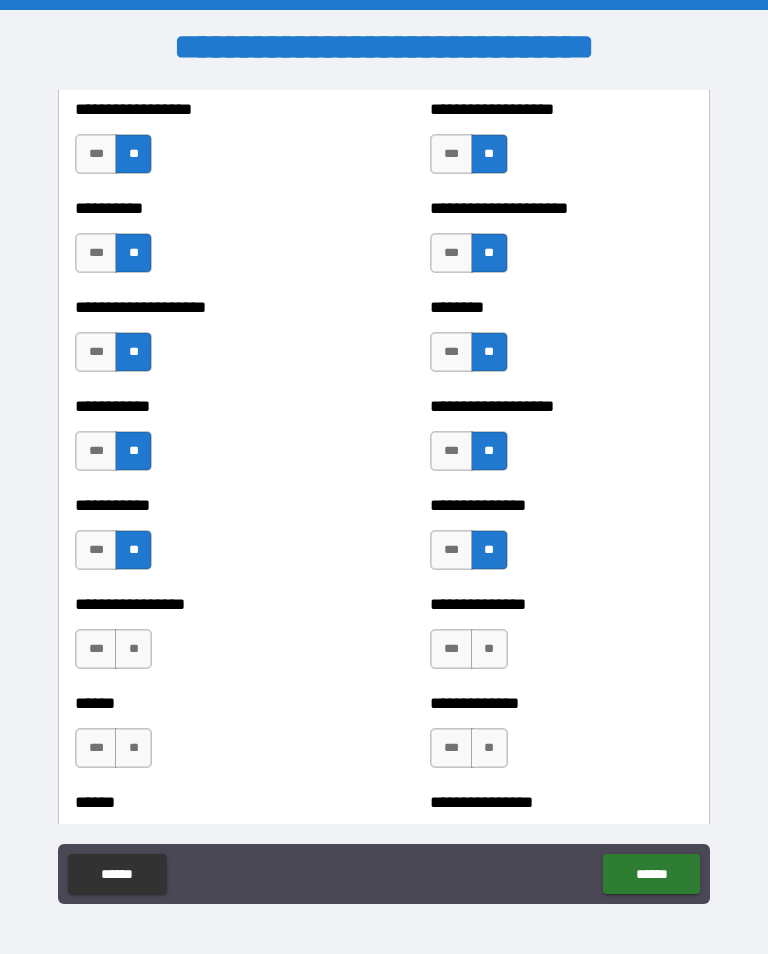 click on "**" at bounding box center (489, 649) 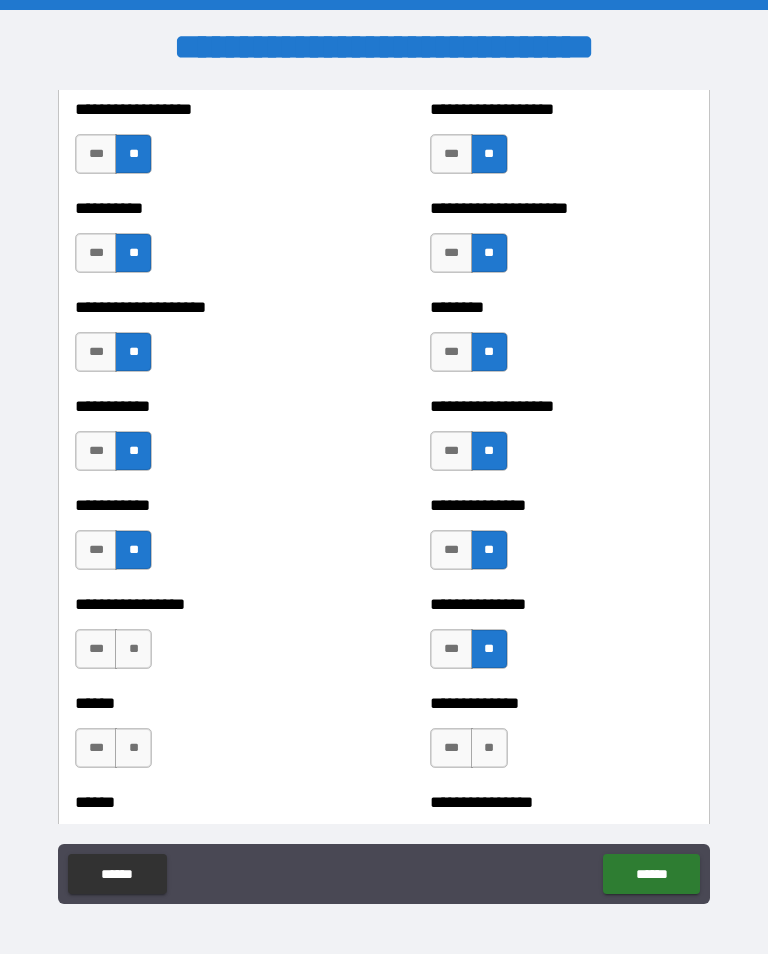click on "**" at bounding box center (133, 649) 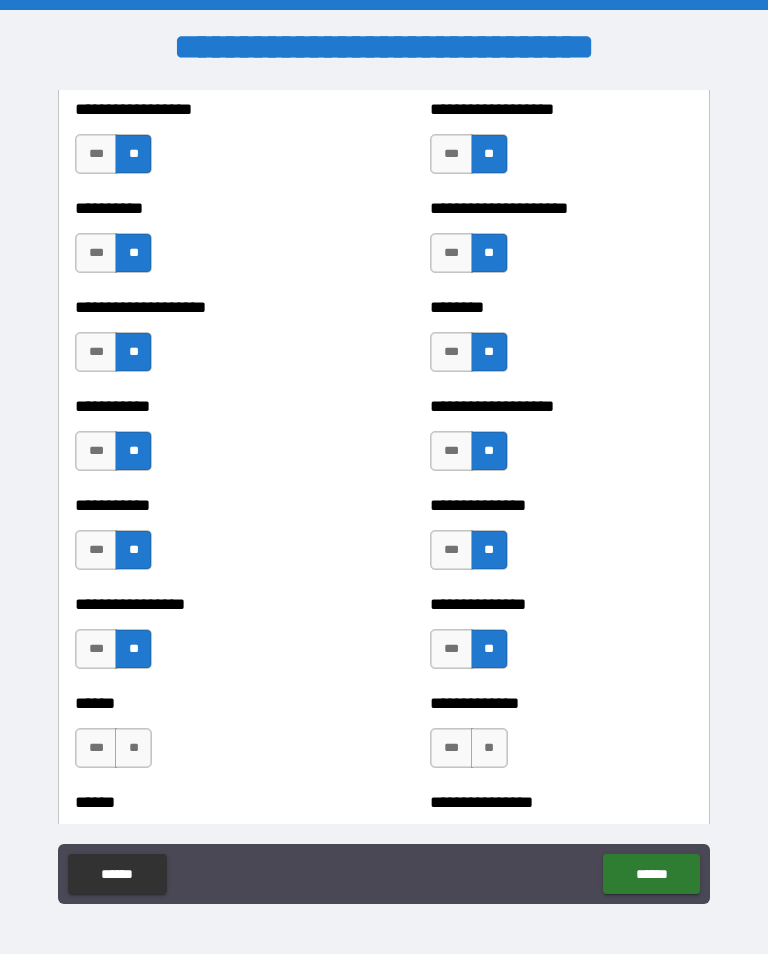 click on "**" at bounding box center [133, 748] 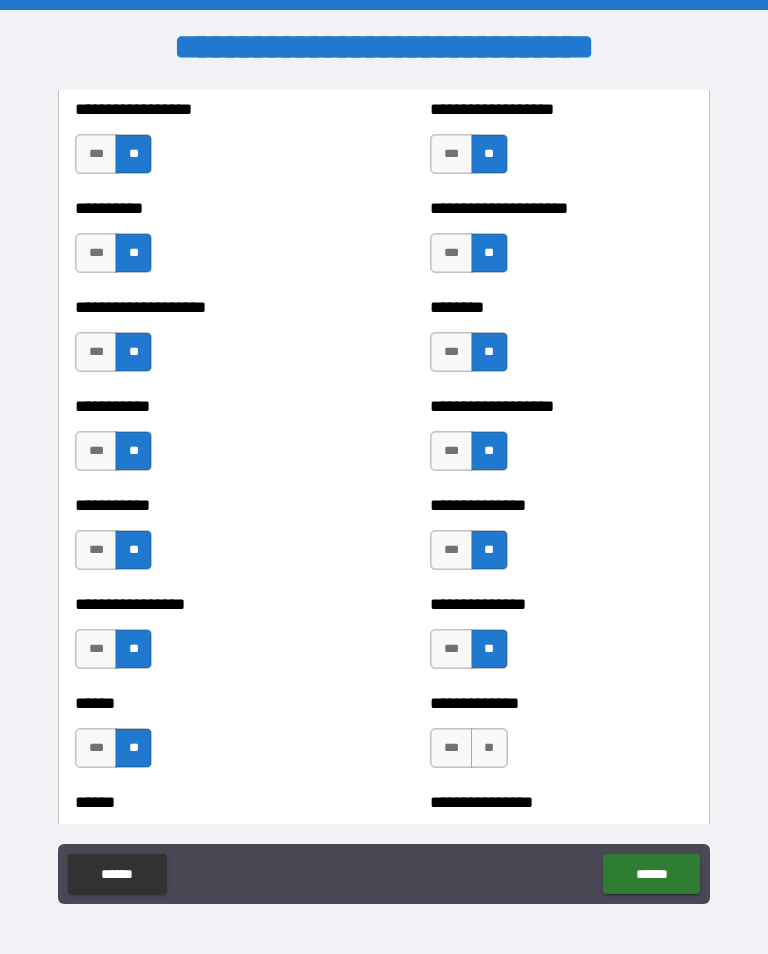 click on "***" at bounding box center [96, 748] 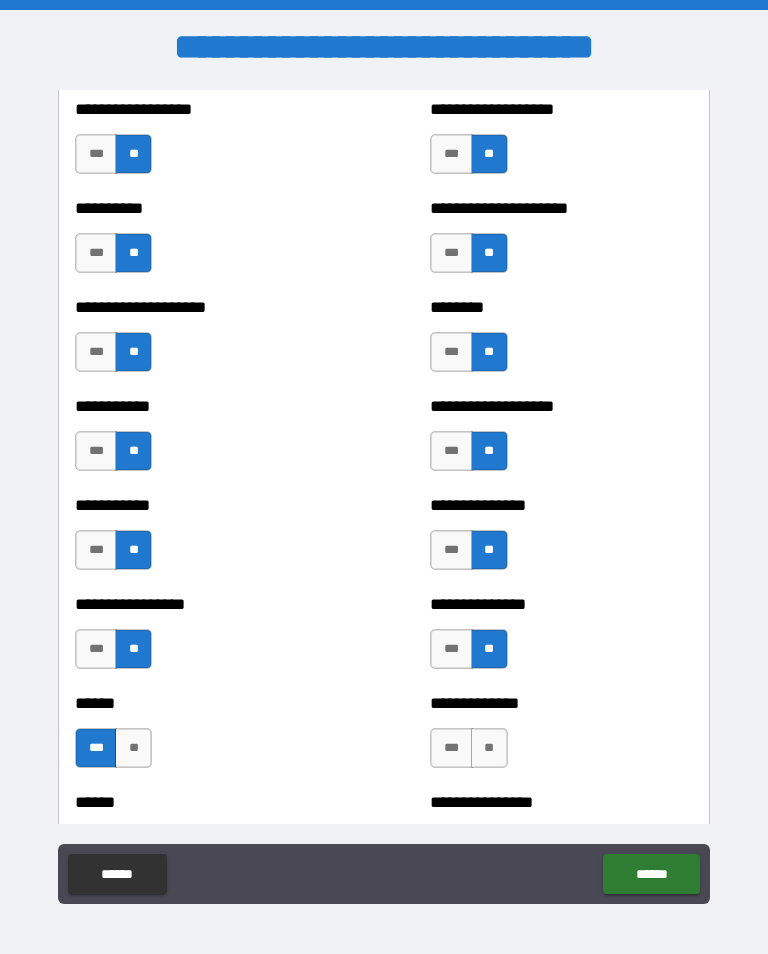 click on "**" at bounding box center (489, 748) 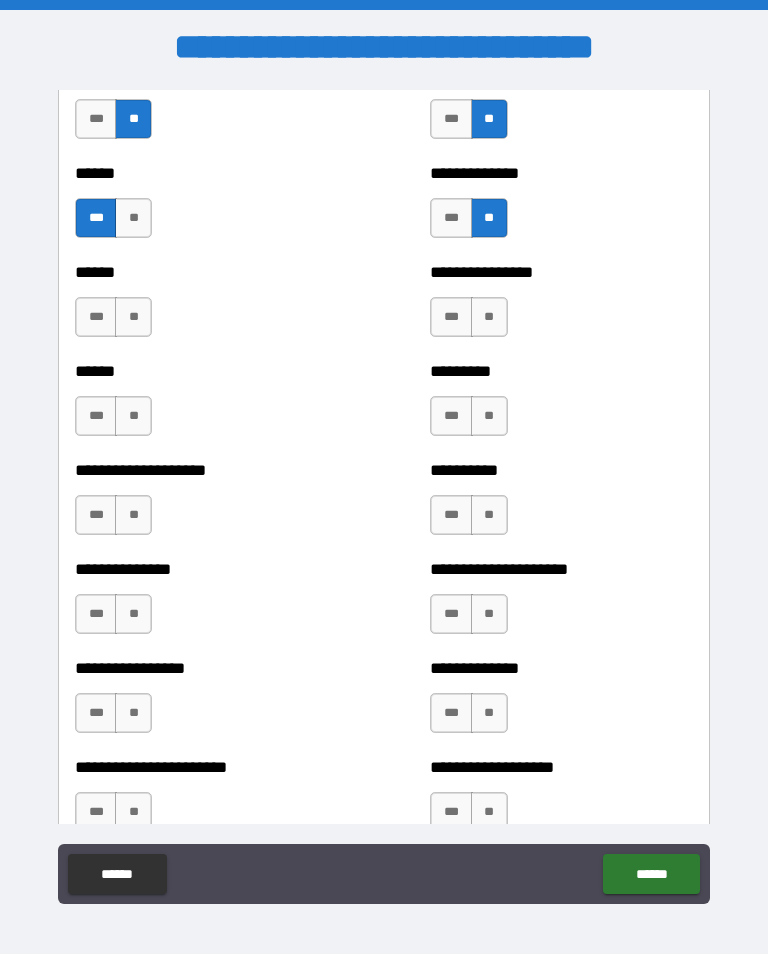 scroll, scrollTop: 3090, scrollLeft: 0, axis: vertical 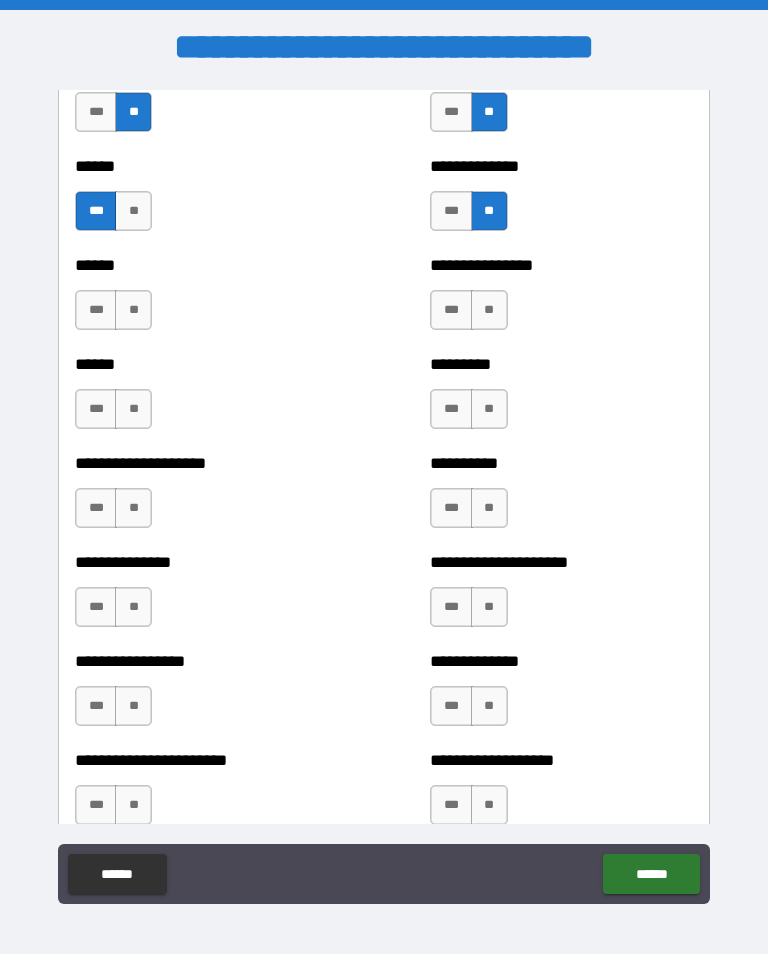 click on "**" at bounding box center [489, 310] 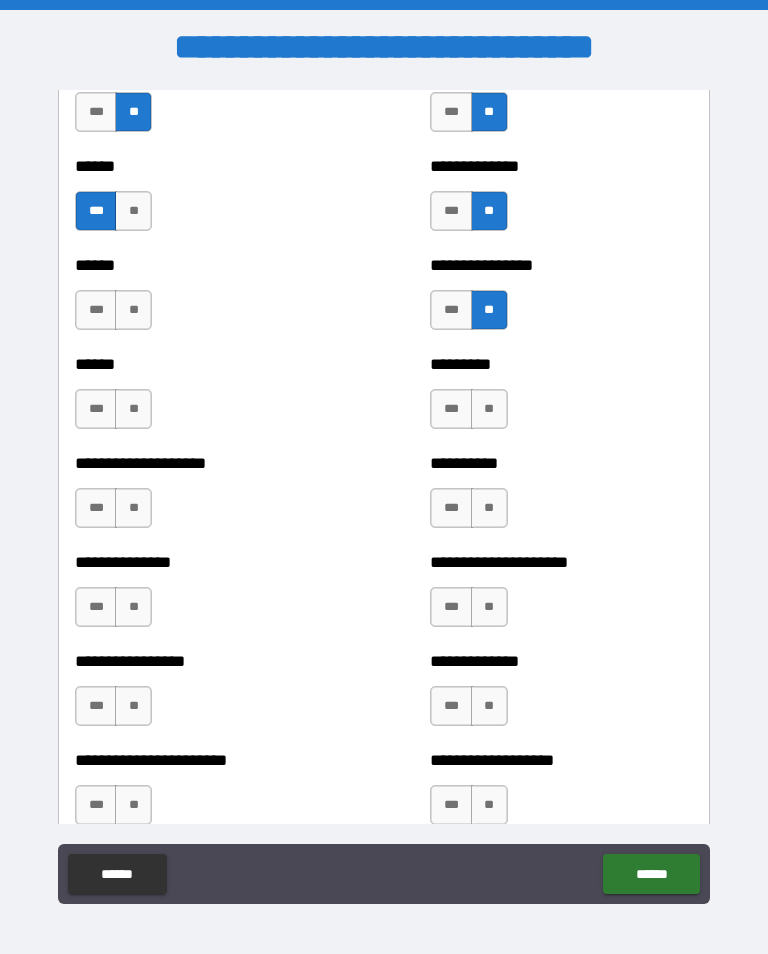 click on "**" at bounding box center (489, 409) 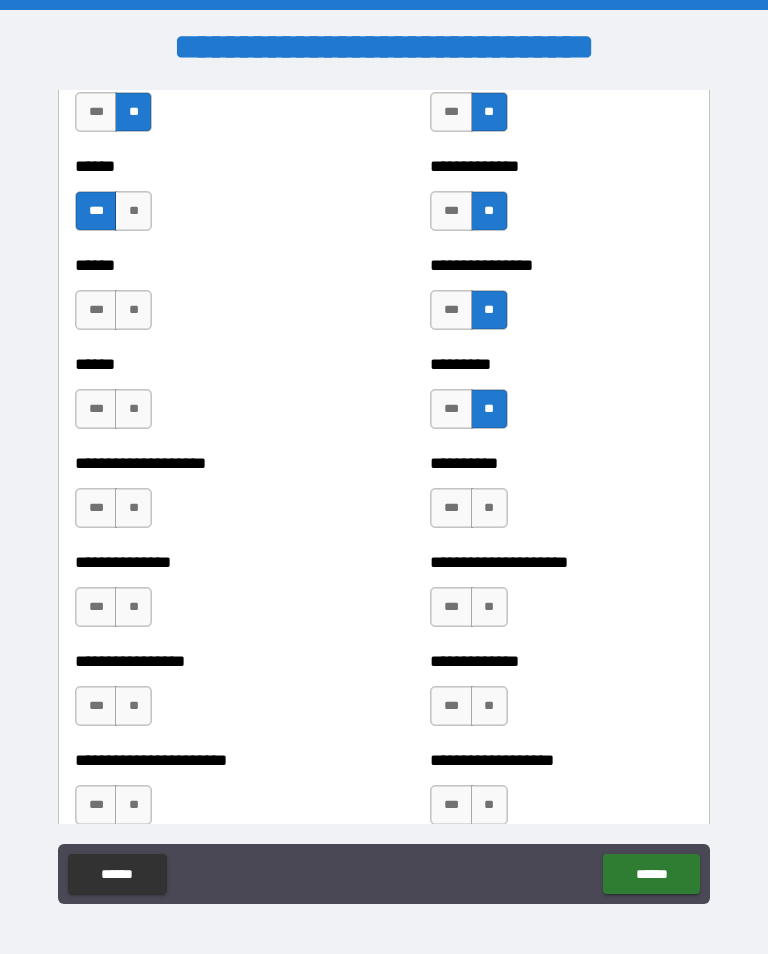 click on "**" at bounding box center [489, 508] 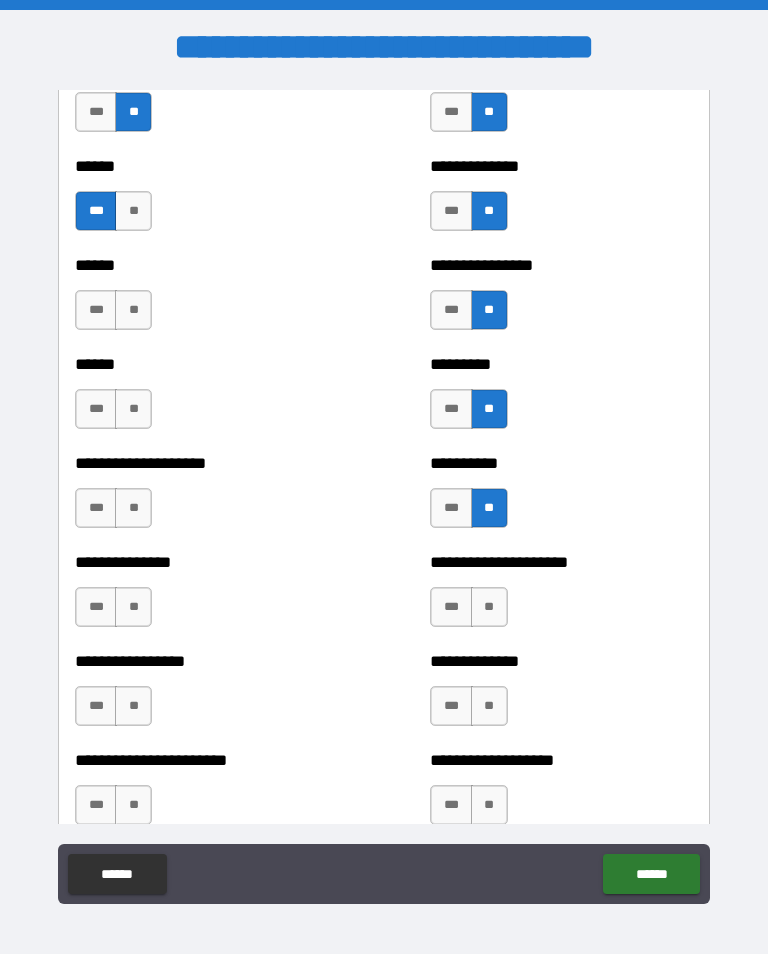 click on "**" at bounding box center (489, 607) 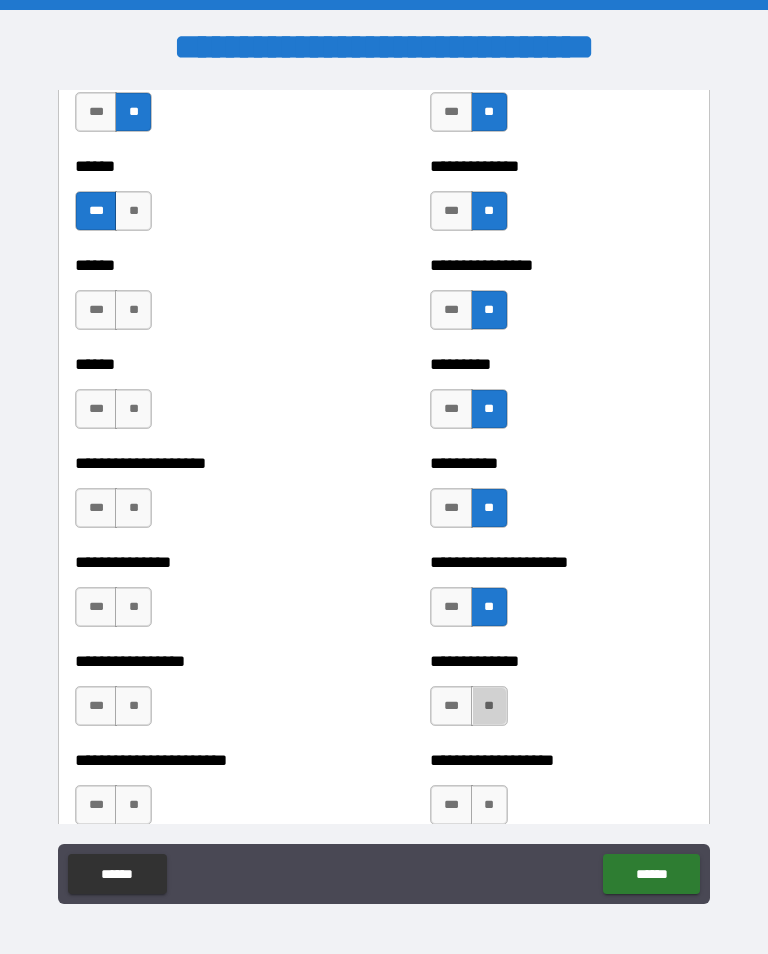 click on "**" at bounding box center [489, 706] 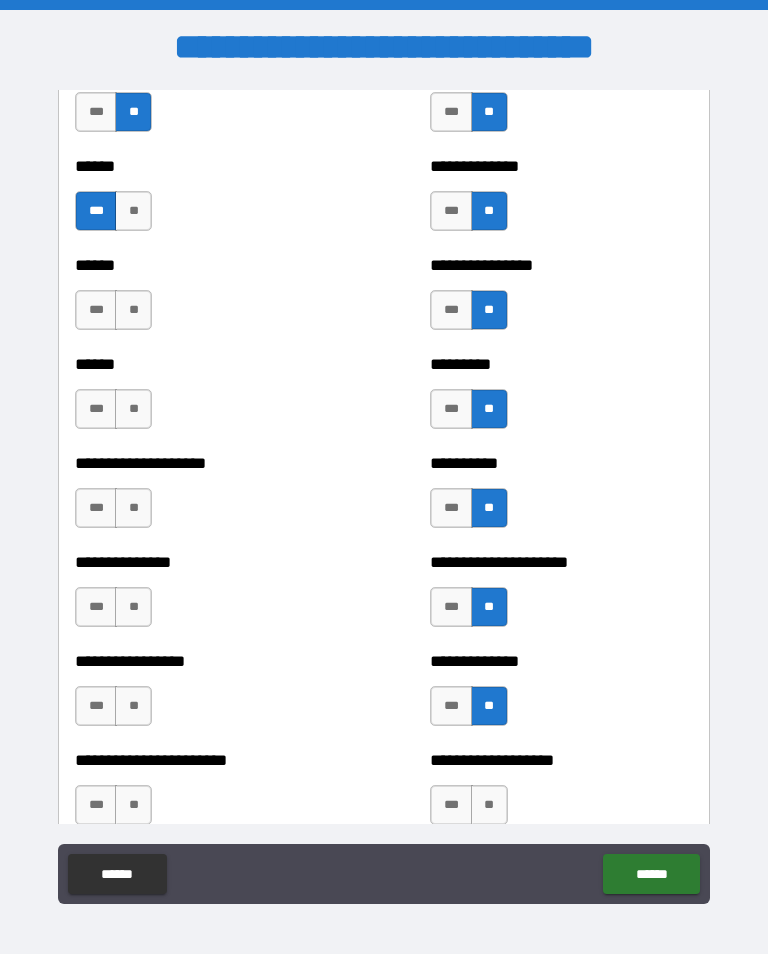 click on "**" at bounding box center [489, 805] 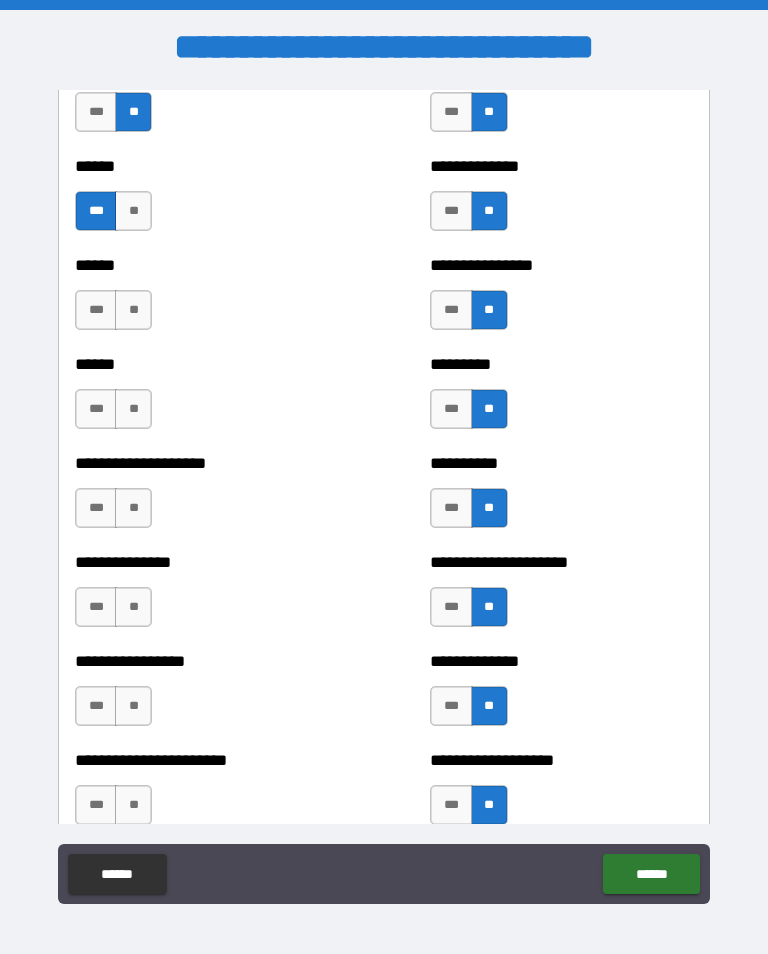 click on "**" at bounding box center [133, 310] 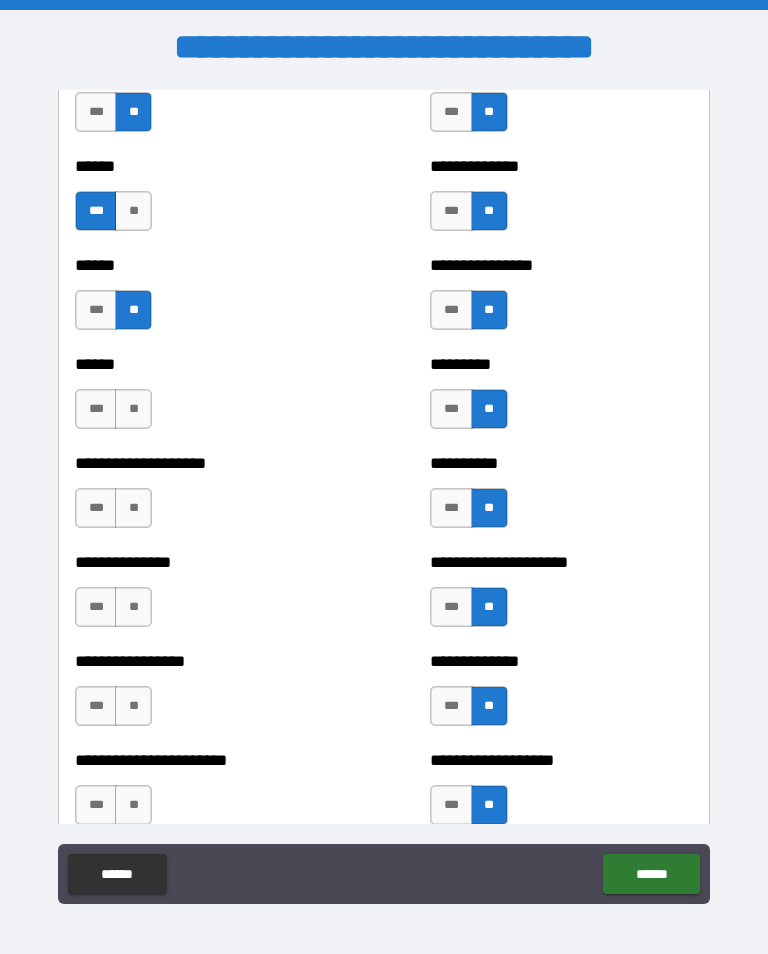 click on "**" at bounding box center (133, 409) 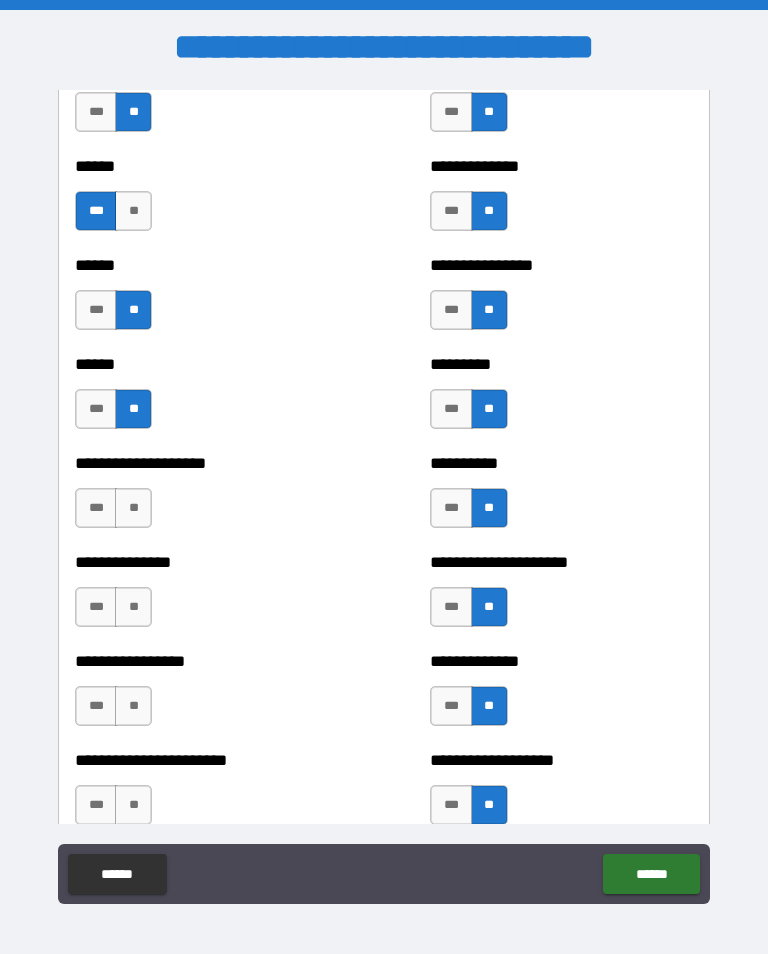 click on "**" at bounding box center [133, 508] 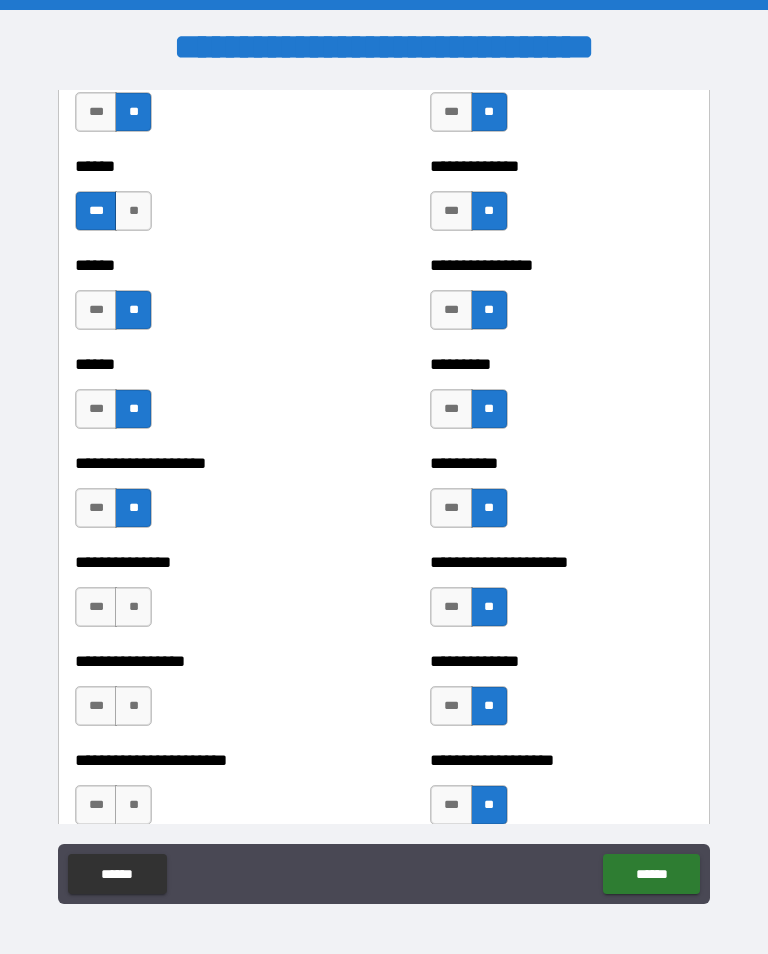 click on "***" at bounding box center (96, 508) 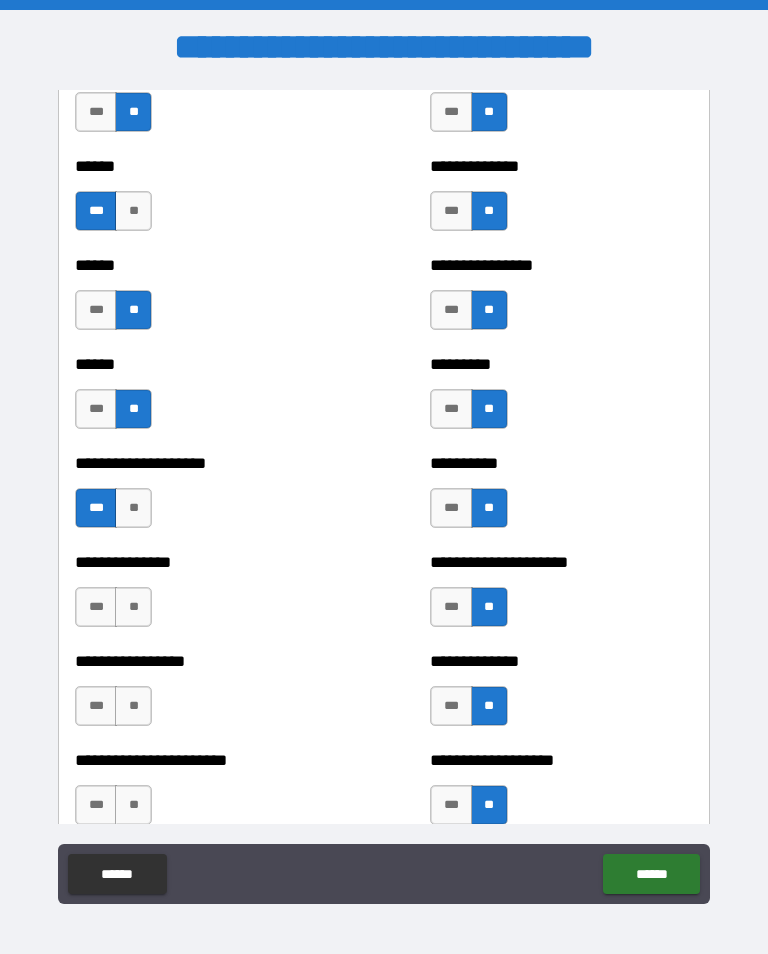 click on "**" at bounding box center [133, 607] 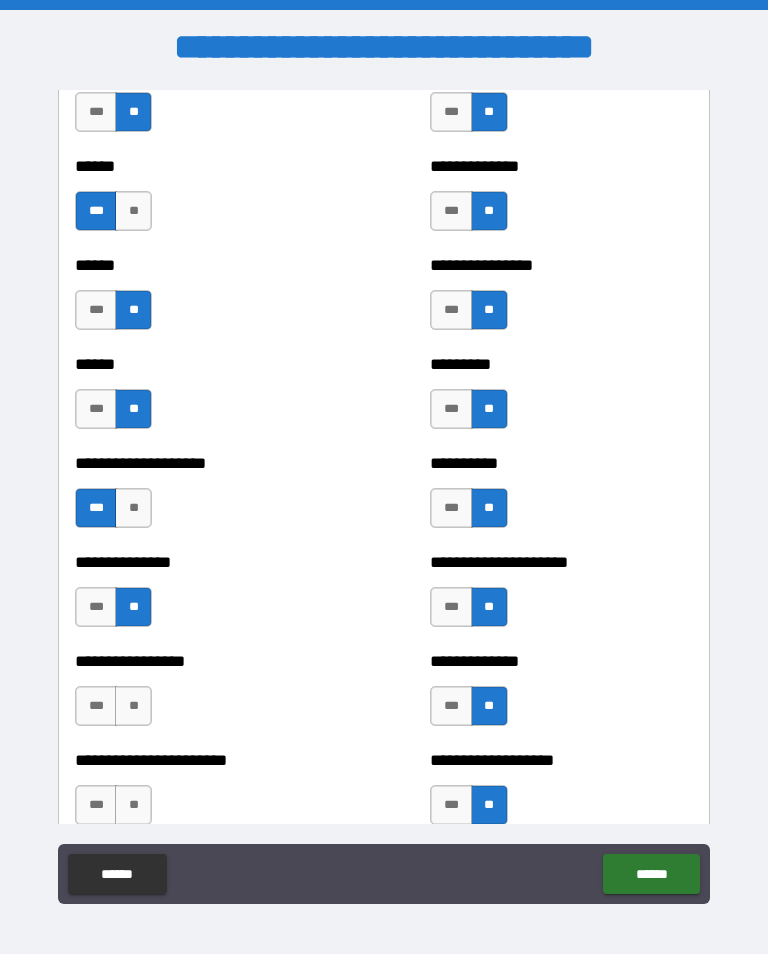 click on "**" at bounding box center [133, 706] 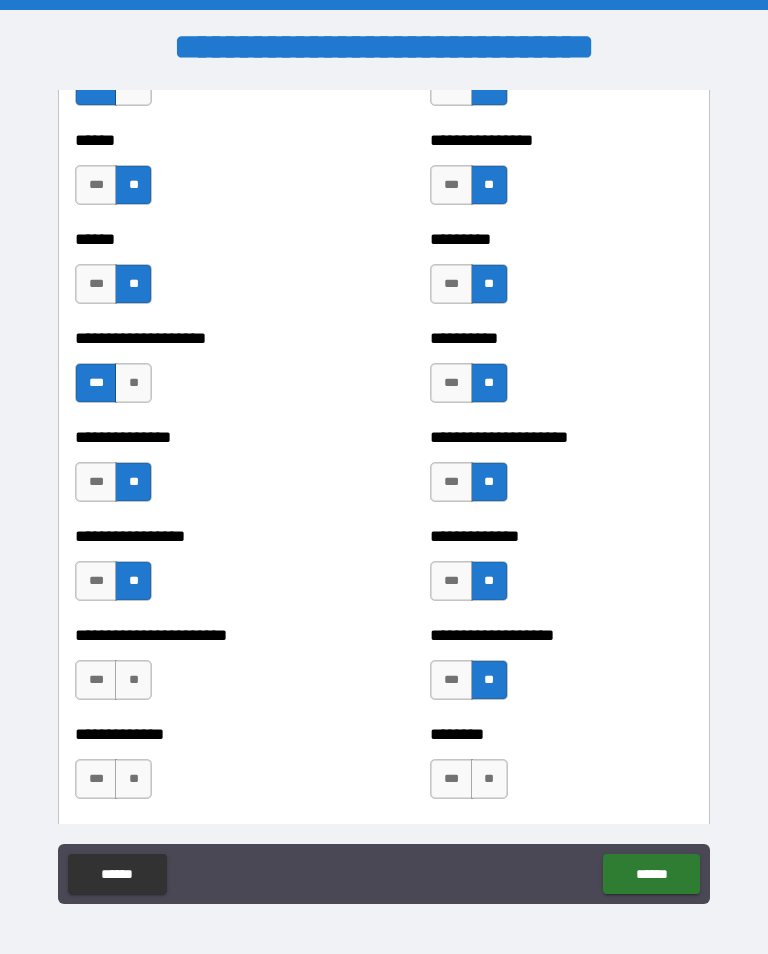 scroll, scrollTop: 3219, scrollLeft: 0, axis: vertical 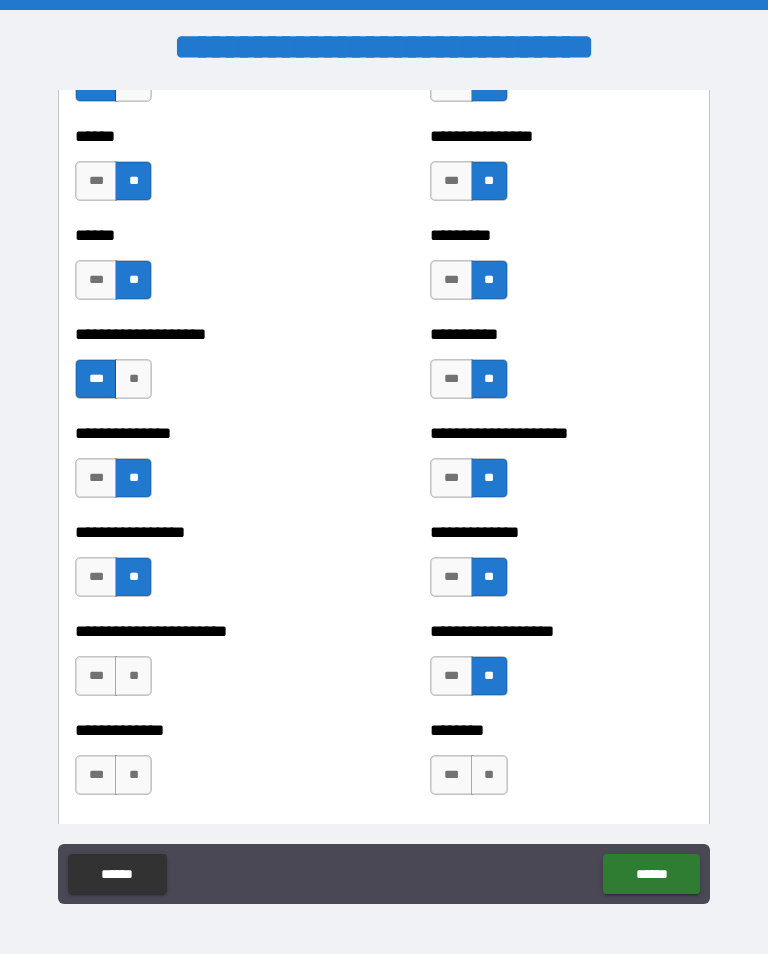 click on "**" at bounding box center [133, 676] 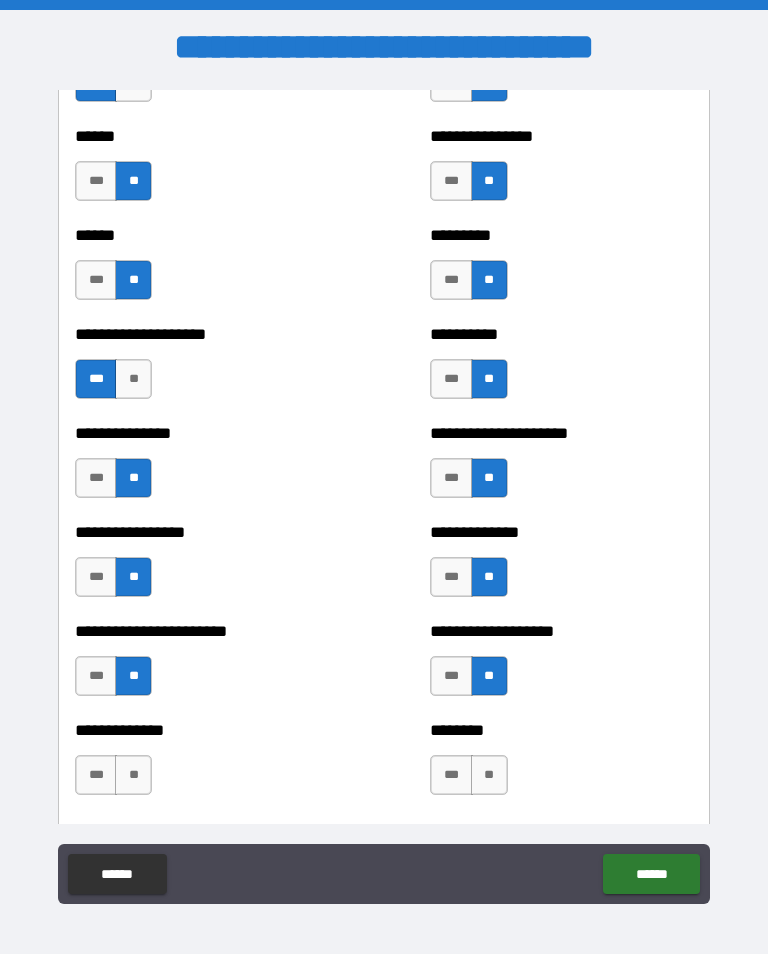 click on "**" at bounding box center [133, 775] 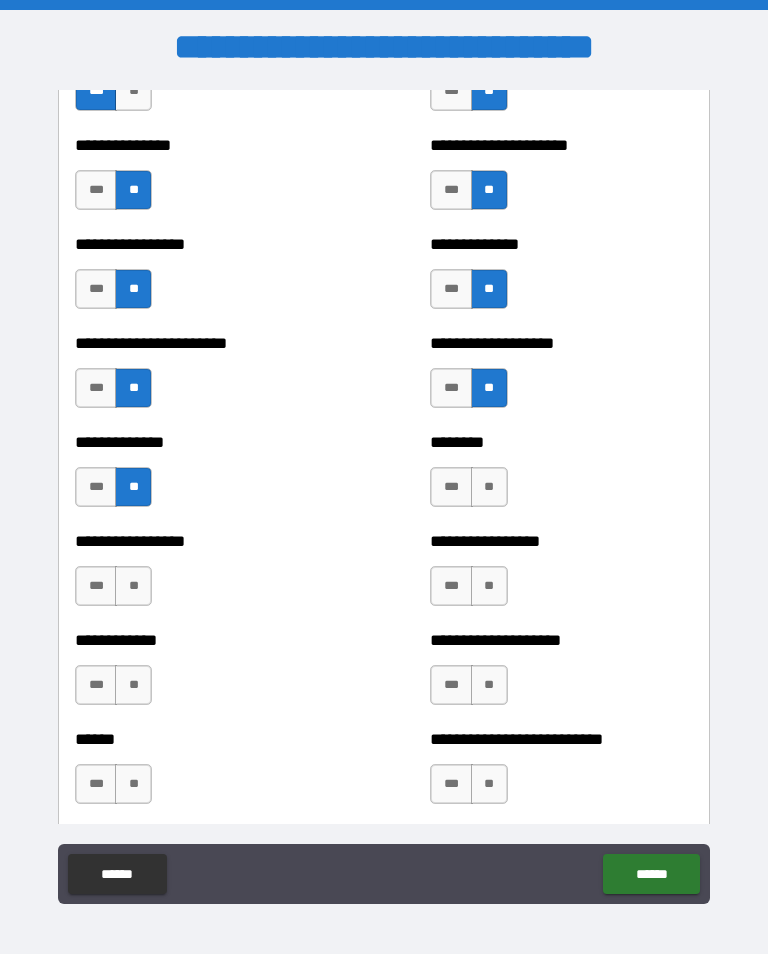 scroll, scrollTop: 3527, scrollLeft: 0, axis: vertical 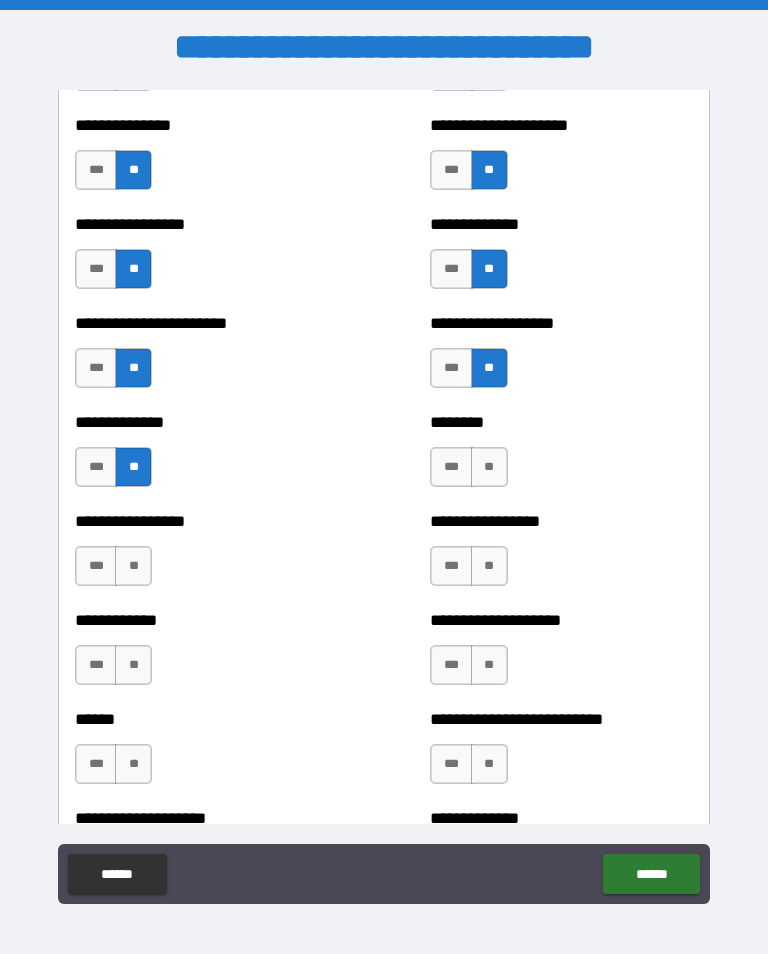click on "**" at bounding box center (489, 467) 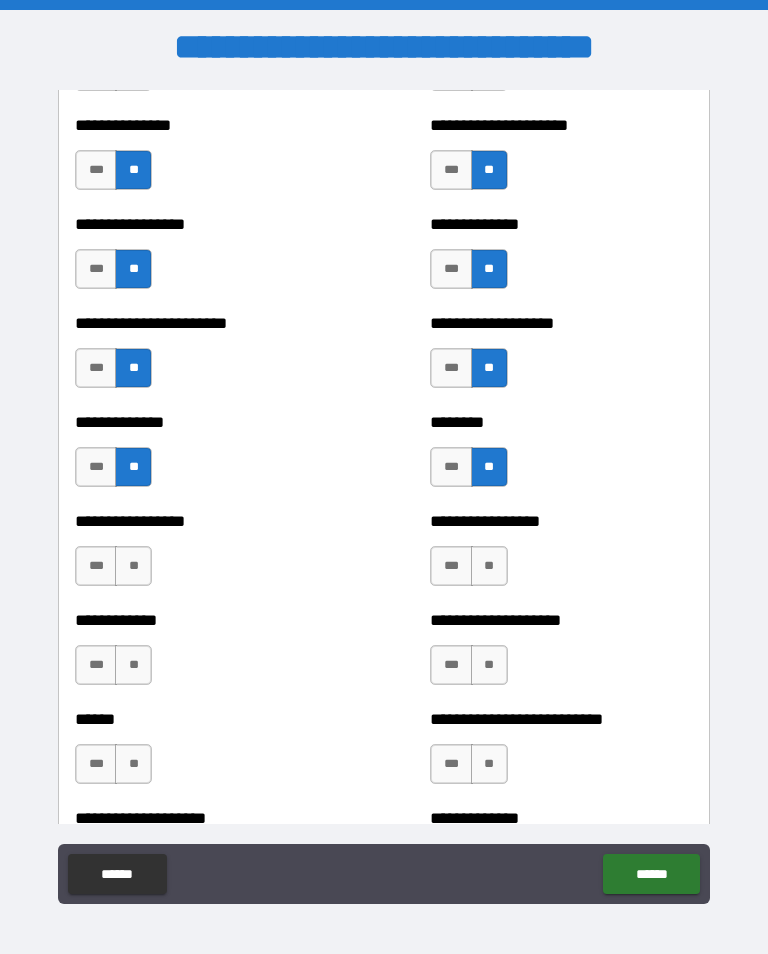 click on "**" at bounding box center (489, 566) 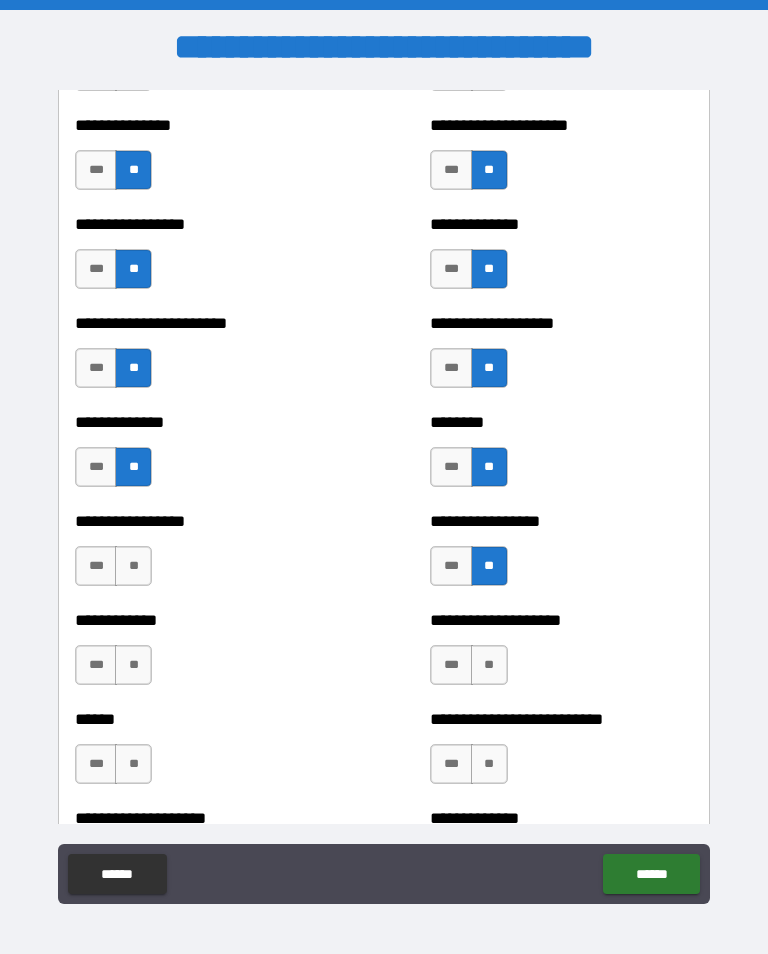 click on "**" at bounding box center (489, 665) 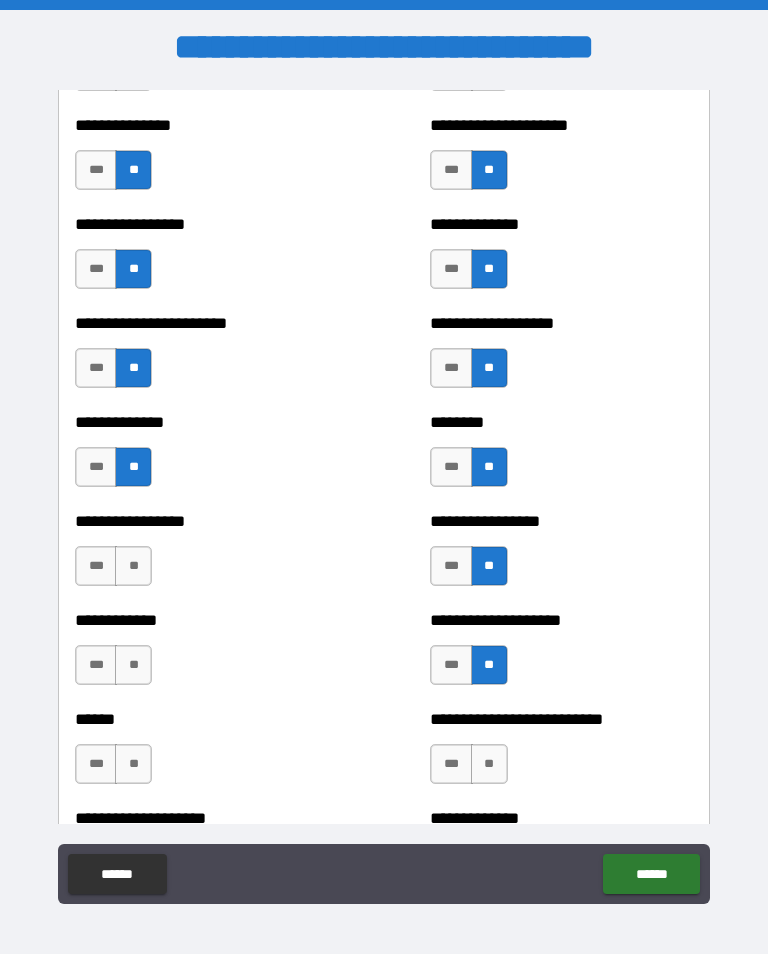 click on "**" at bounding box center [489, 764] 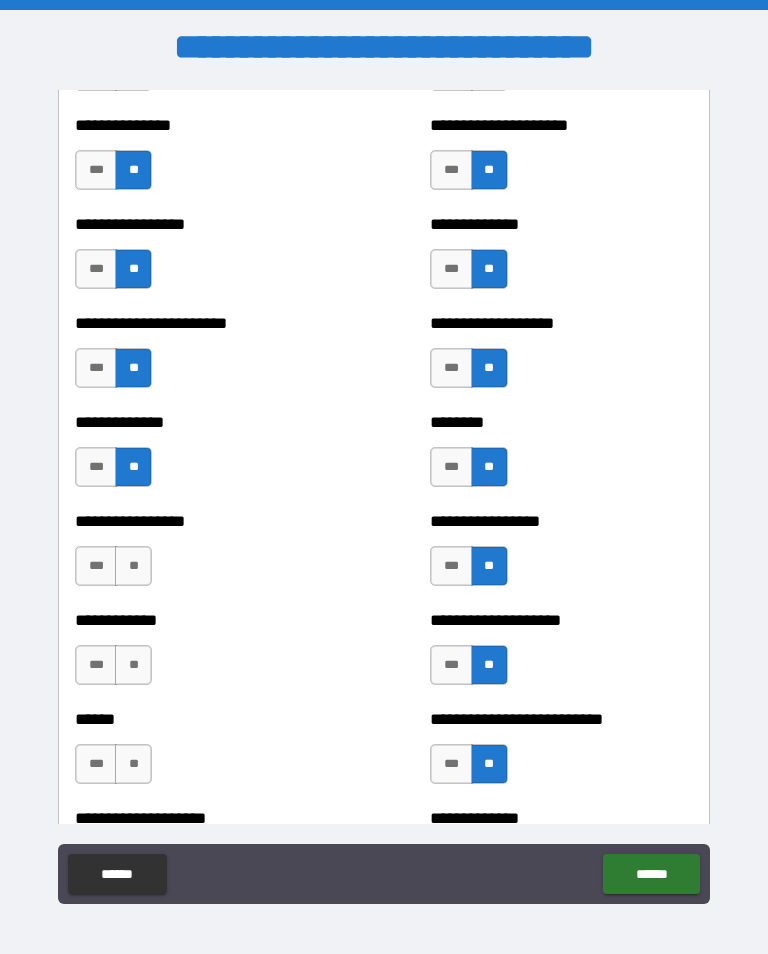 click on "***" at bounding box center (96, 764) 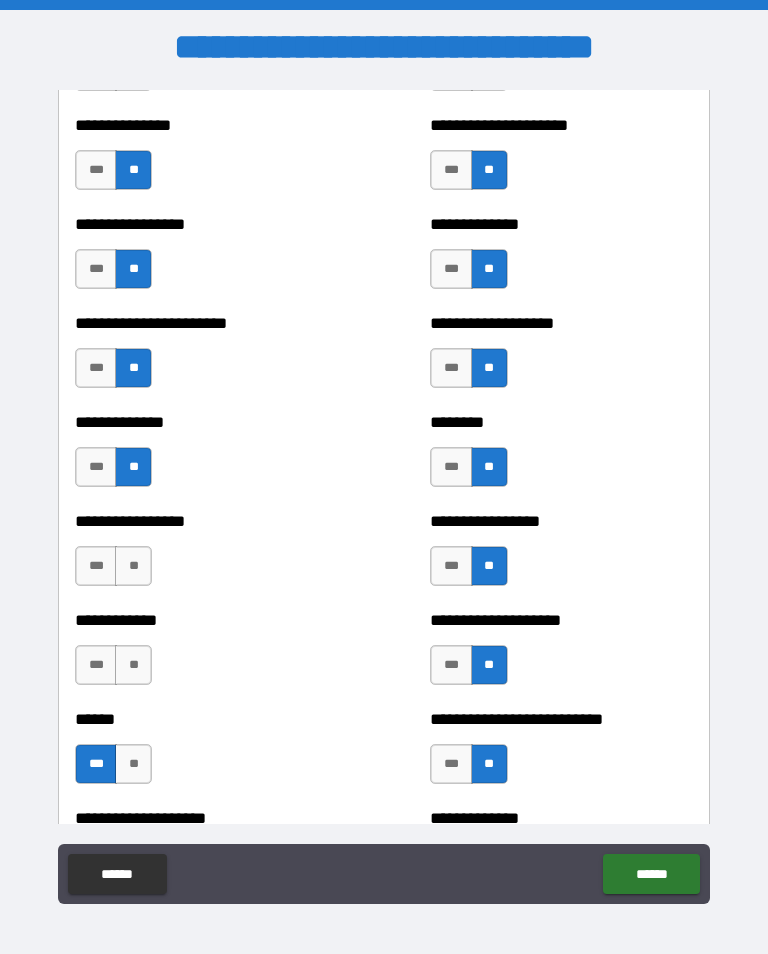 click on "**" at bounding box center [133, 665] 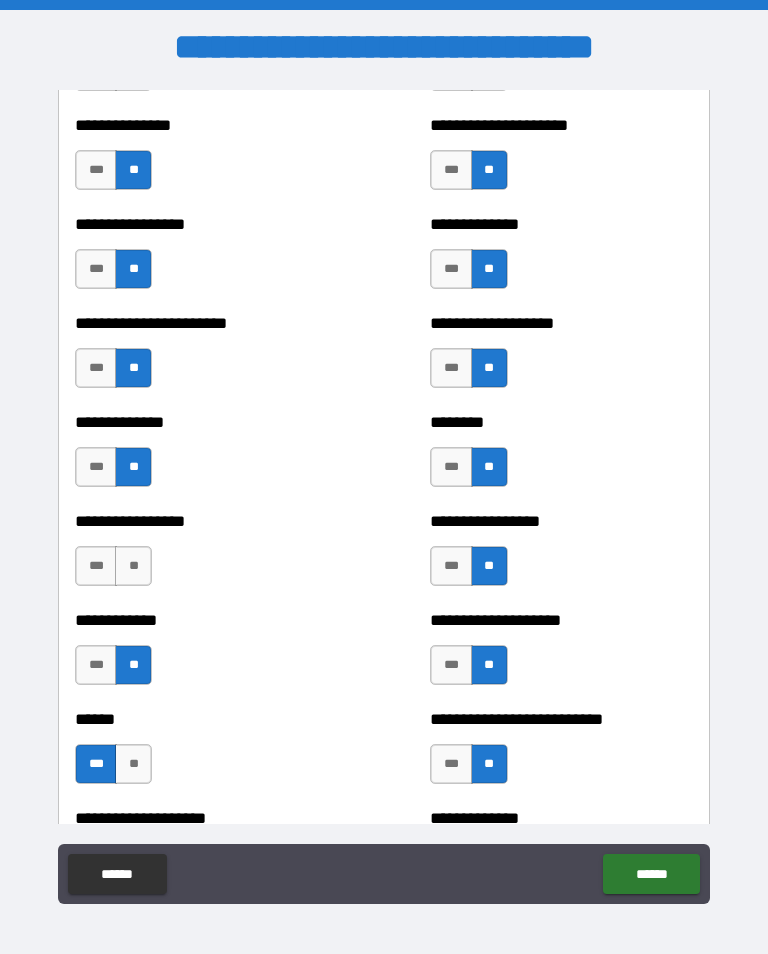 click on "**" at bounding box center [133, 566] 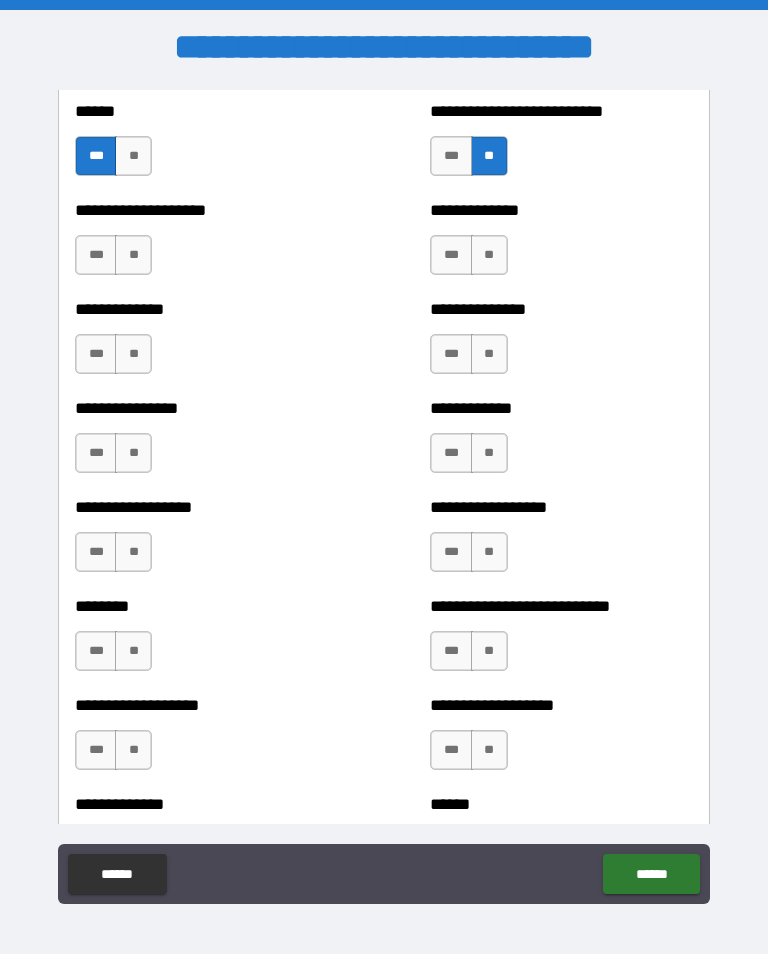 scroll, scrollTop: 4146, scrollLeft: 0, axis: vertical 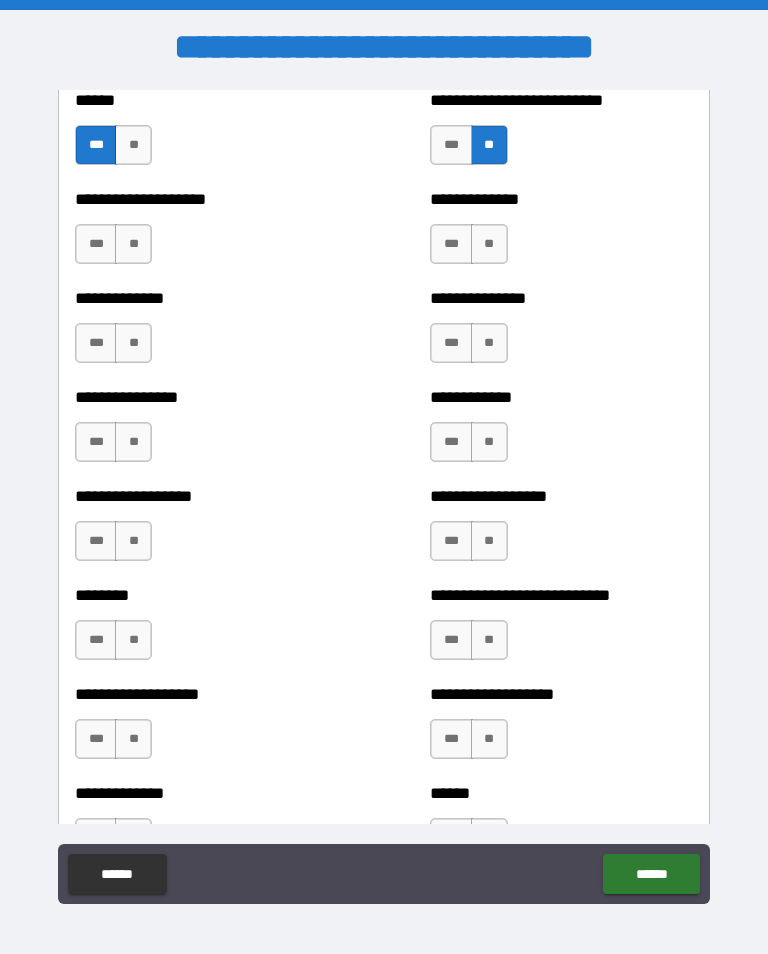 click on "**" at bounding box center (489, 244) 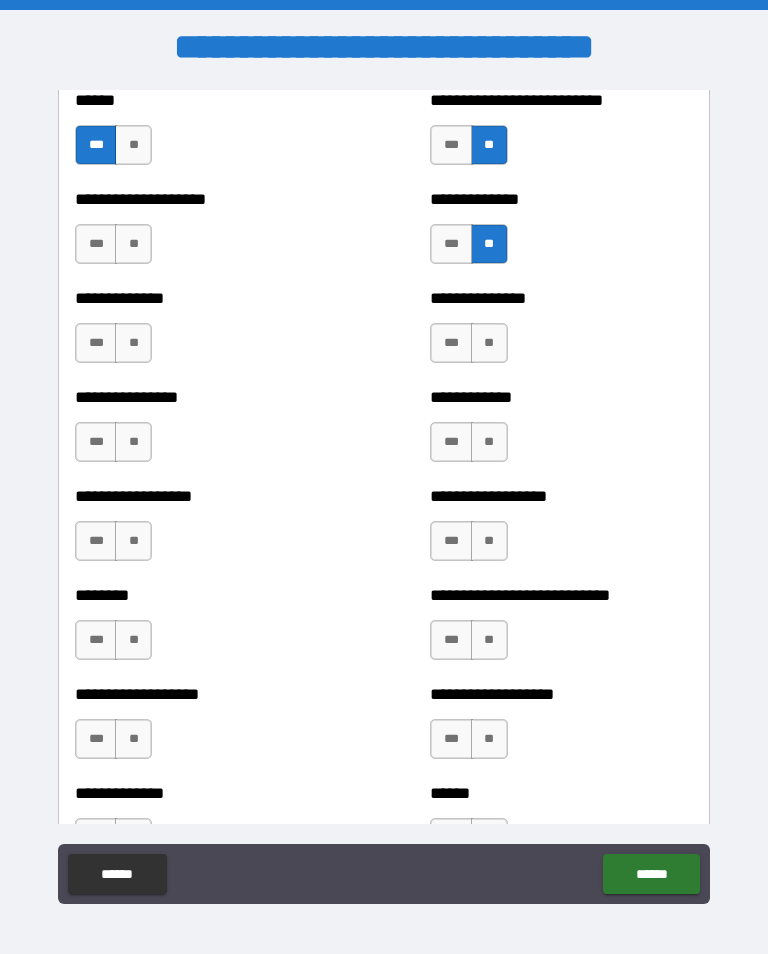 click on "**" at bounding box center (489, 343) 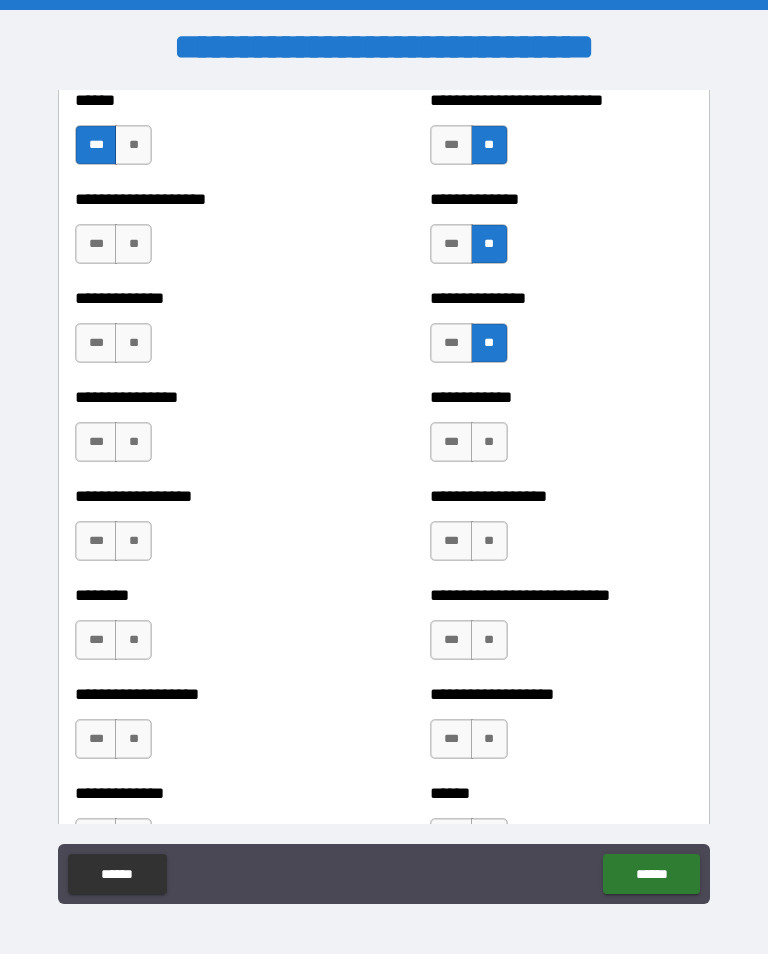 click on "**" at bounding box center (489, 442) 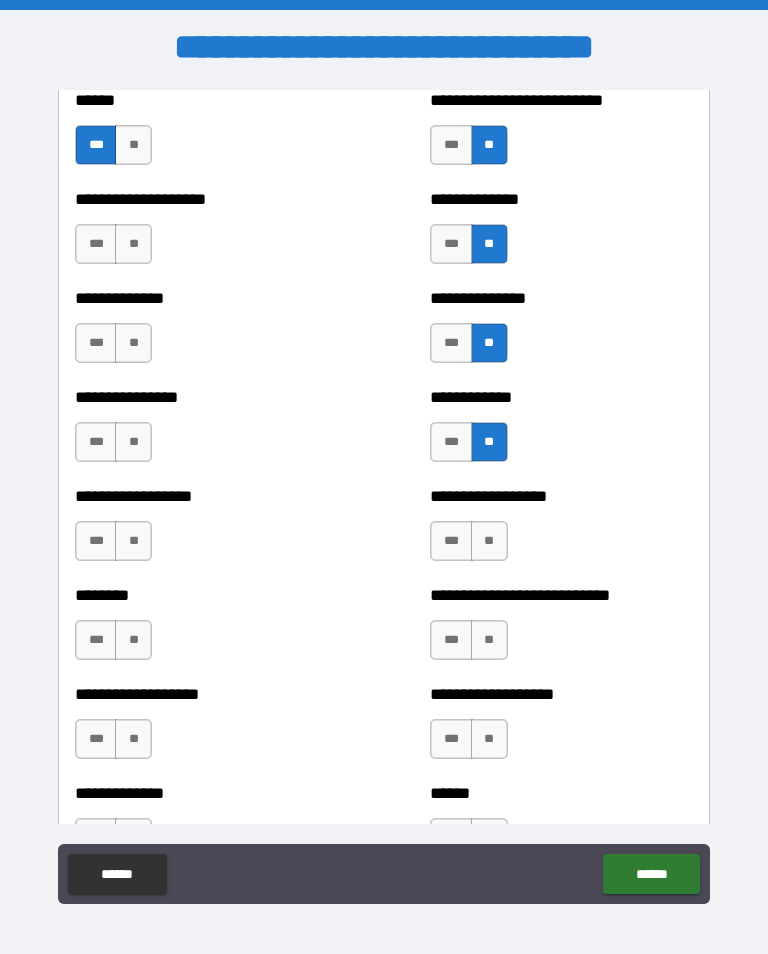 click on "**" at bounding box center [489, 541] 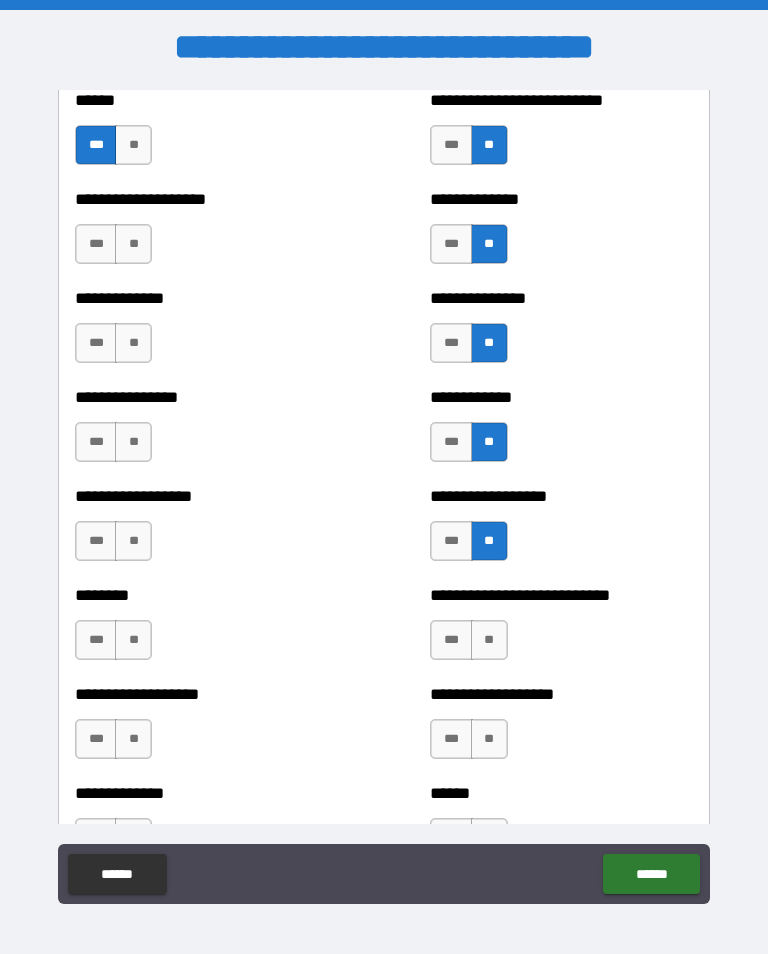 click on "**" at bounding box center (489, 640) 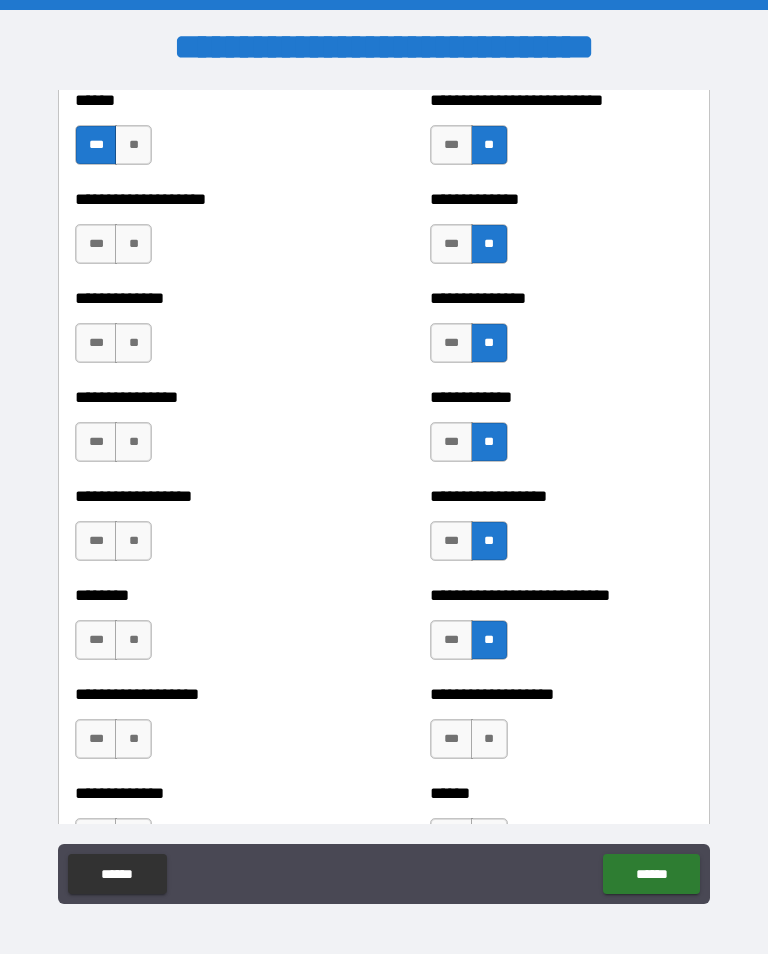 click on "**" at bounding box center (489, 739) 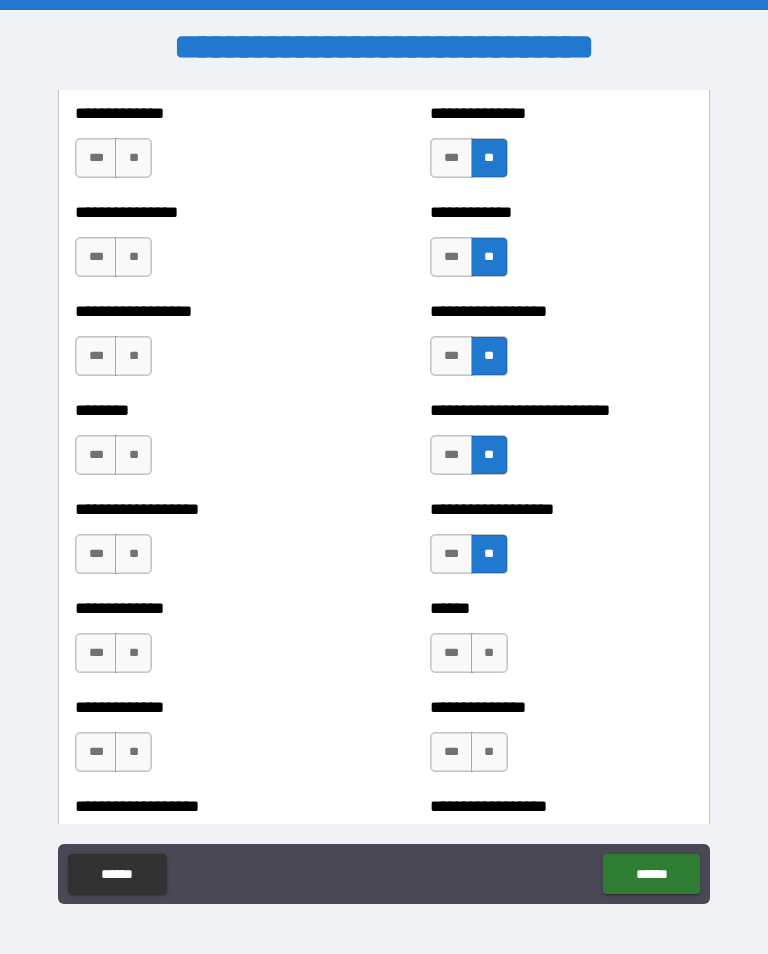 scroll, scrollTop: 4334, scrollLeft: 0, axis: vertical 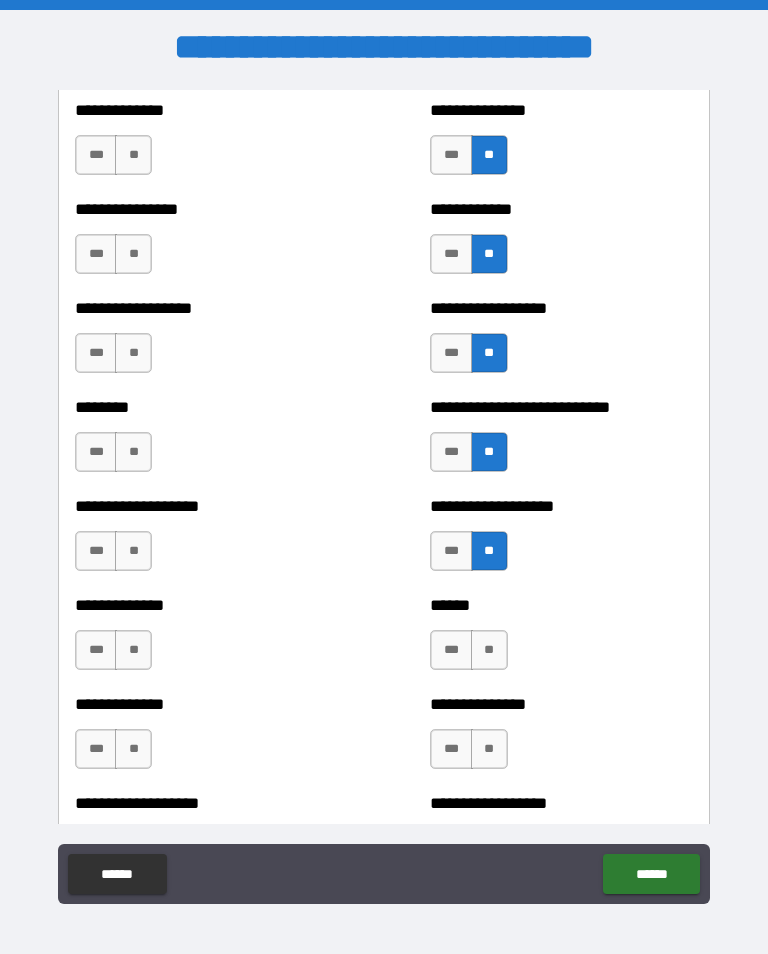 click on "**" at bounding box center (489, 650) 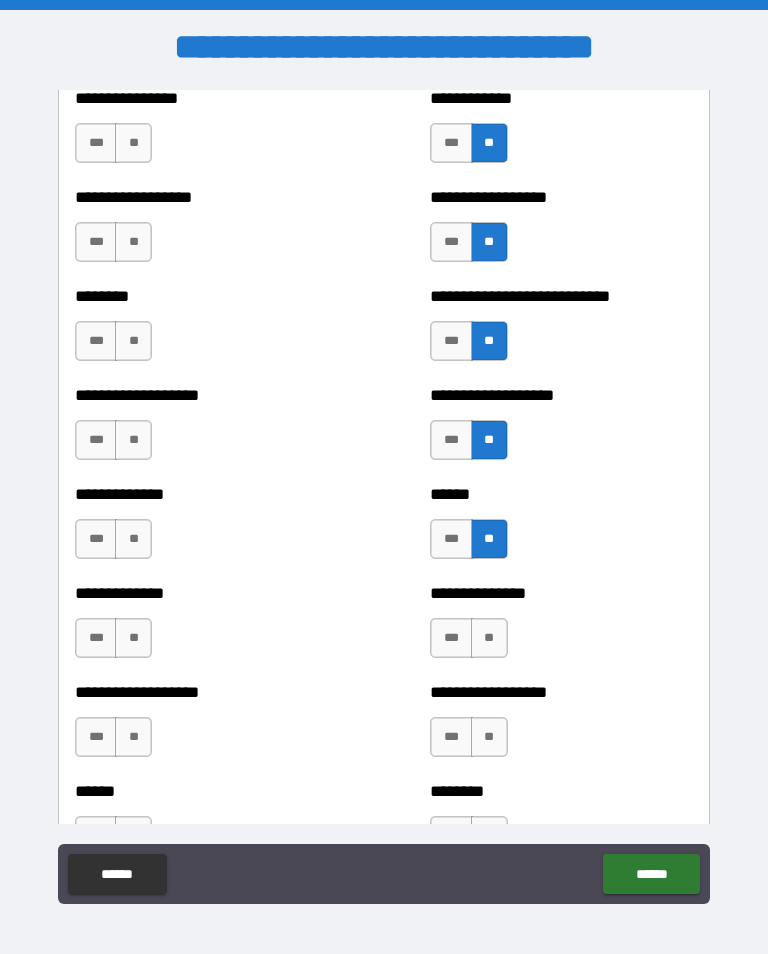 scroll, scrollTop: 4446, scrollLeft: 0, axis: vertical 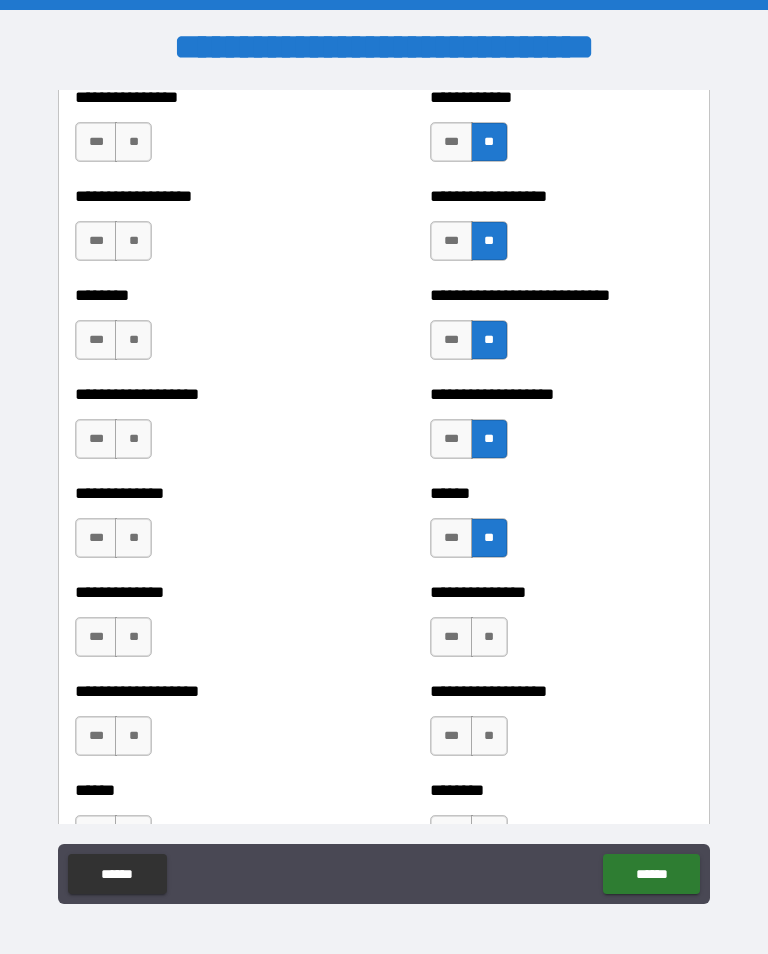 click on "**" at bounding box center [489, 637] 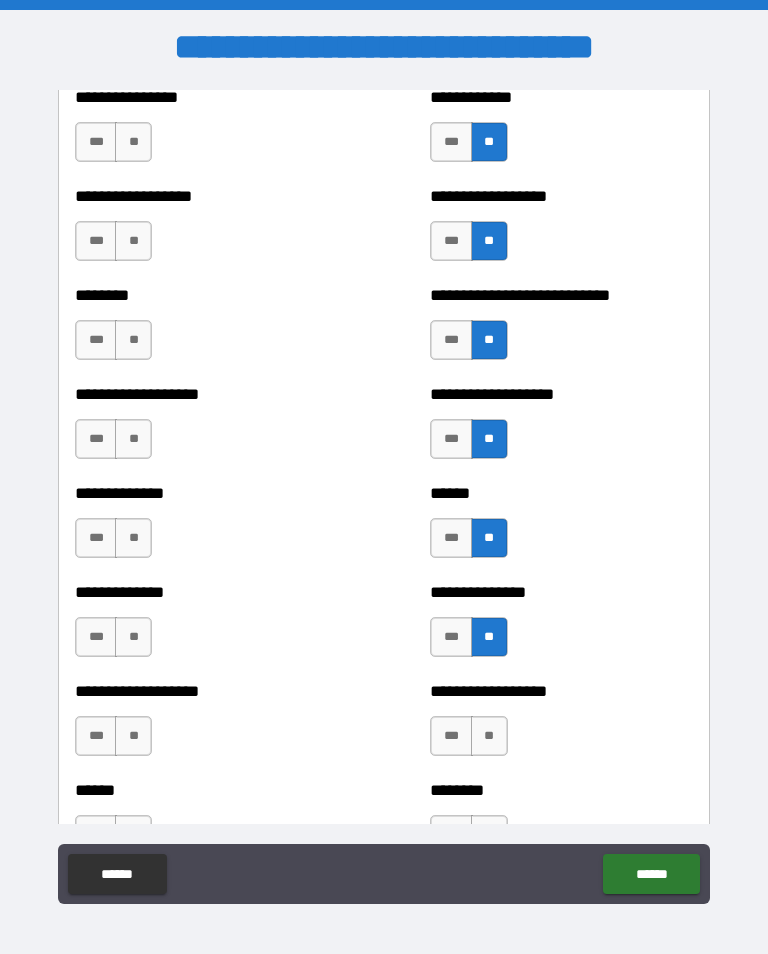 click on "**" at bounding box center [489, 736] 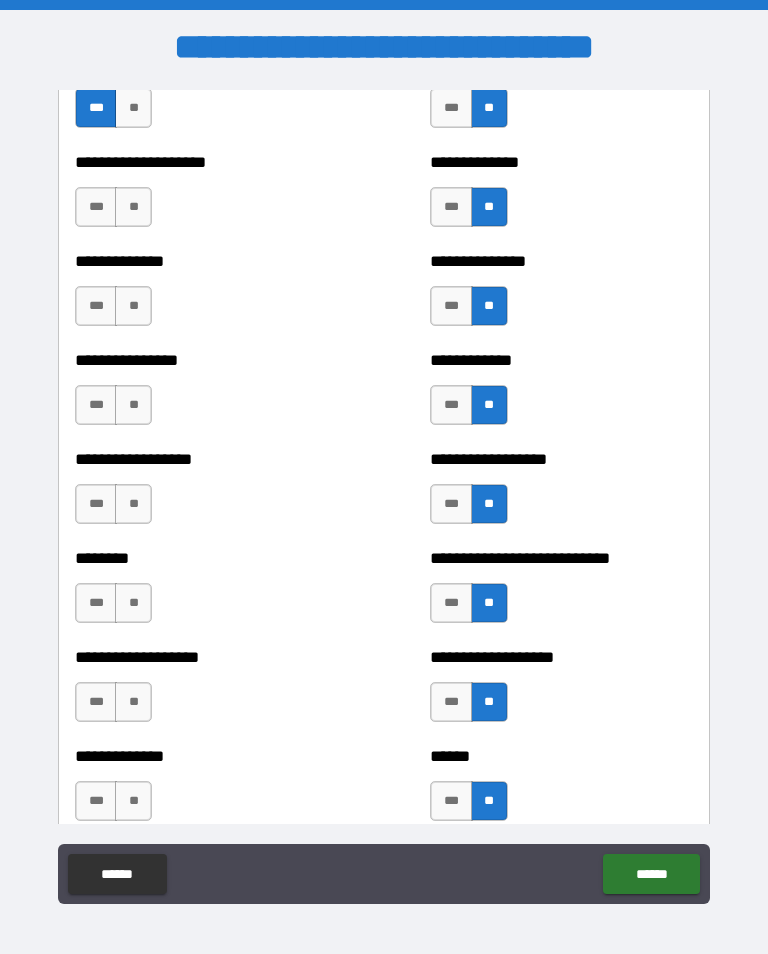 scroll, scrollTop: 4160, scrollLeft: 0, axis: vertical 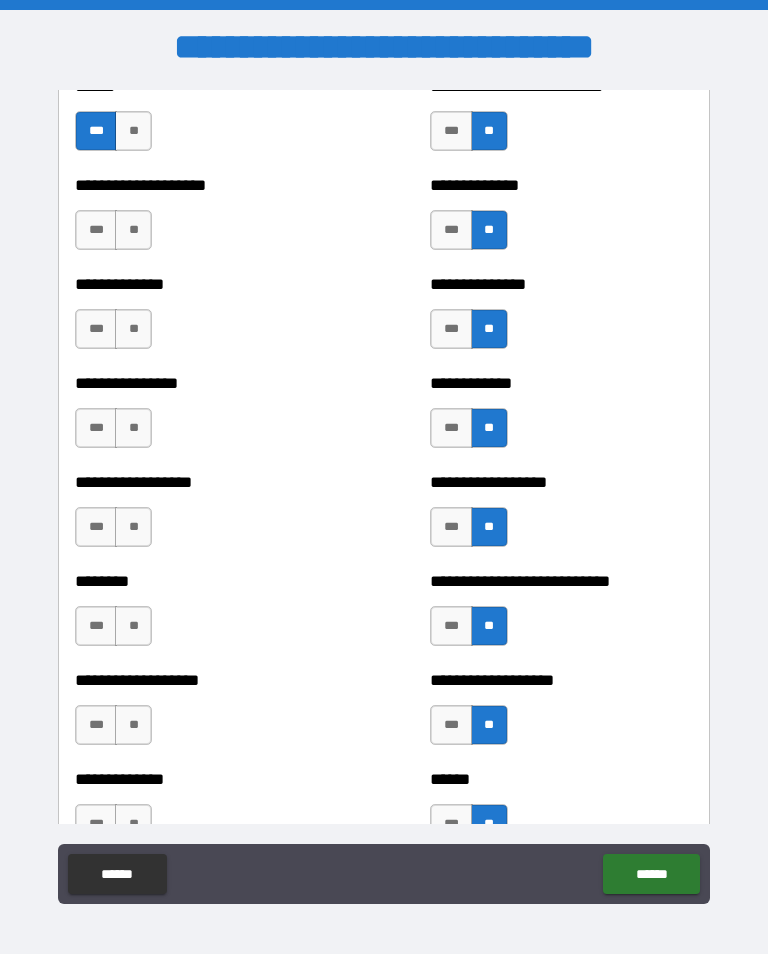 click on "**" at bounding box center [133, 230] 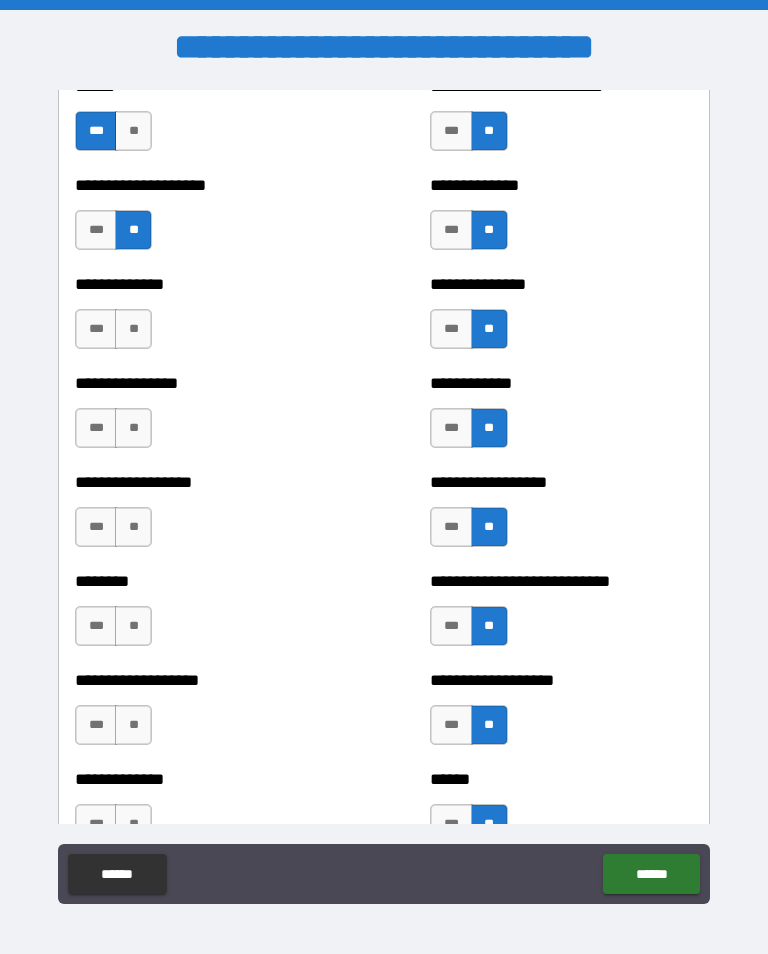 click on "**" at bounding box center [133, 329] 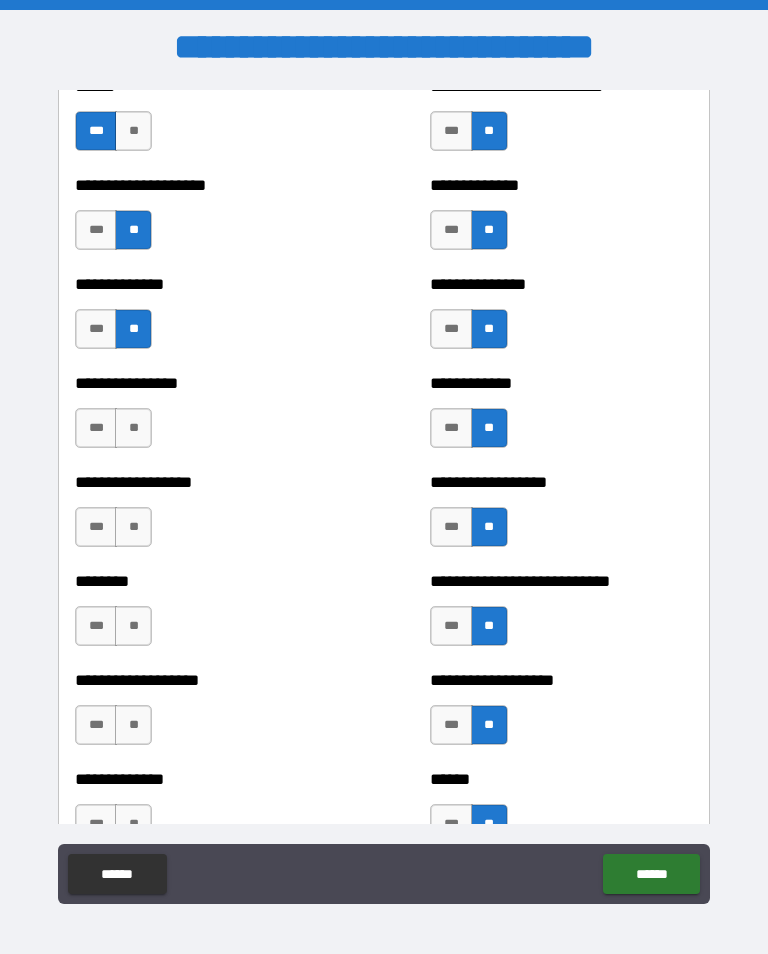click on "**" at bounding box center [133, 428] 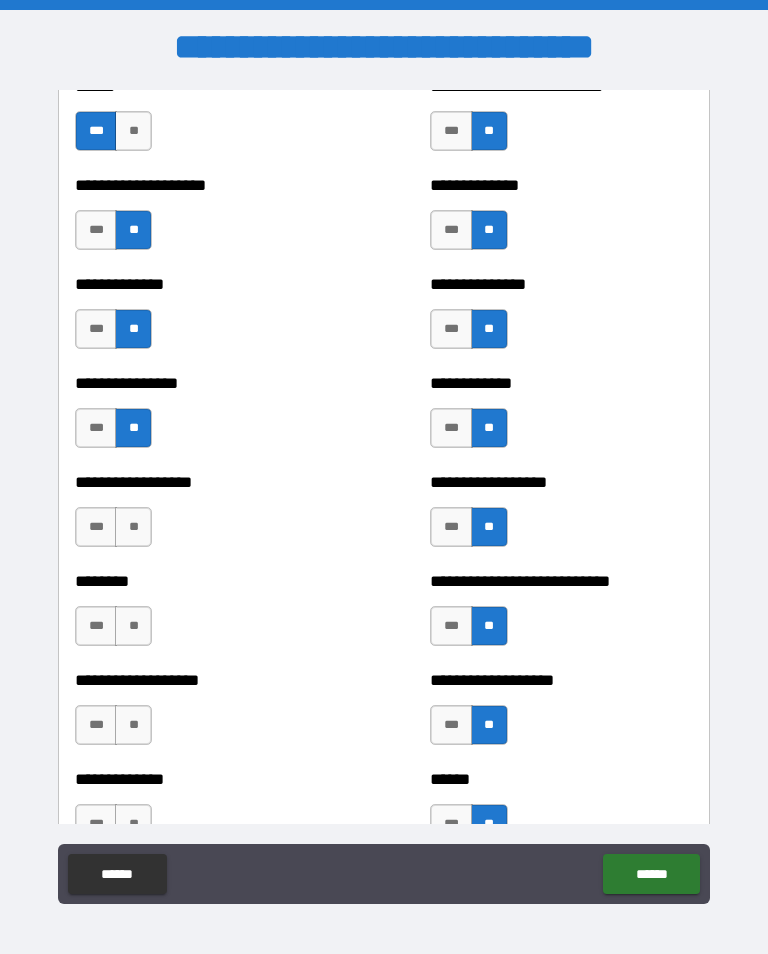 click on "**" at bounding box center [133, 527] 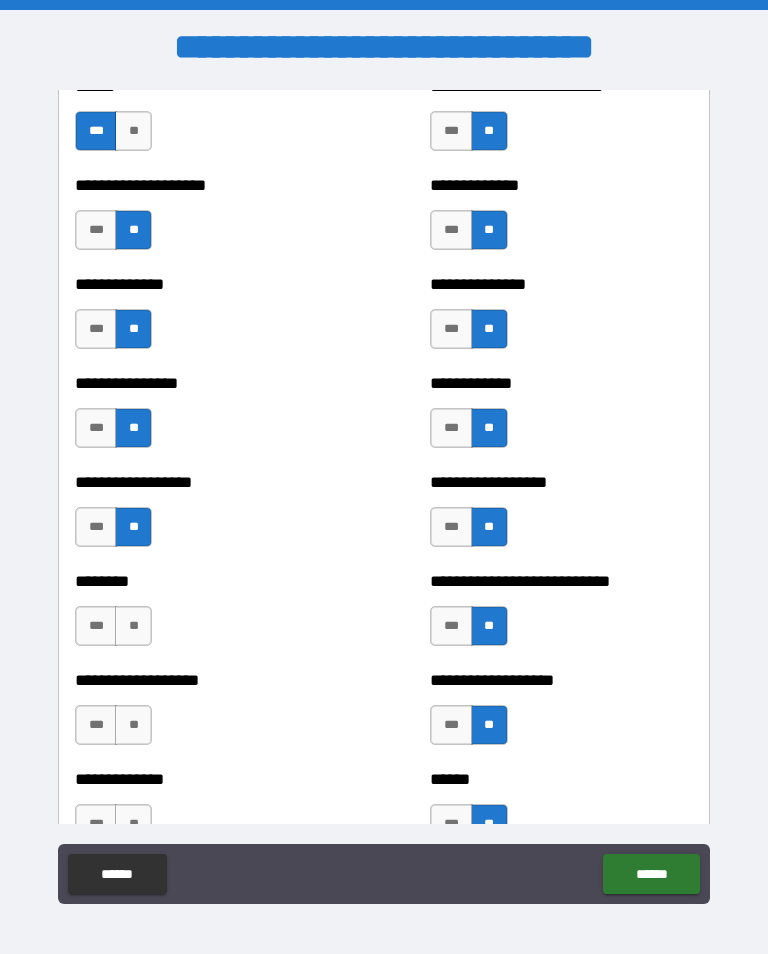 click on "**" at bounding box center (133, 626) 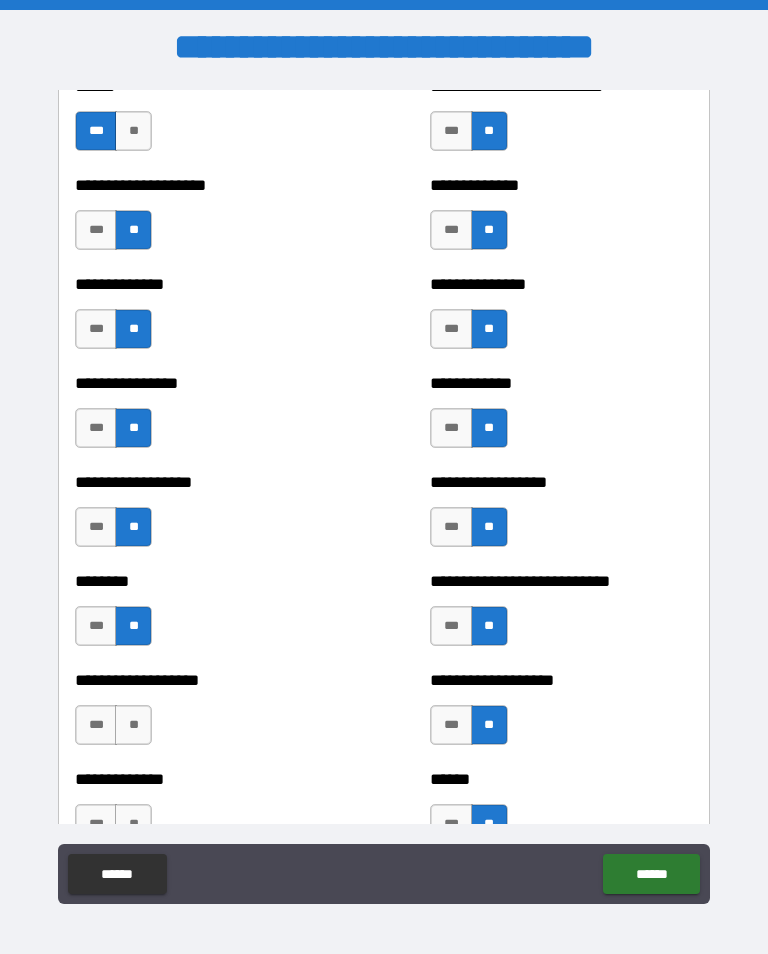 click on "**" at bounding box center [133, 725] 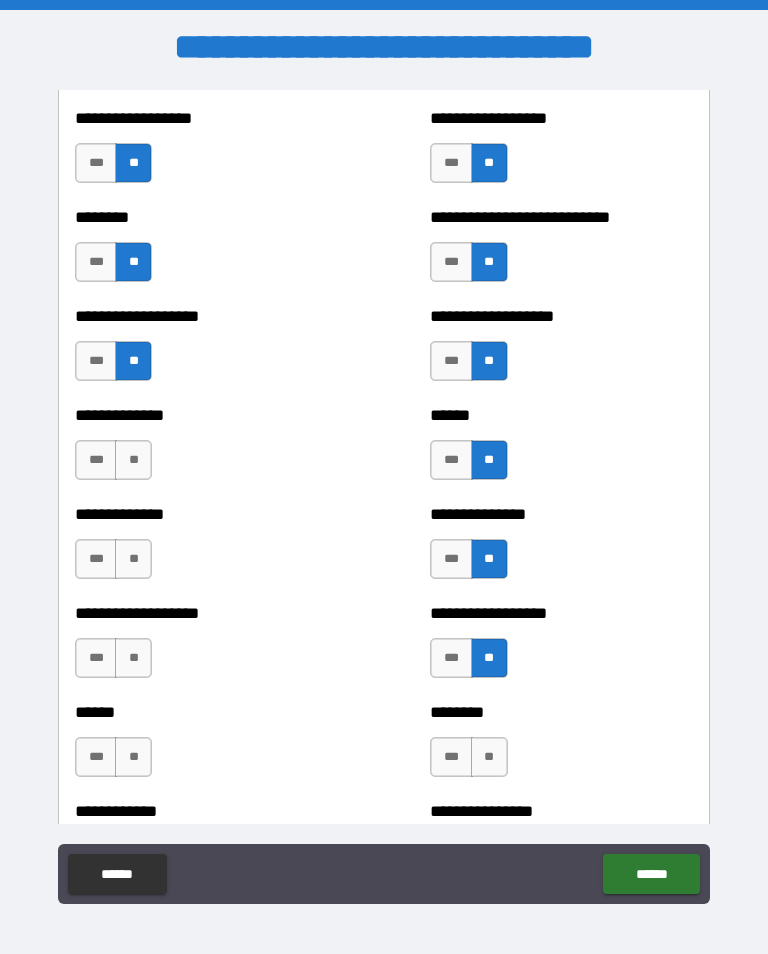 scroll, scrollTop: 4556, scrollLeft: 0, axis: vertical 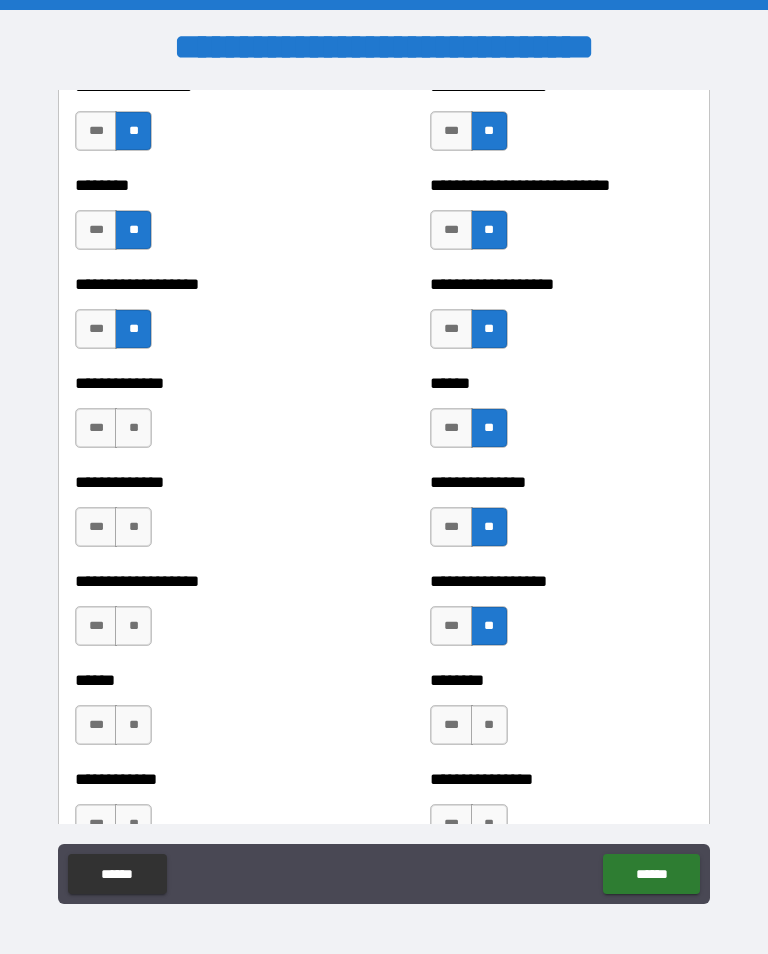 click on "**" at bounding box center [133, 428] 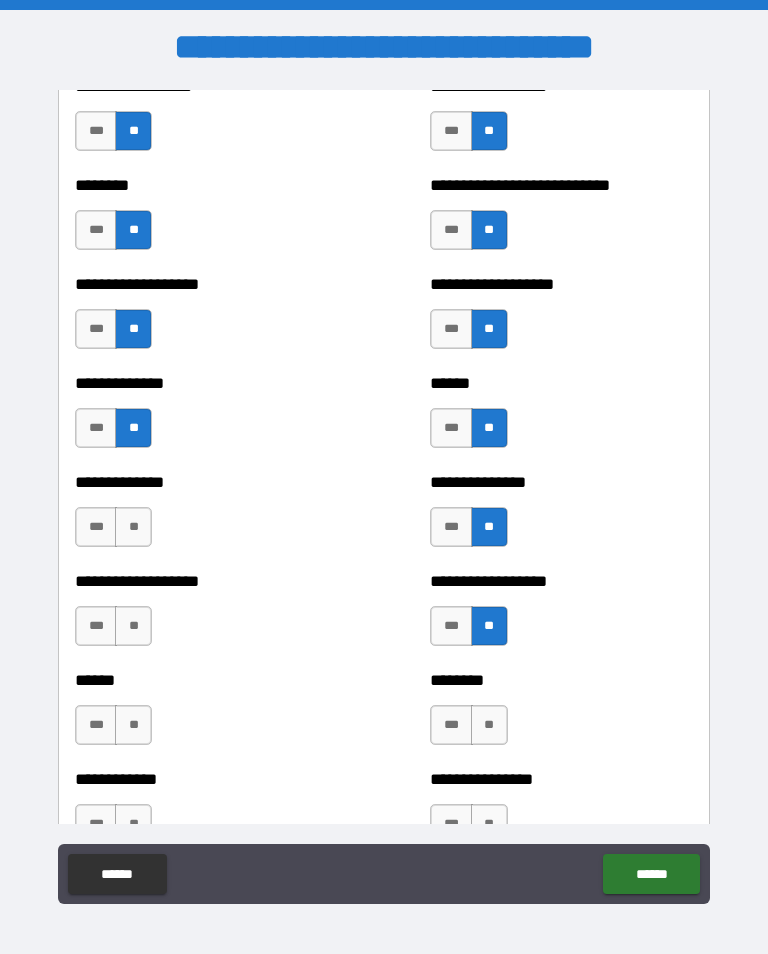 click on "**" at bounding box center [133, 527] 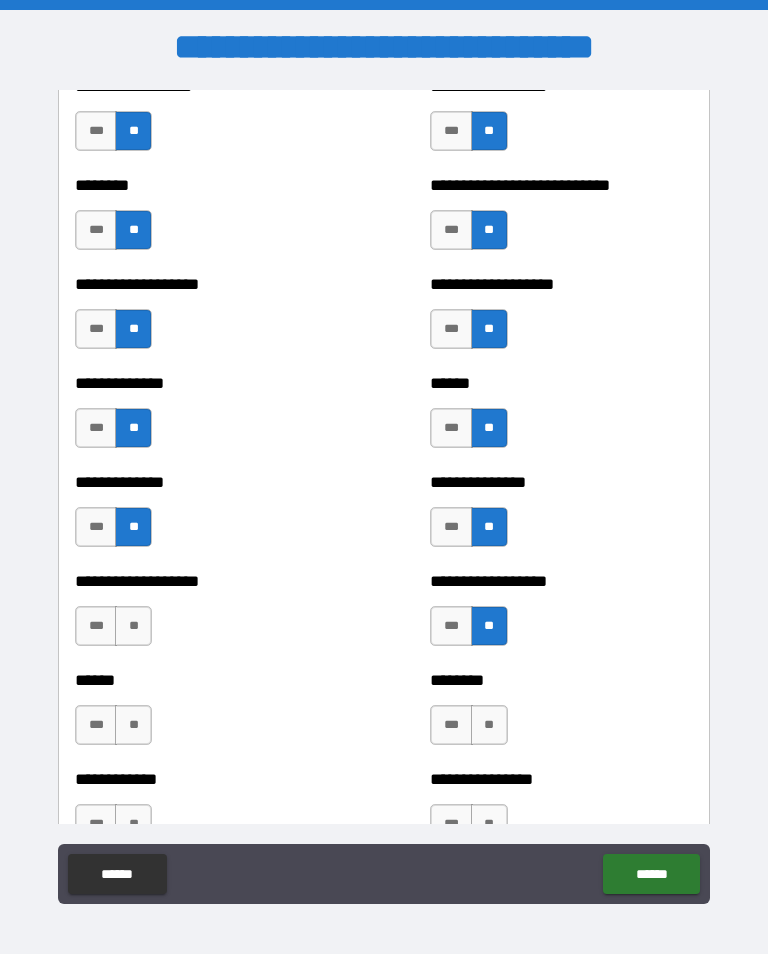 click on "**" at bounding box center [133, 626] 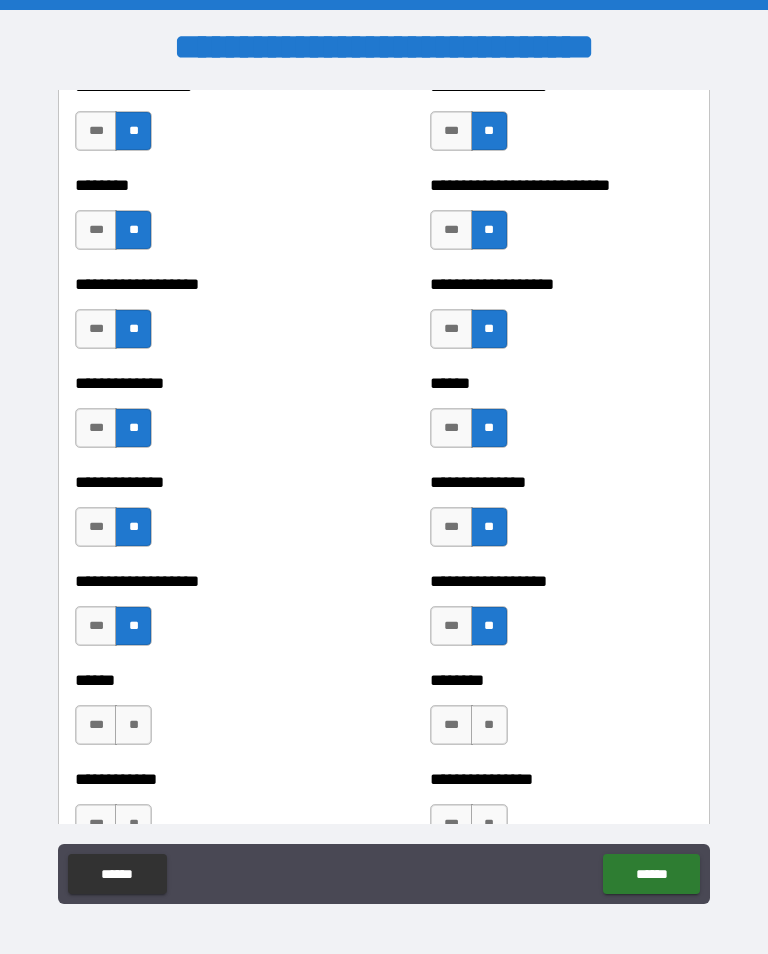 click on "**" at bounding box center [133, 725] 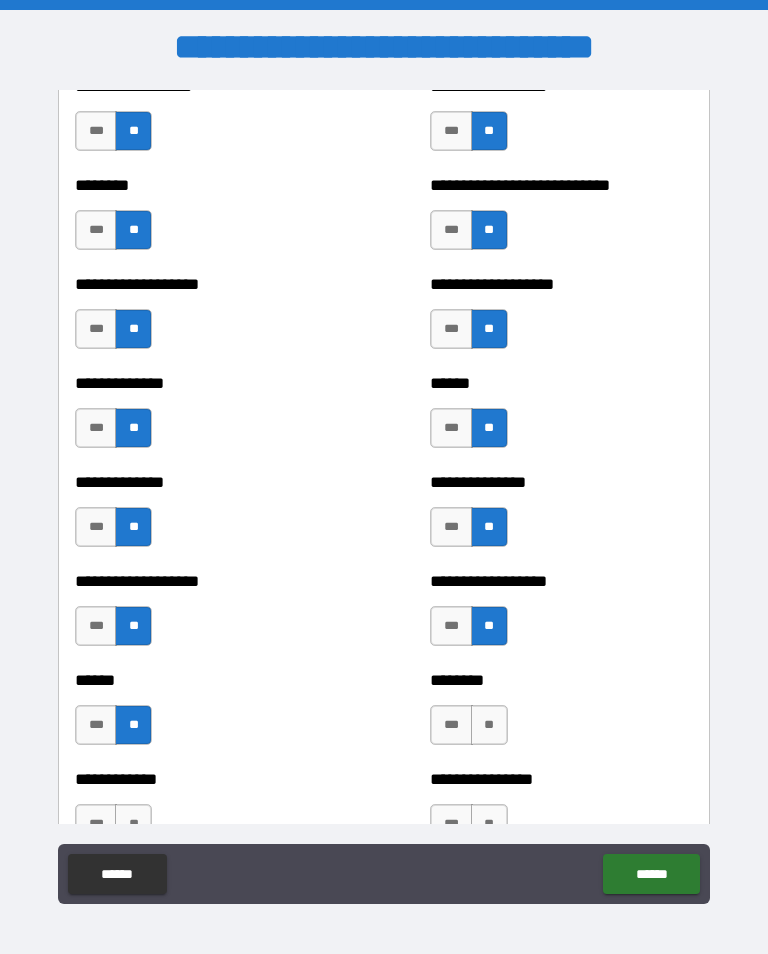 click on "**" at bounding box center (489, 725) 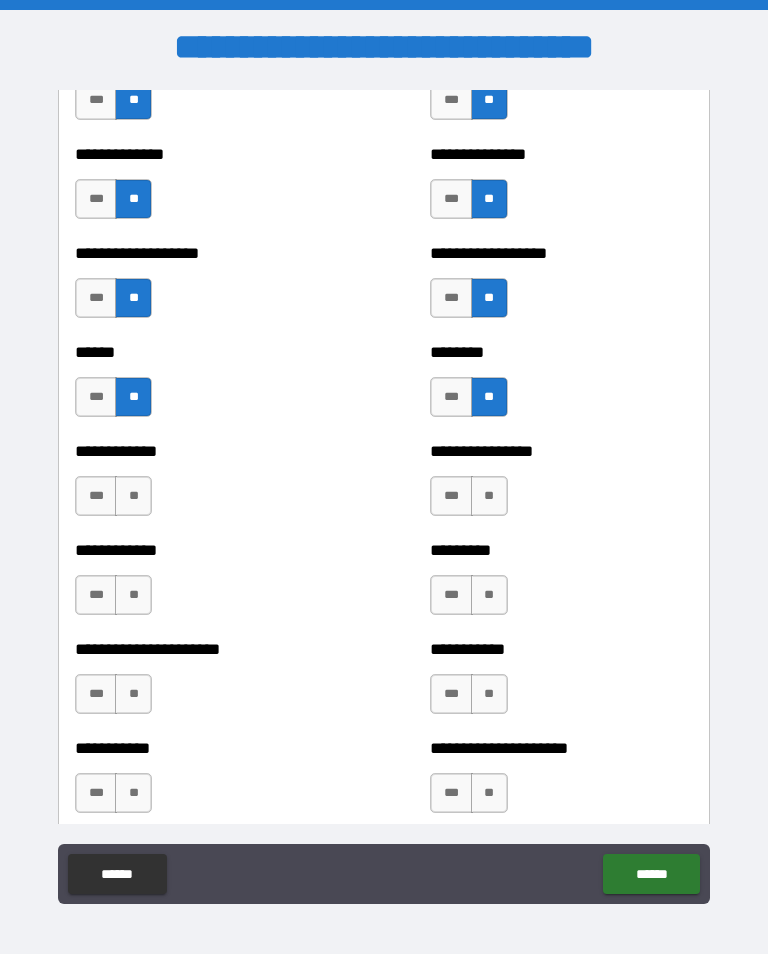 scroll, scrollTop: 4910, scrollLeft: 0, axis: vertical 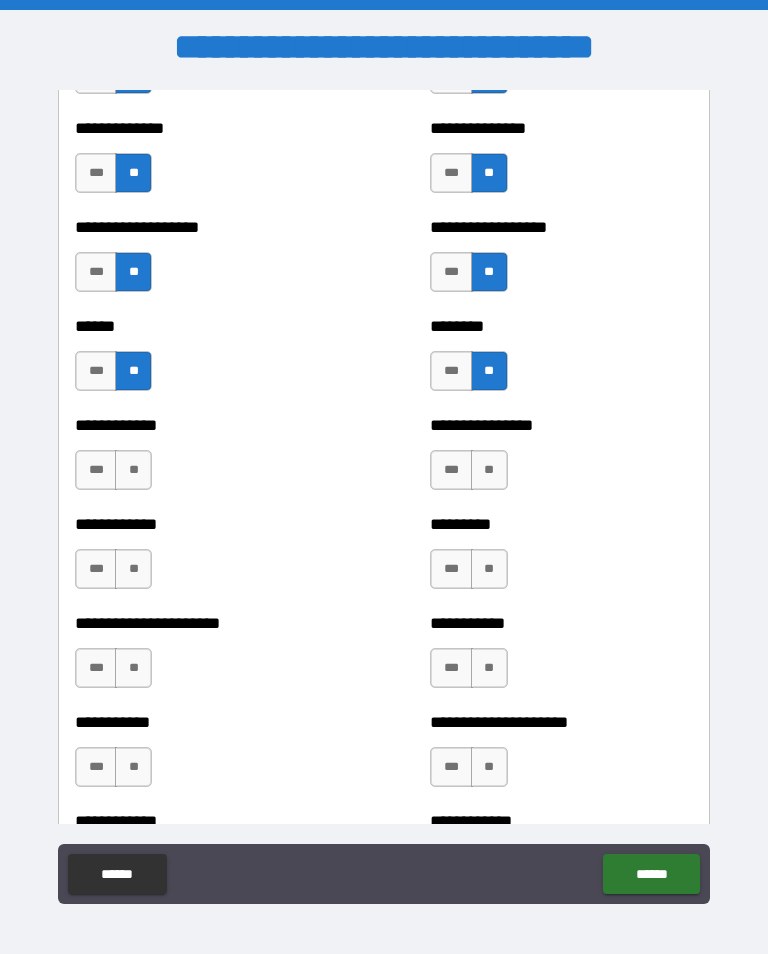 click on "**" at bounding box center (133, 470) 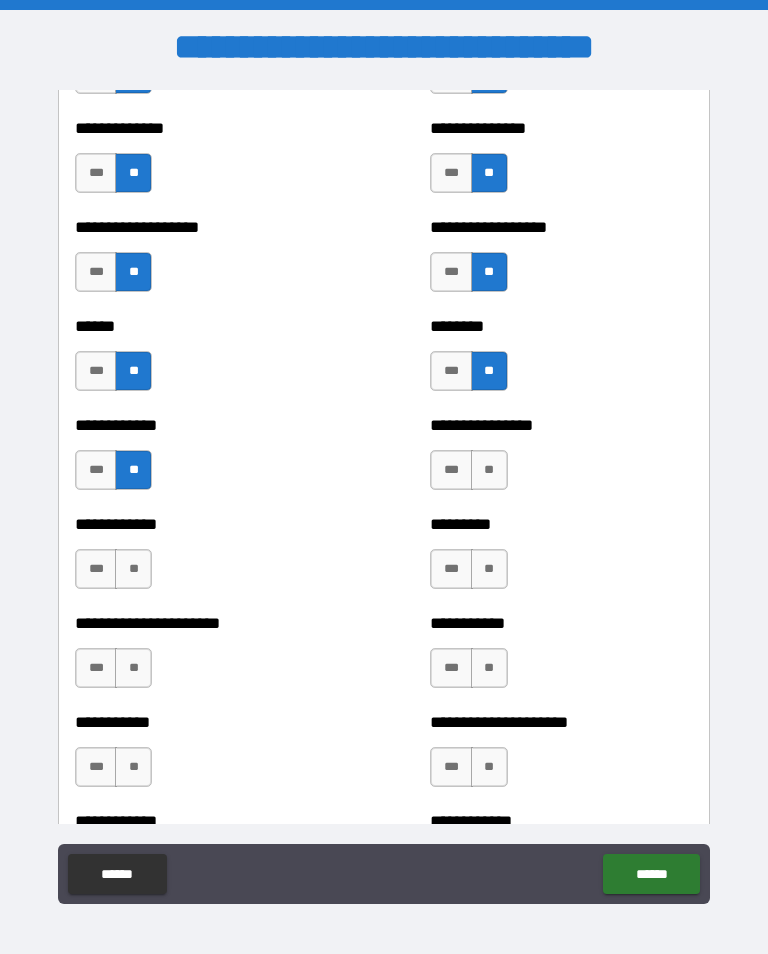 click on "**" at bounding box center [133, 569] 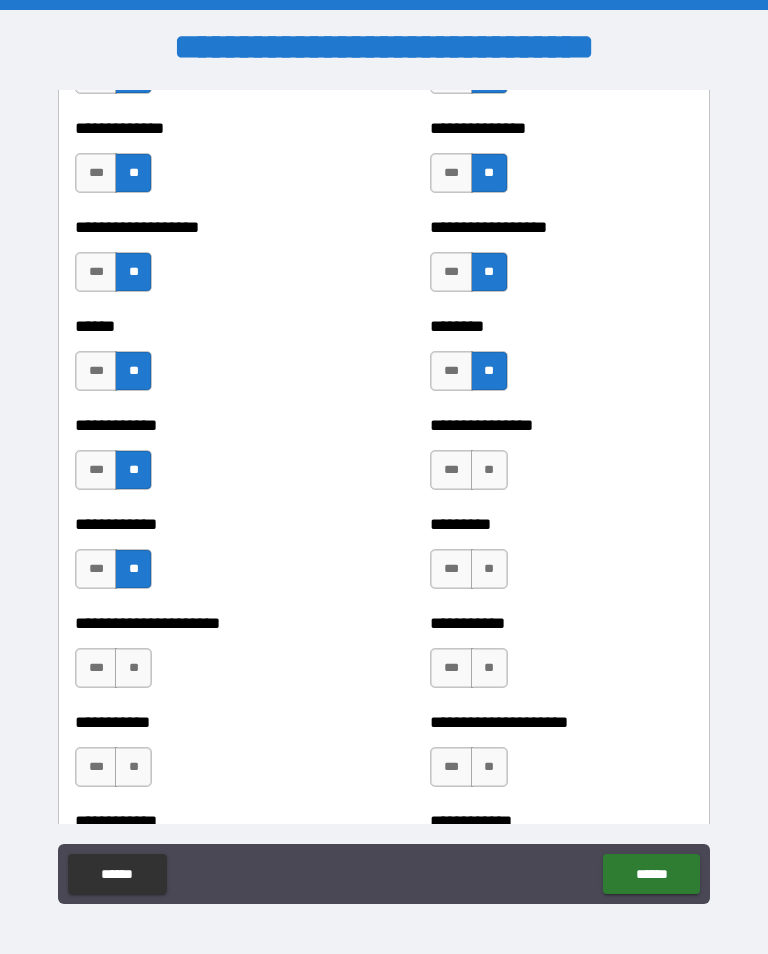 click on "**" at bounding box center (133, 668) 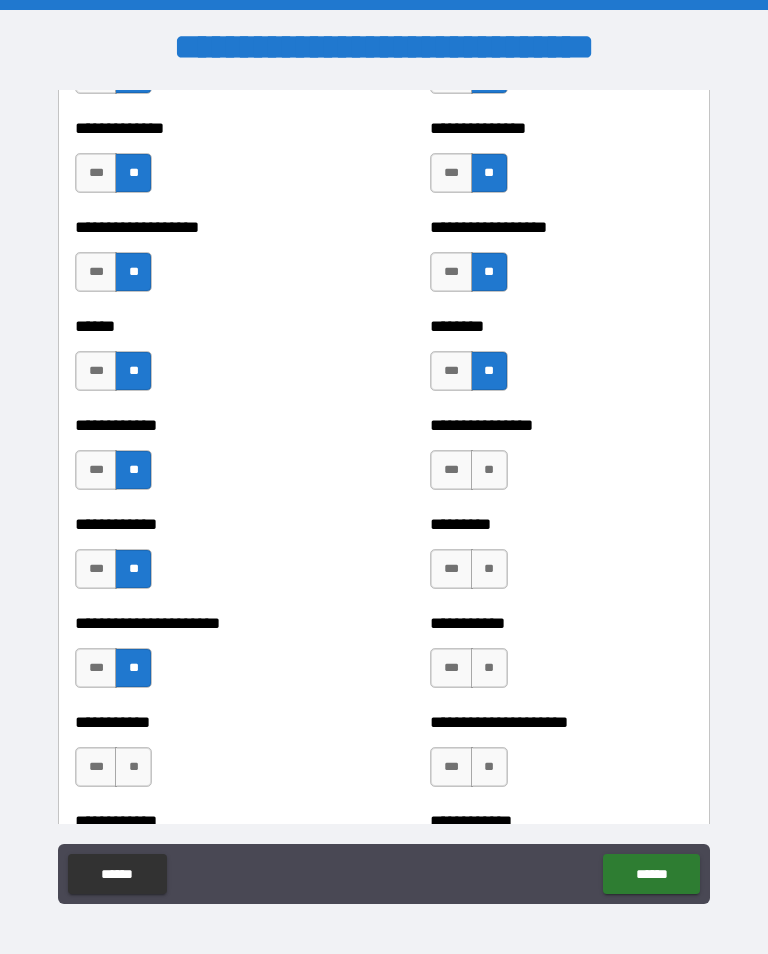 click on "**" at bounding box center (489, 470) 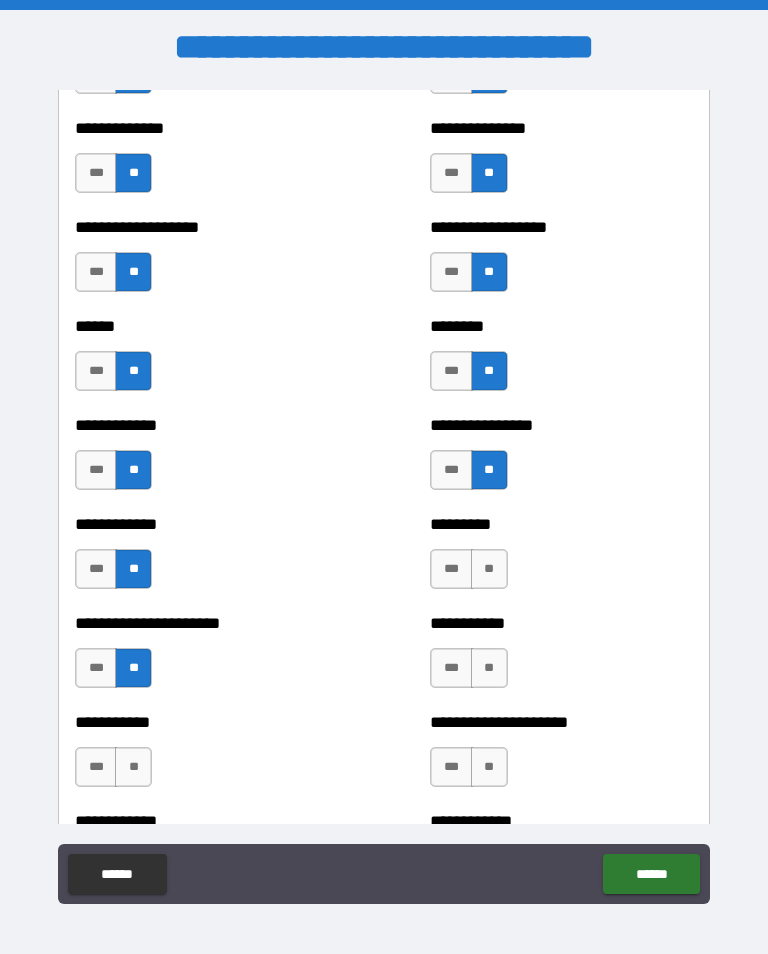 click on "**" at bounding box center [489, 569] 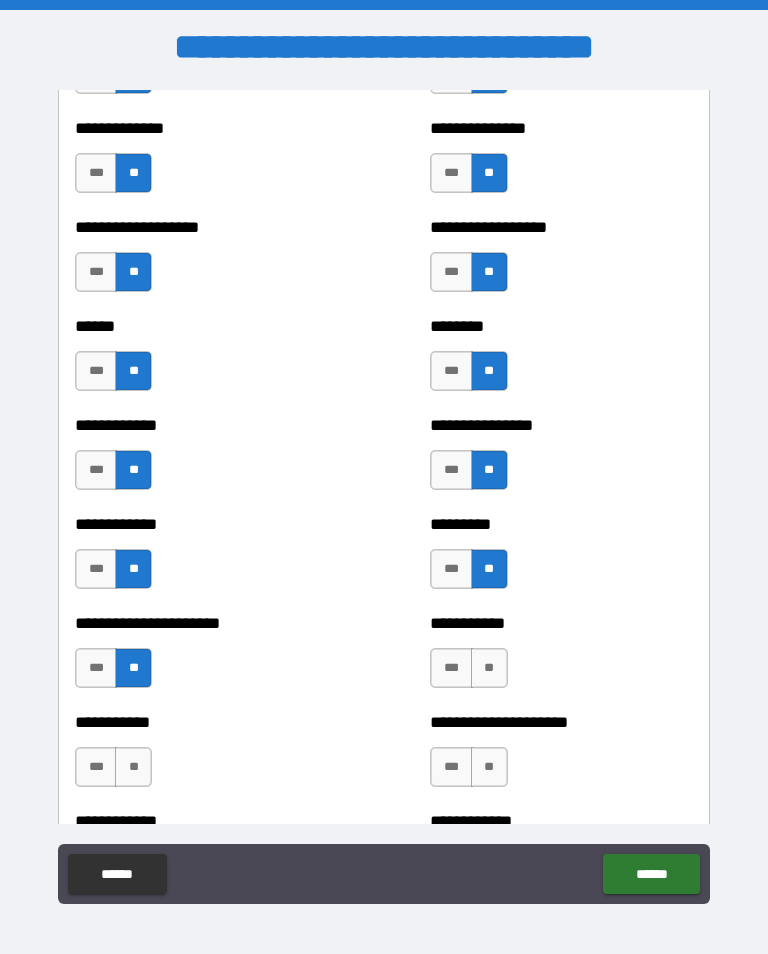 click on "**" at bounding box center (489, 668) 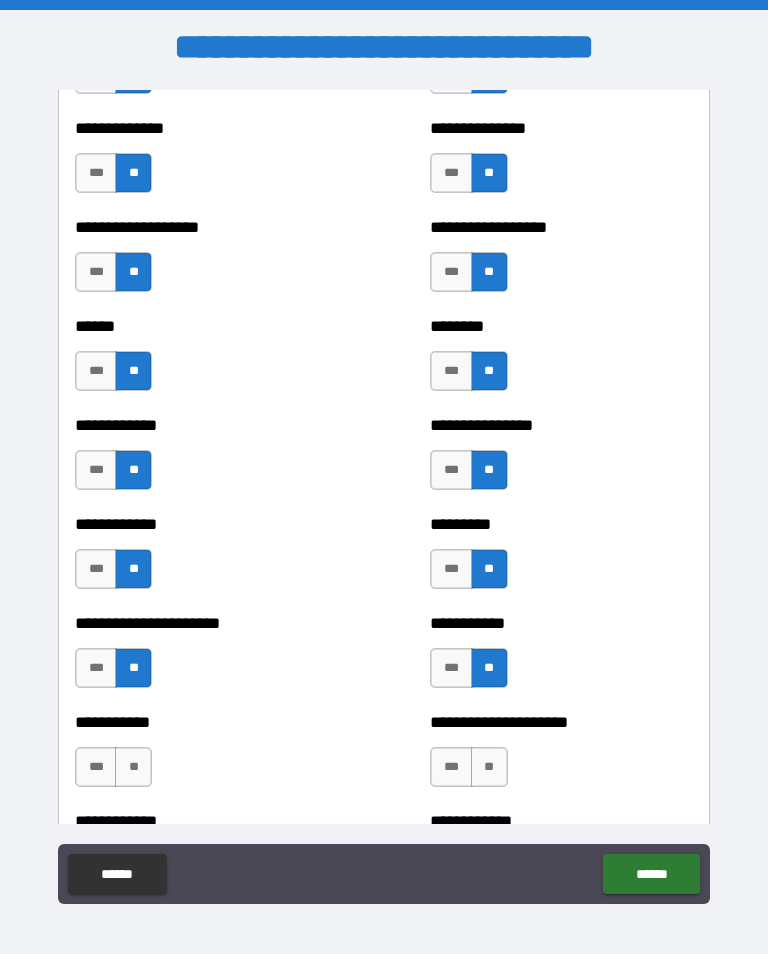 click on "**" at bounding box center (489, 767) 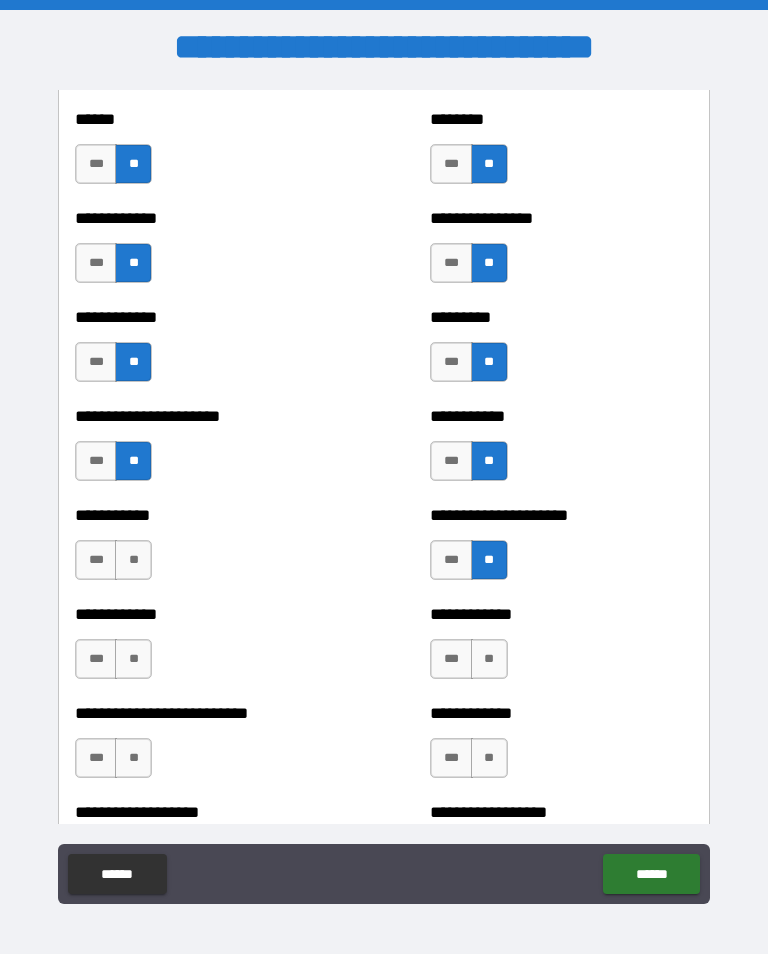 scroll, scrollTop: 5118, scrollLeft: 0, axis: vertical 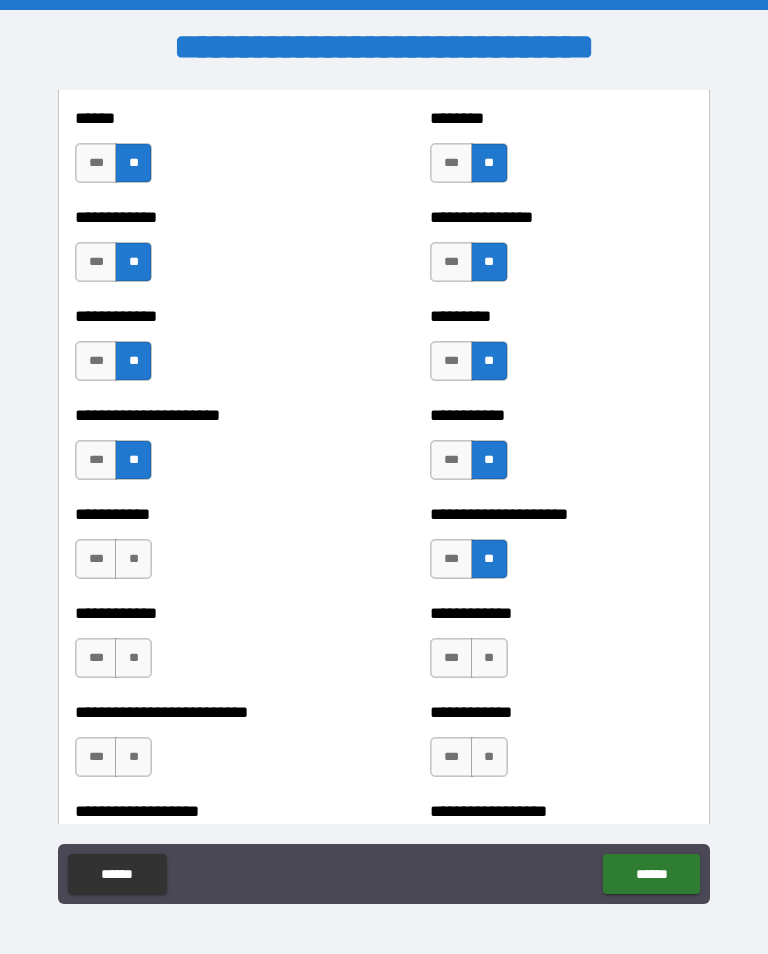 click on "**" at bounding box center (489, 658) 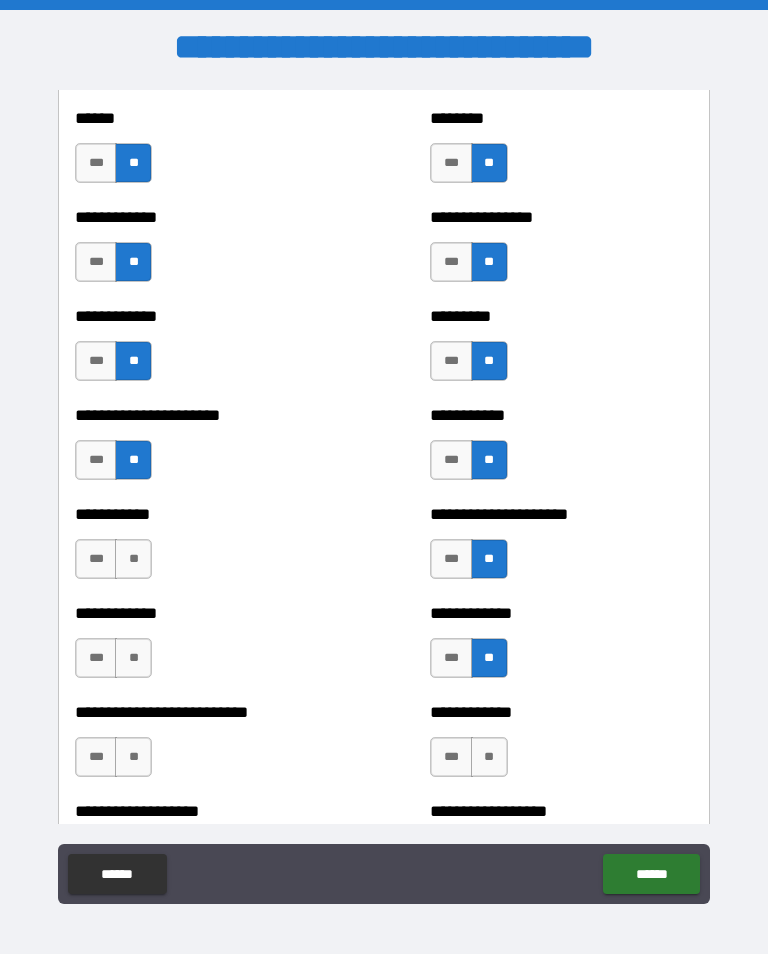 click on "**" at bounding box center (133, 658) 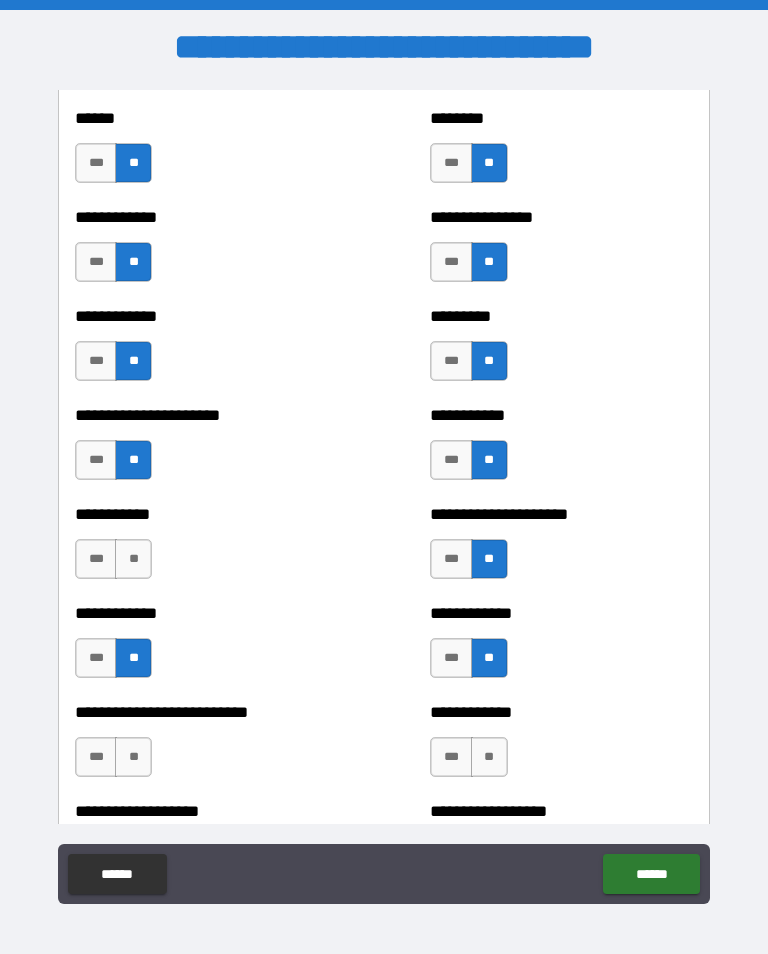 click on "**" at bounding box center (133, 757) 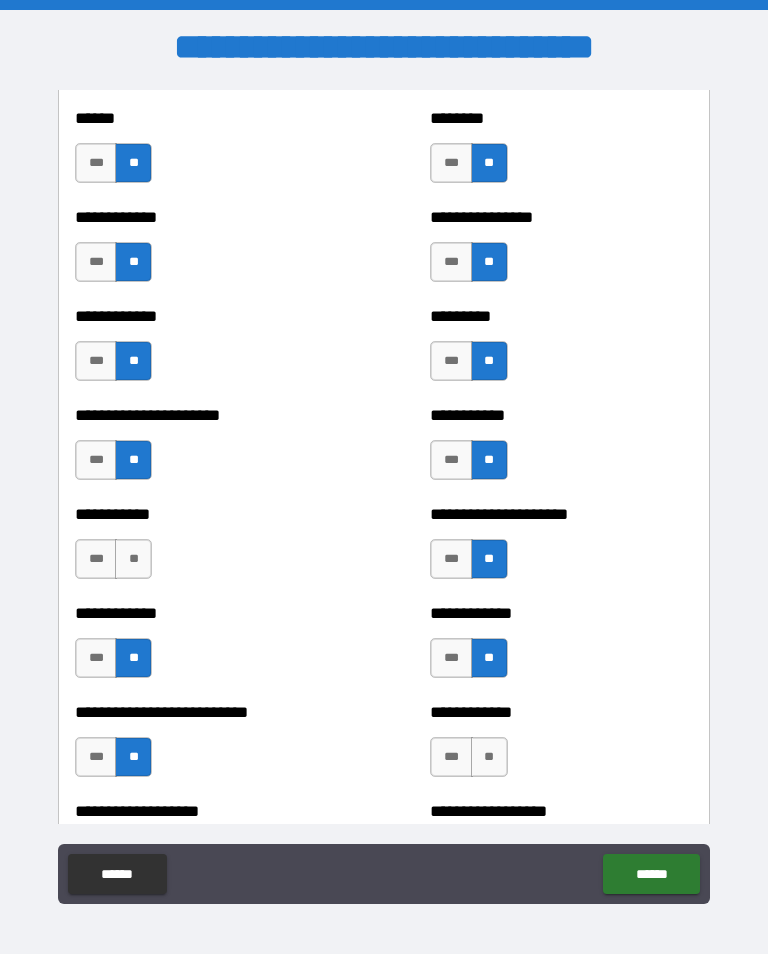 click on "**" at bounding box center (489, 757) 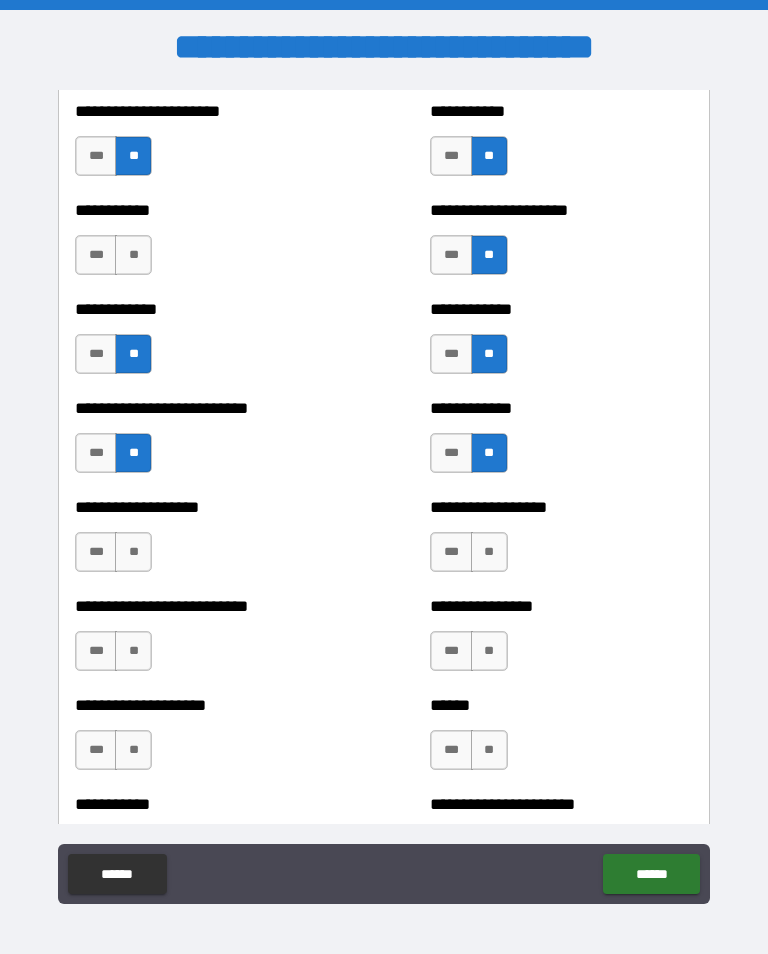 scroll, scrollTop: 5422, scrollLeft: 0, axis: vertical 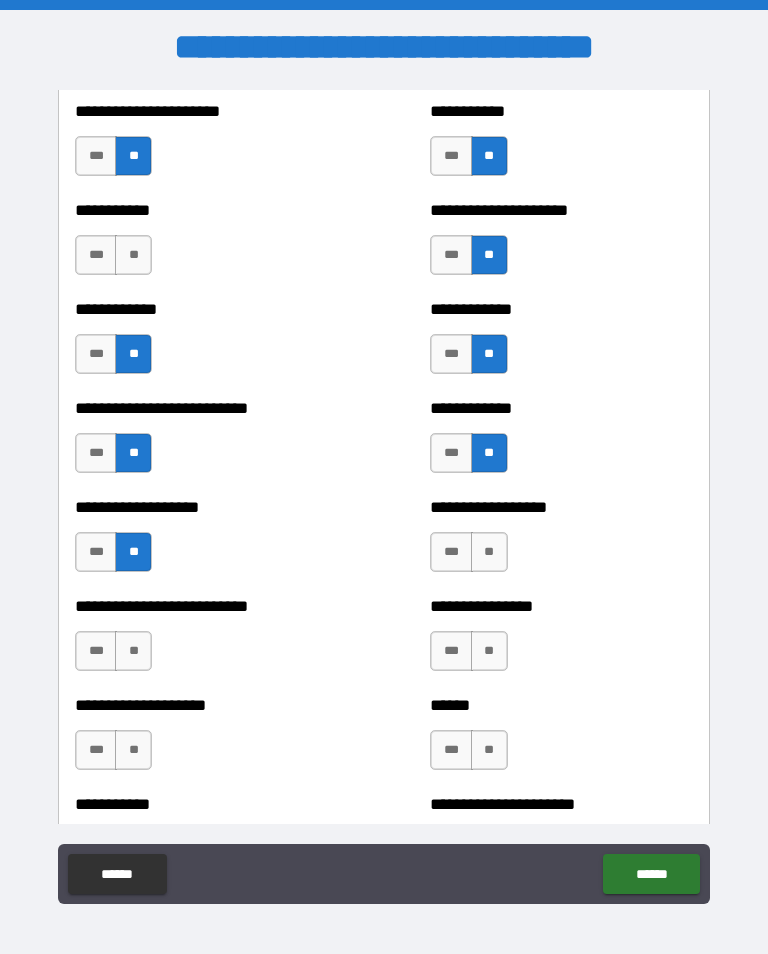 click on "**" at bounding box center [489, 552] 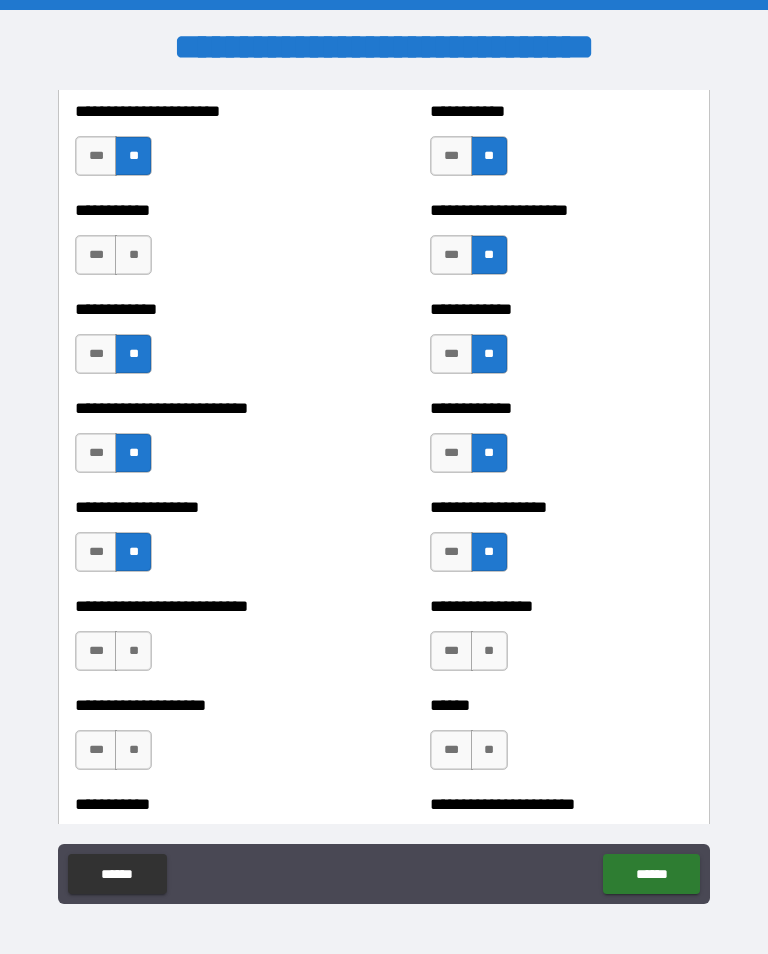click on "**" at bounding box center (133, 651) 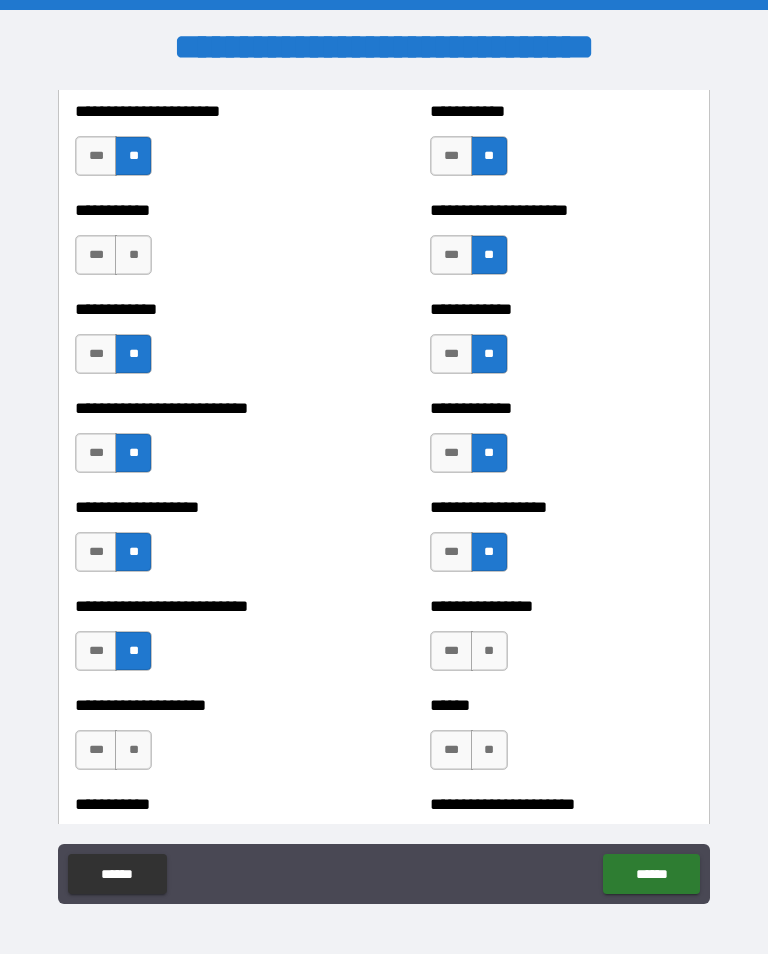click on "**" at bounding box center (489, 651) 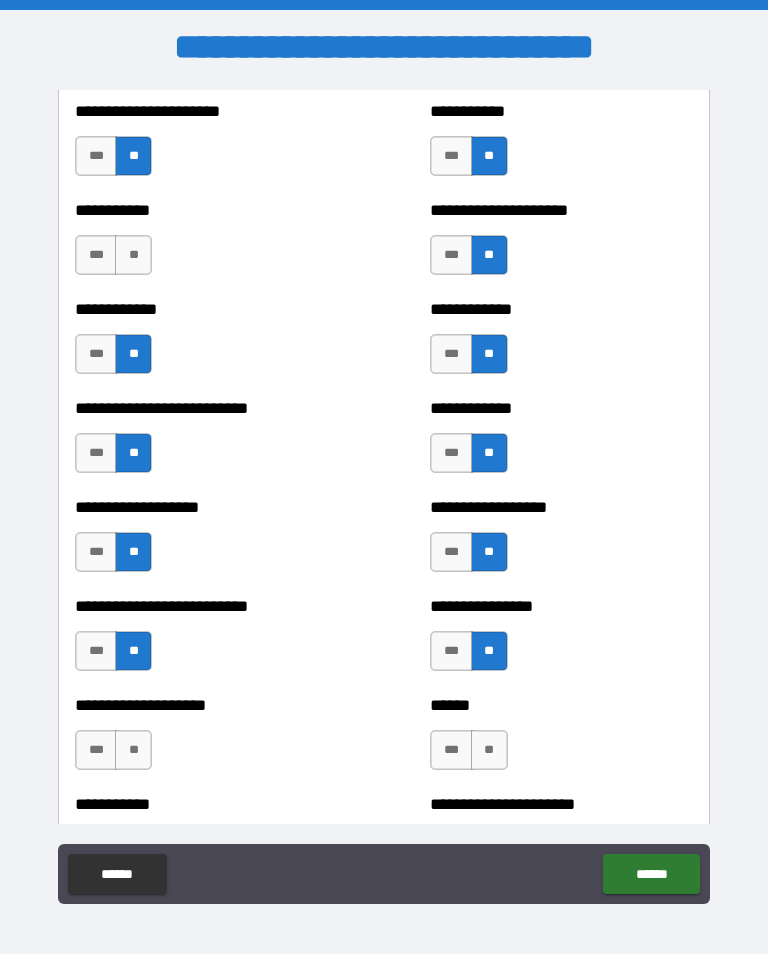click on "**" at bounding box center (133, 750) 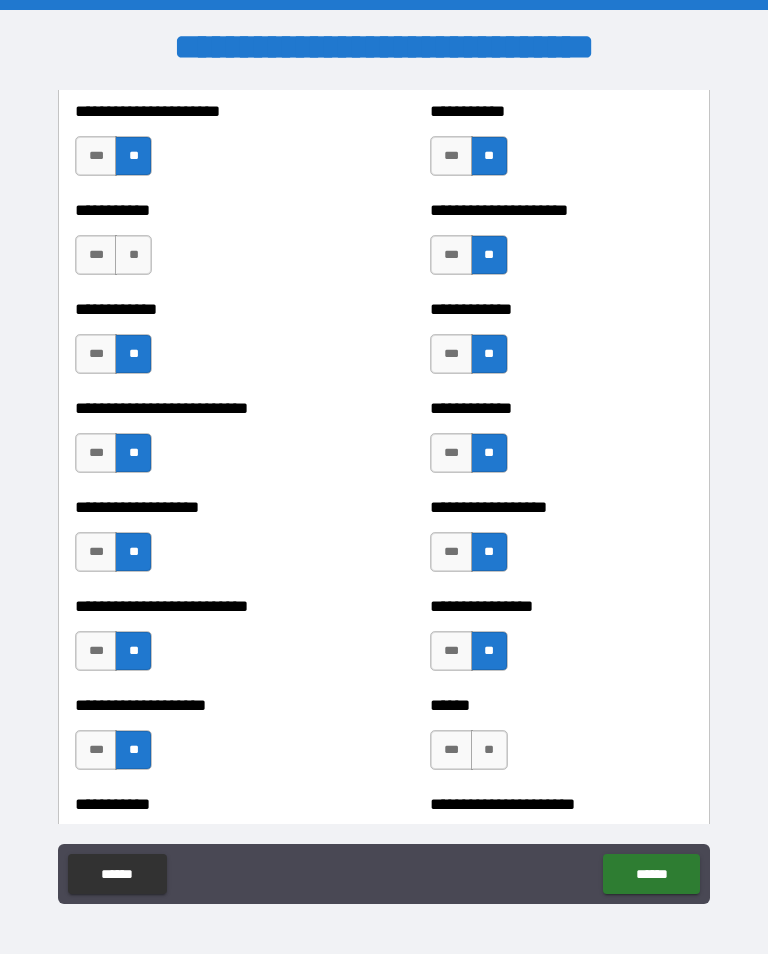 click on "**" at bounding box center (489, 750) 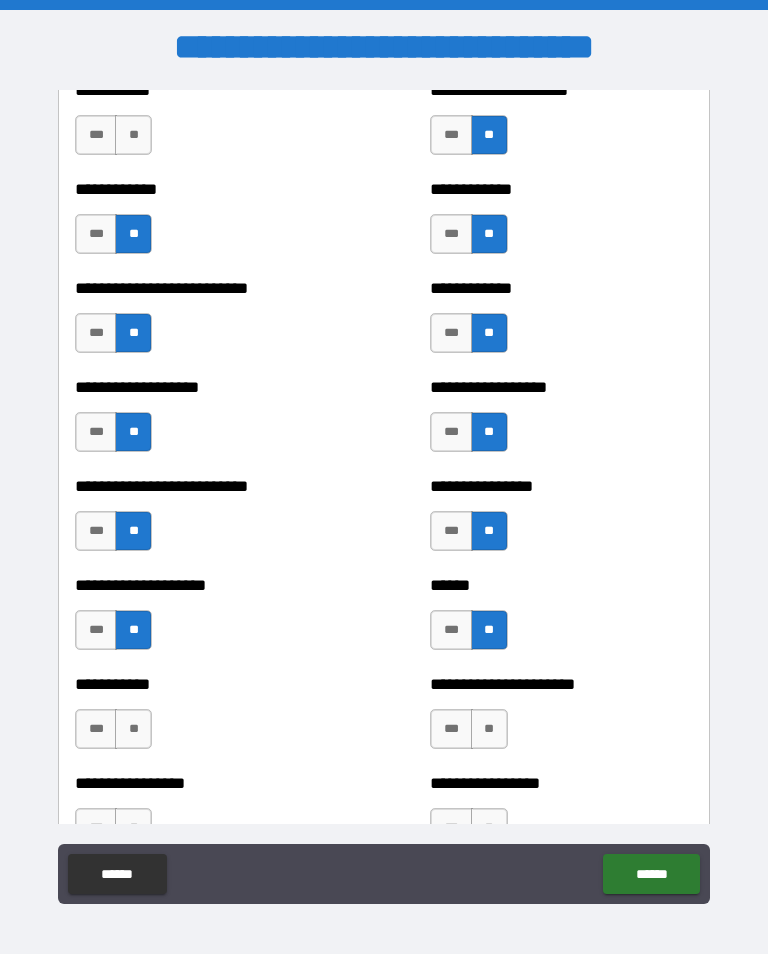 scroll, scrollTop: 5556, scrollLeft: 0, axis: vertical 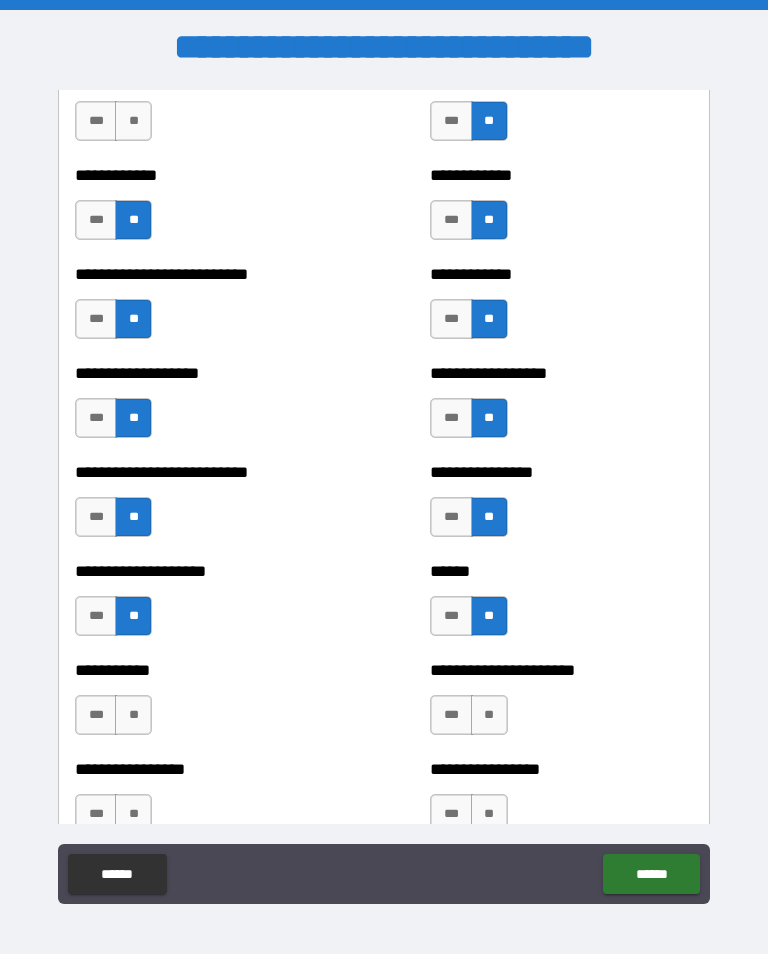 click on "***" at bounding box center [451, 616] 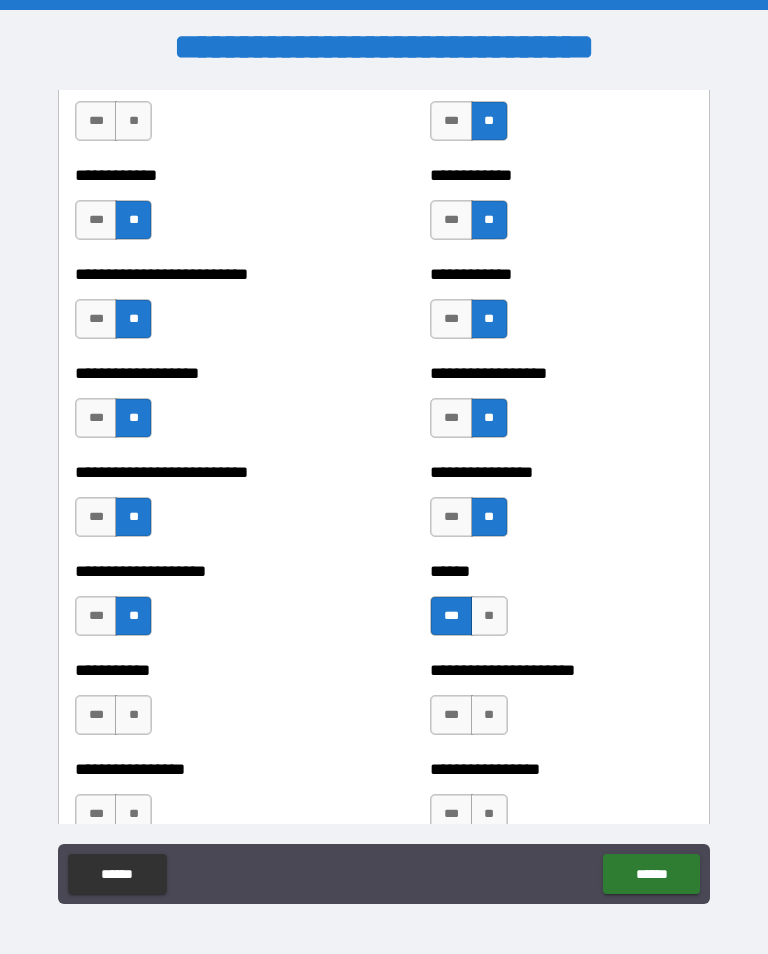 click on "**" at bounding box center (133, 715) 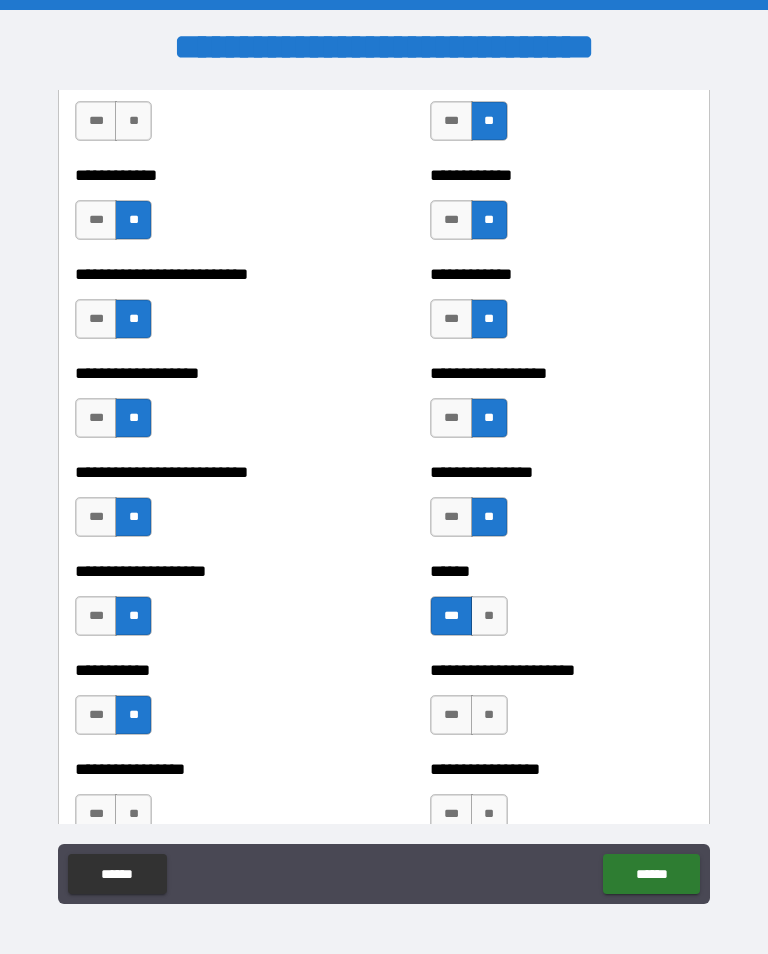 click on "**" at bounding box center [489, 715] 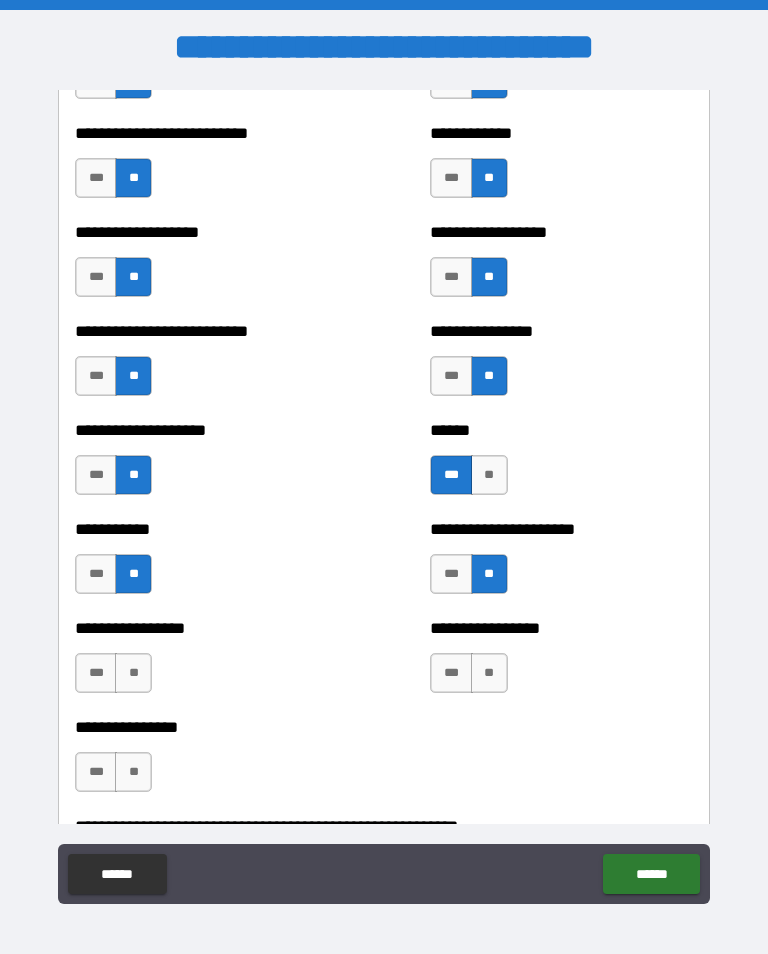 scroll, scrollTop: 5711, scrollLeft: 0, axis: vertical 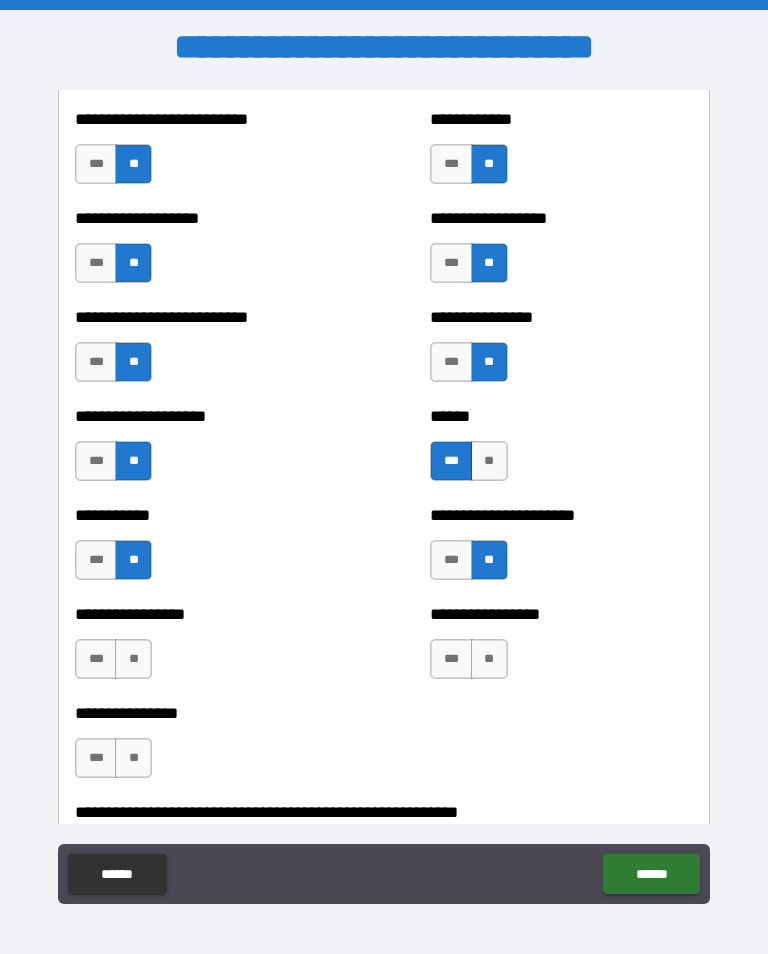click on "**" at bounding box center [489, 659] 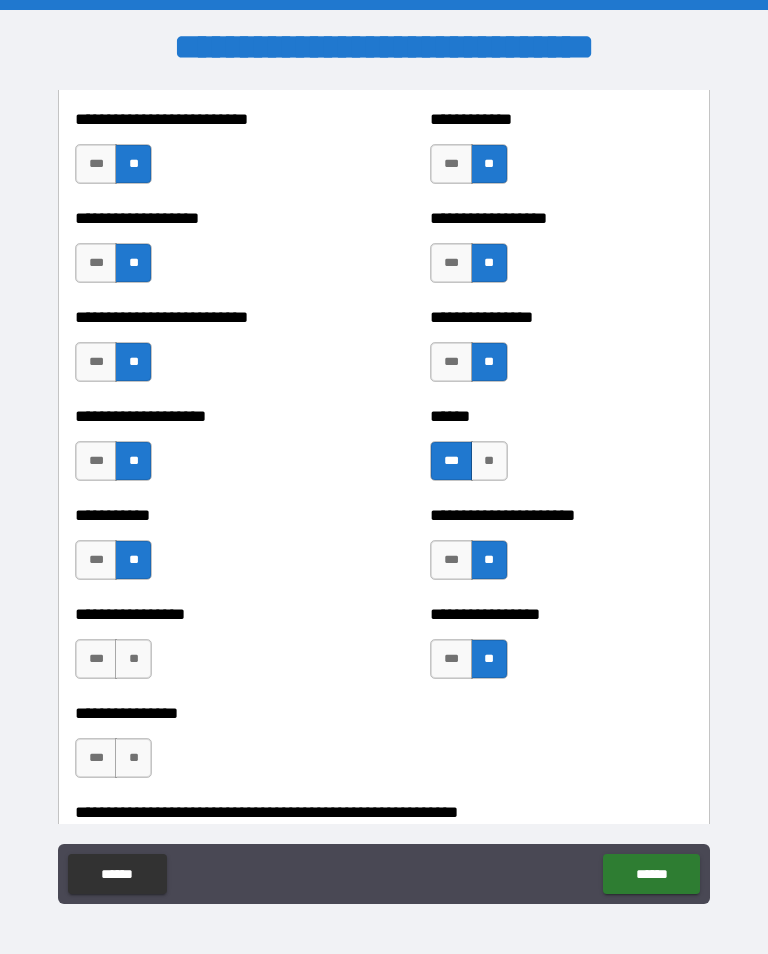 click on "**" at bounding box center (133, 659) 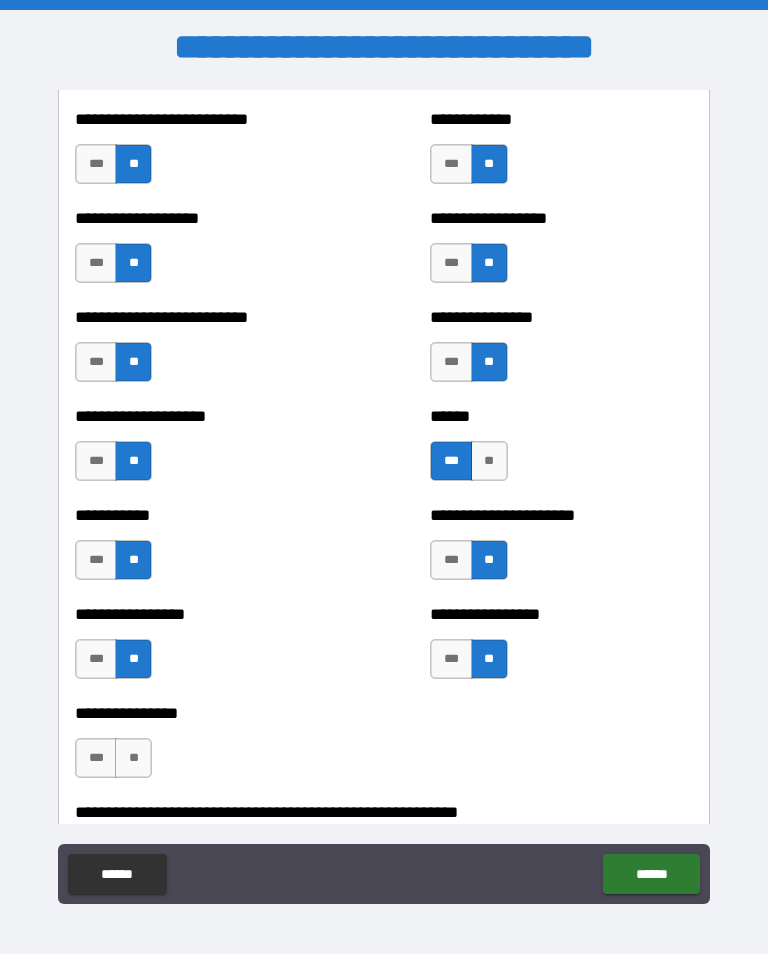click on "**" at bounding box center (133, 758) 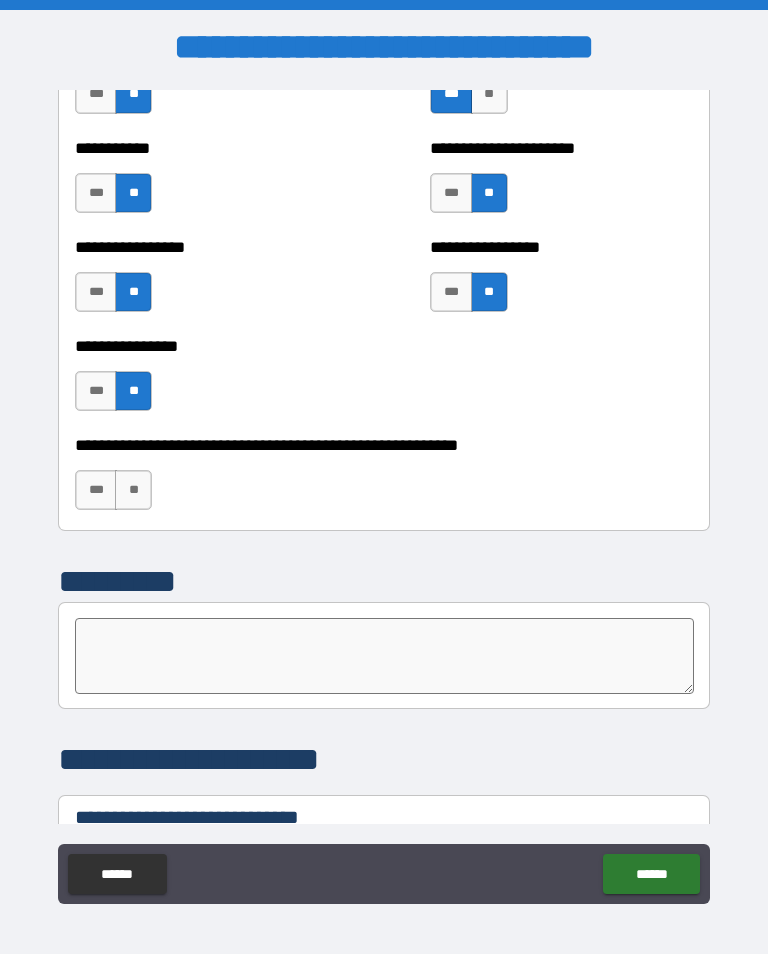 scroll, scrollTop: 6081, scrollLeft: 0, axis: vertical 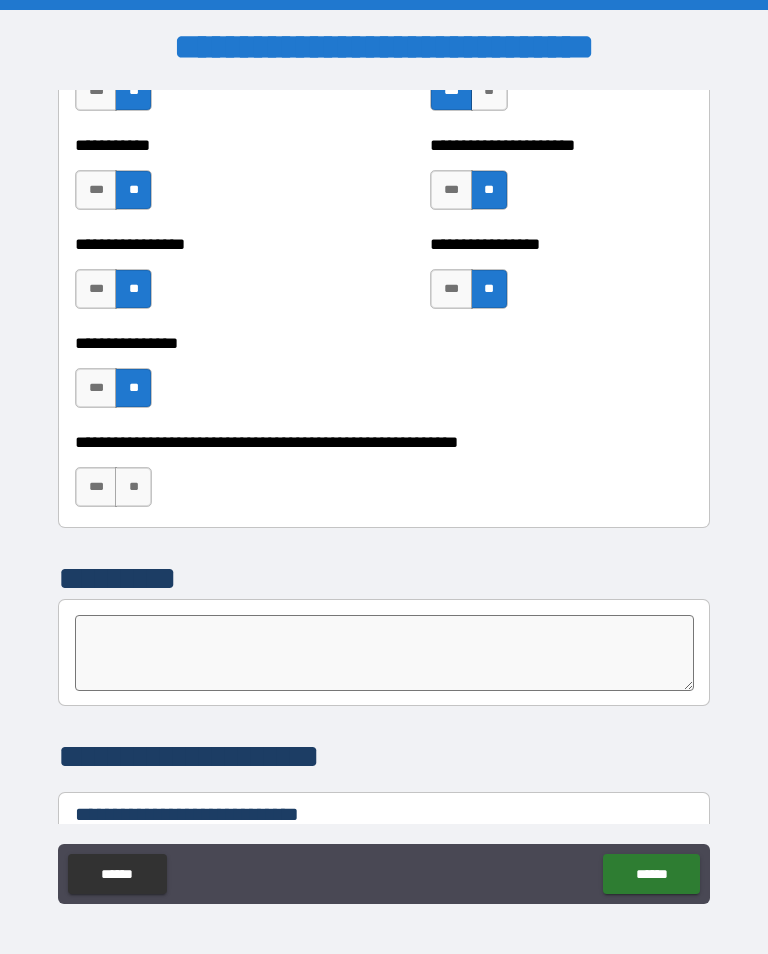 click on "**" at bounding box center [133, 487] 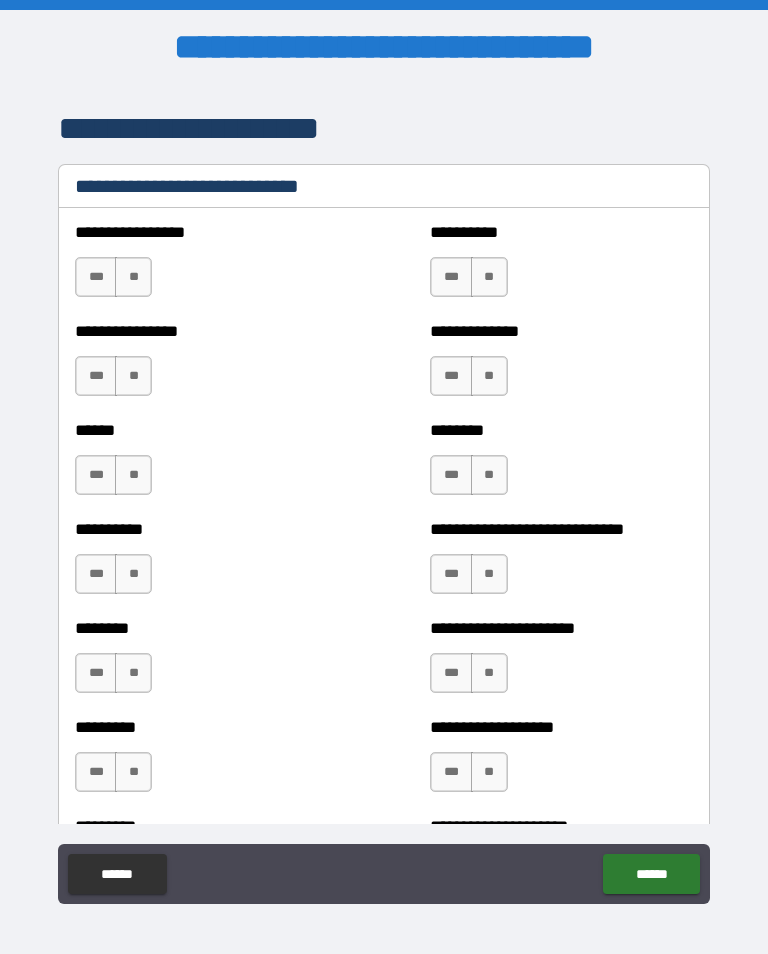 scroll, scrollTop: 6711, scrollLeft: 0, axis: vertical 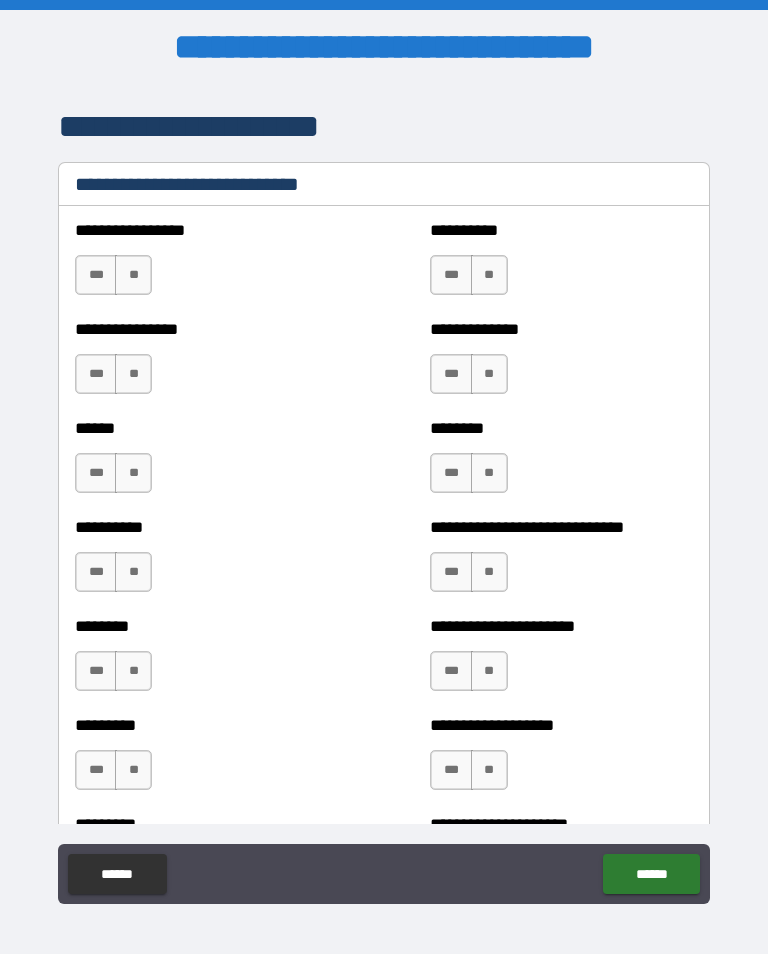 click on "**" at bounding box center (133, 275) 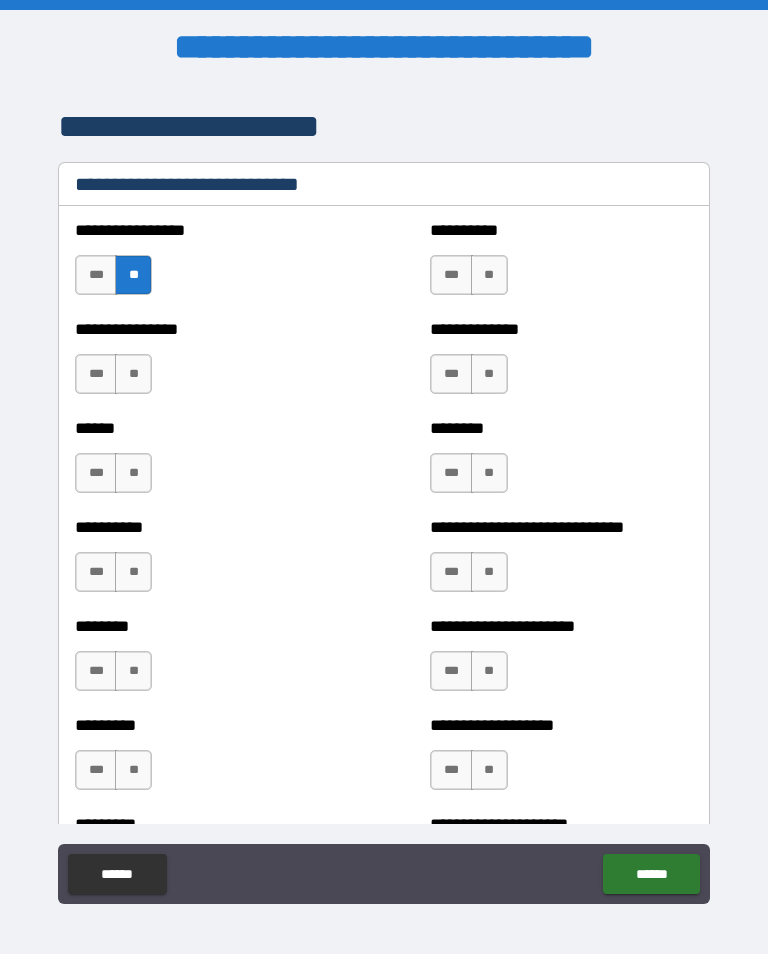 click on "**" at bounding box center [133, 374] 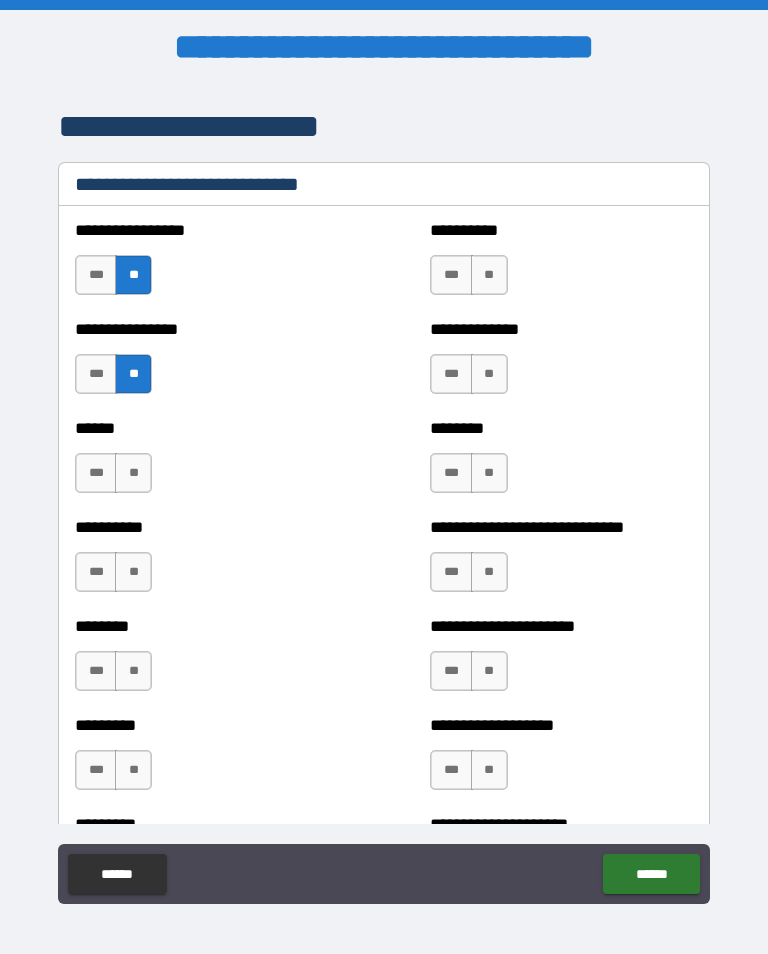 click on "***" at bounding box center [96, 473] 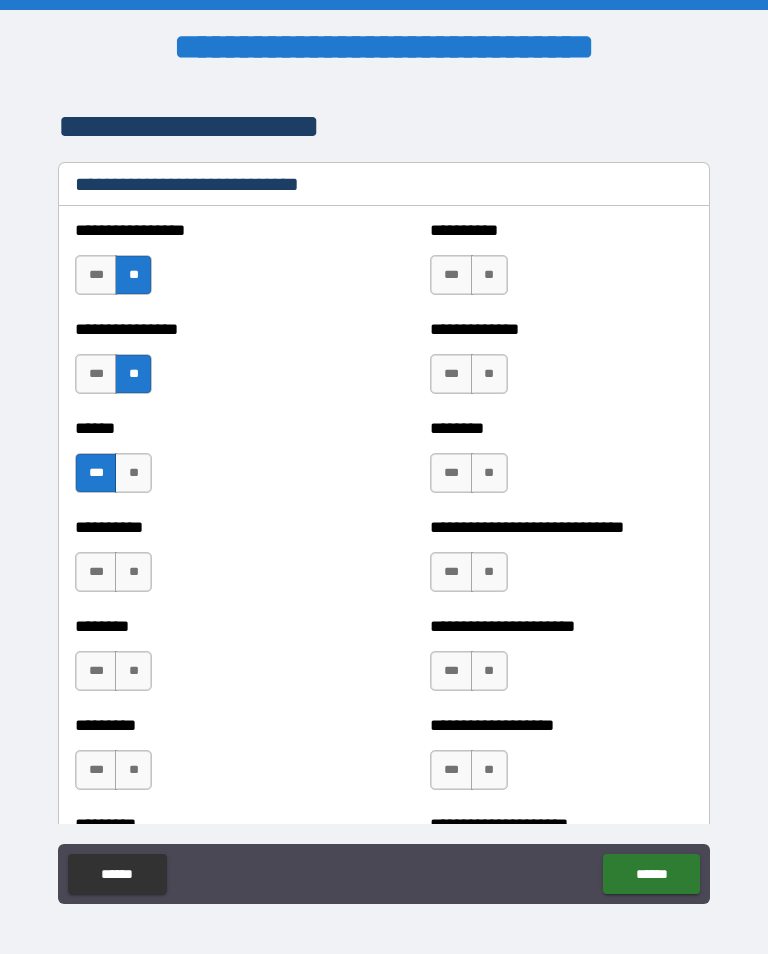 click on "***" at bounding box center [96, 473] 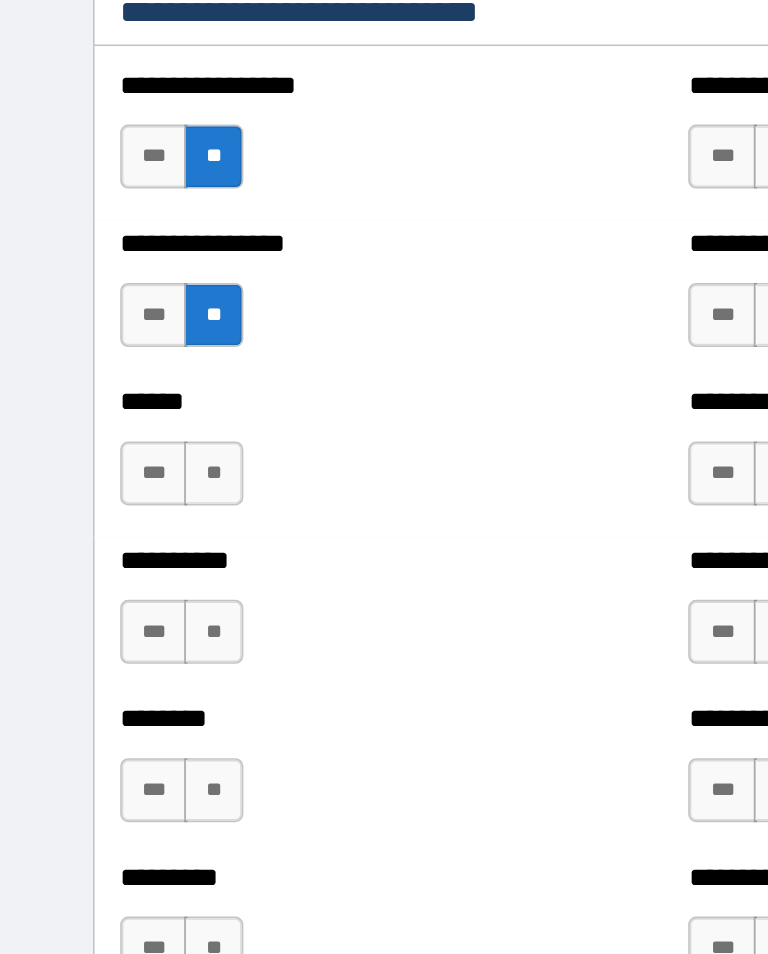 click on "***" at bounding box center (96, 473) 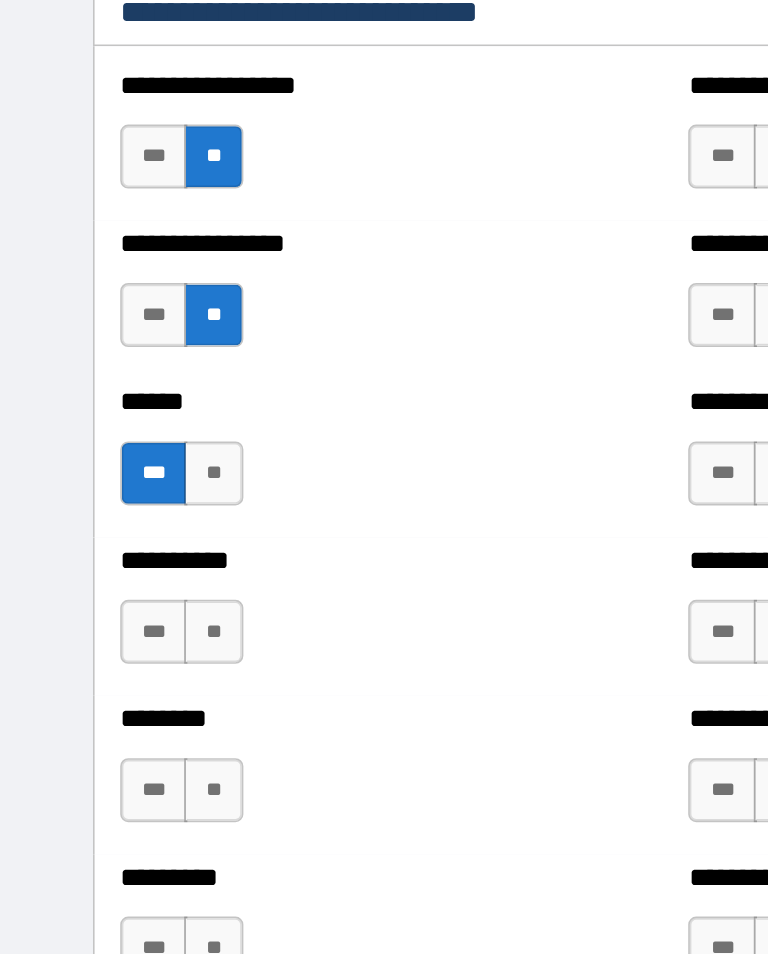 click on "**" at bounding box center [133, 572] 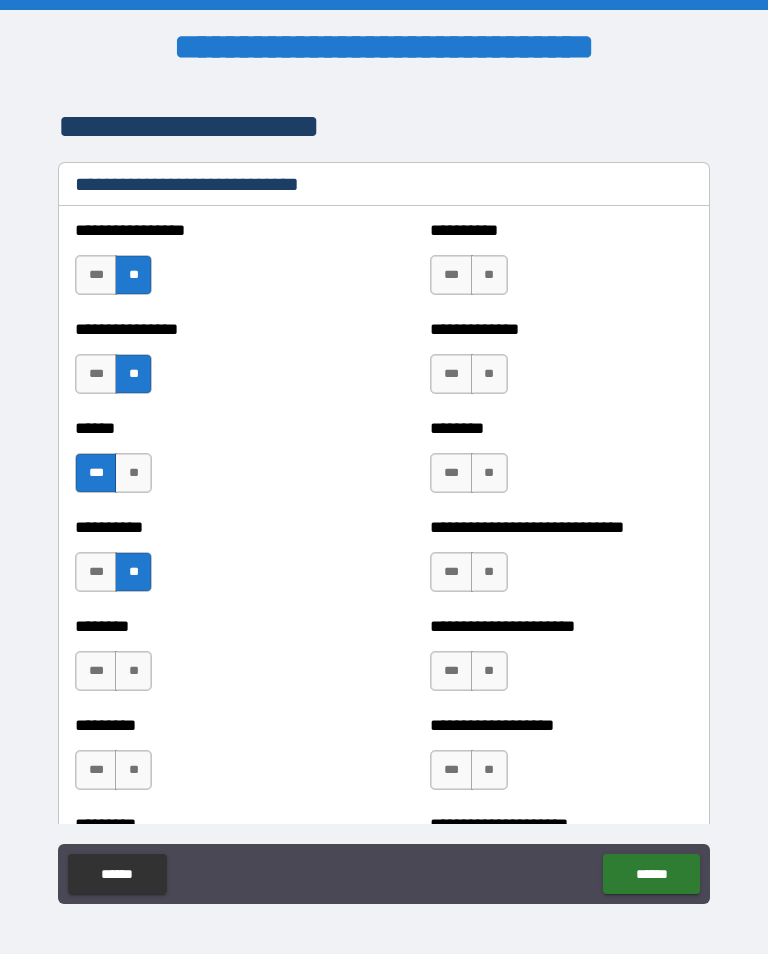 click on "**" at bounding box center (133, 671) 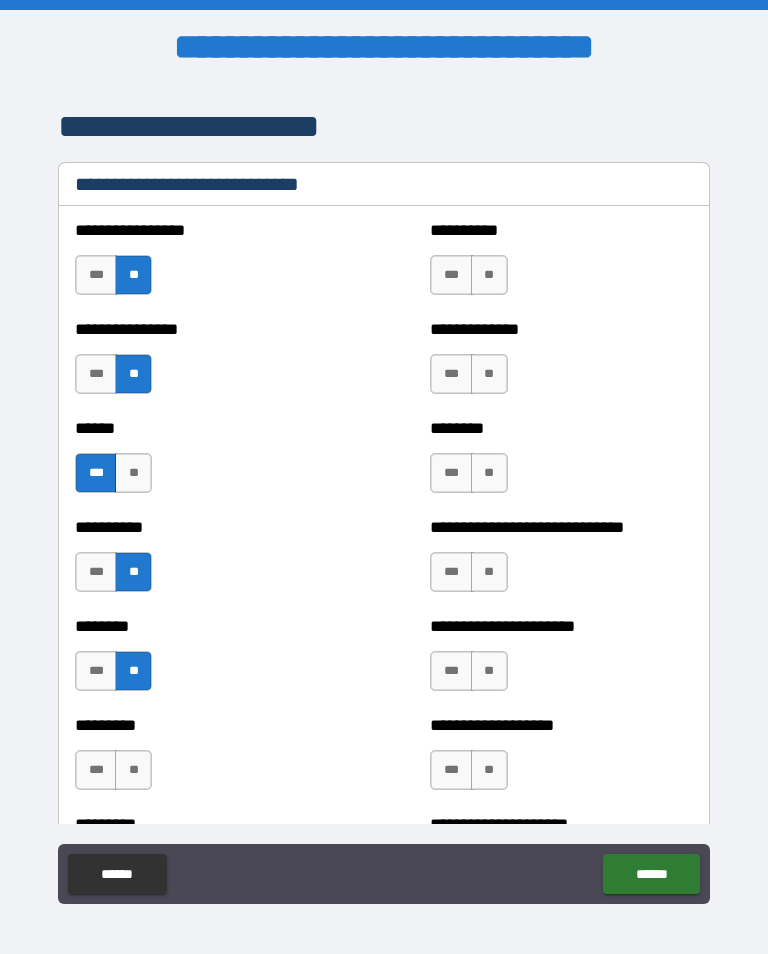 click on "**" at bounding box center [133, 770] 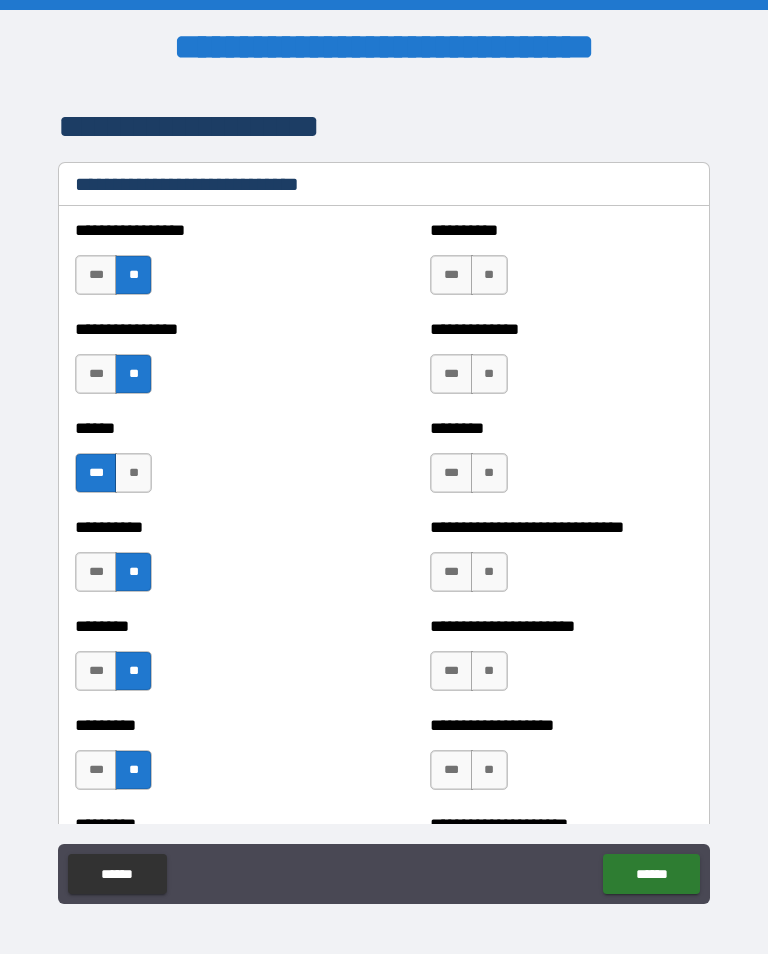 click on "**" at bounding box center [489, 770] 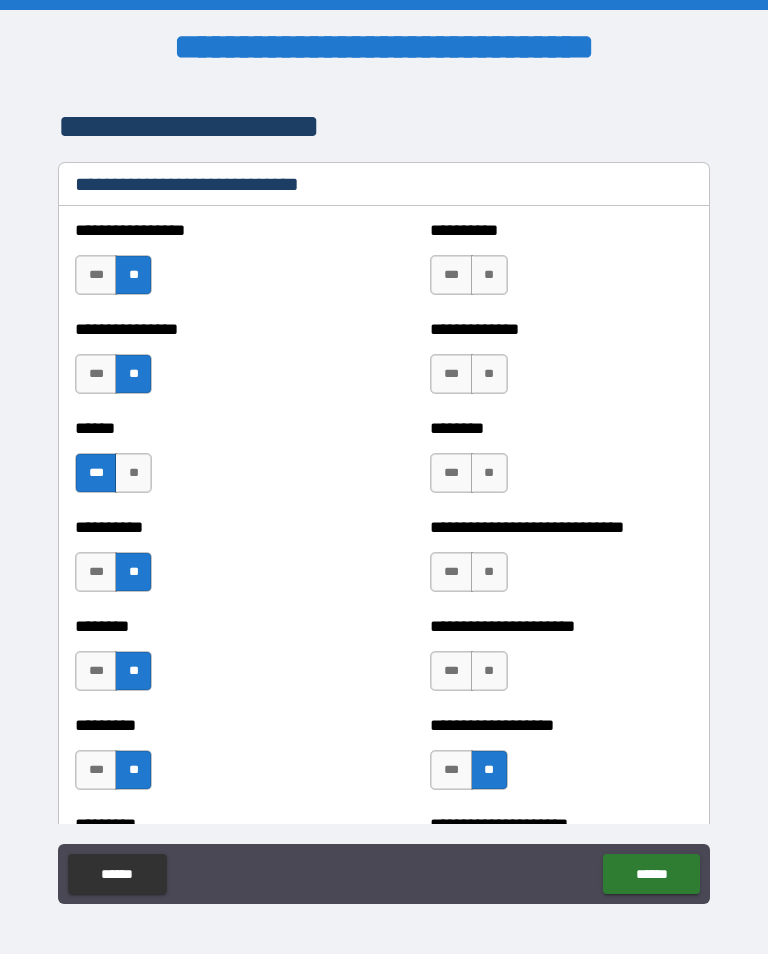 click on "**" at bounding box center [489, 671] 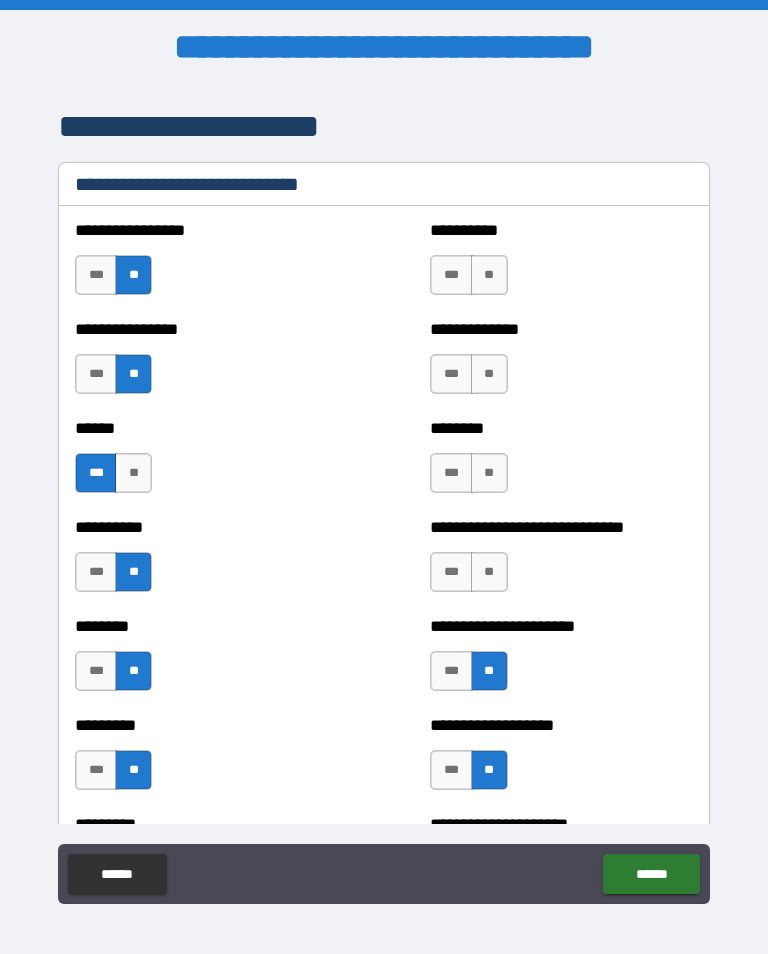 click on "***" at bounding box center (451, 671) 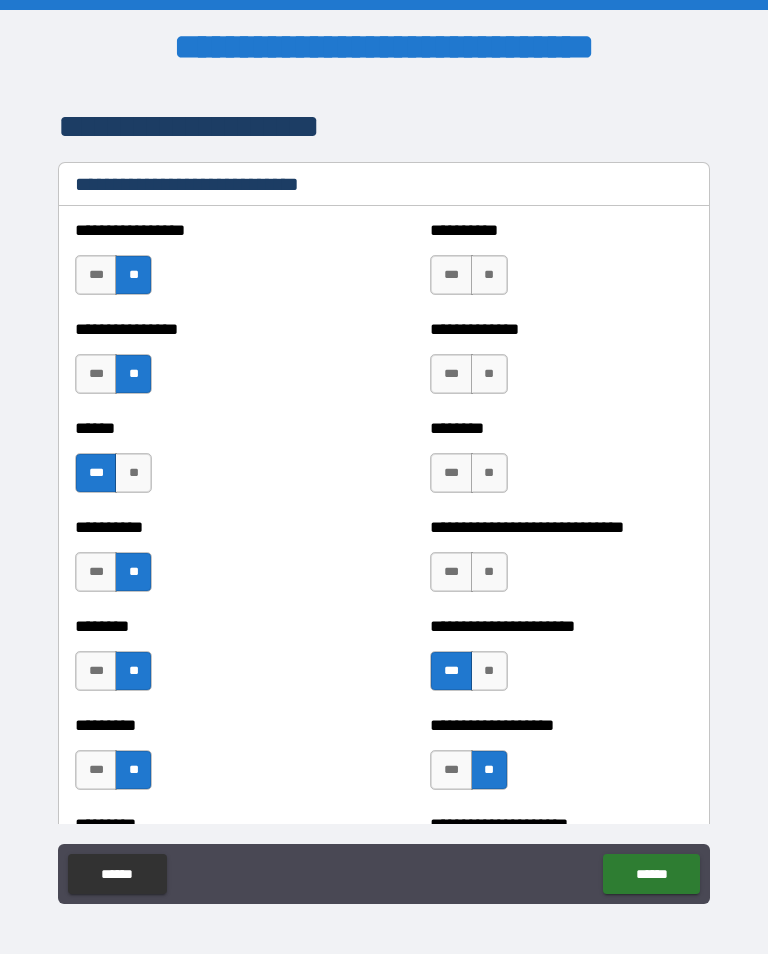 click on "**" at bounding box center [489, 572] 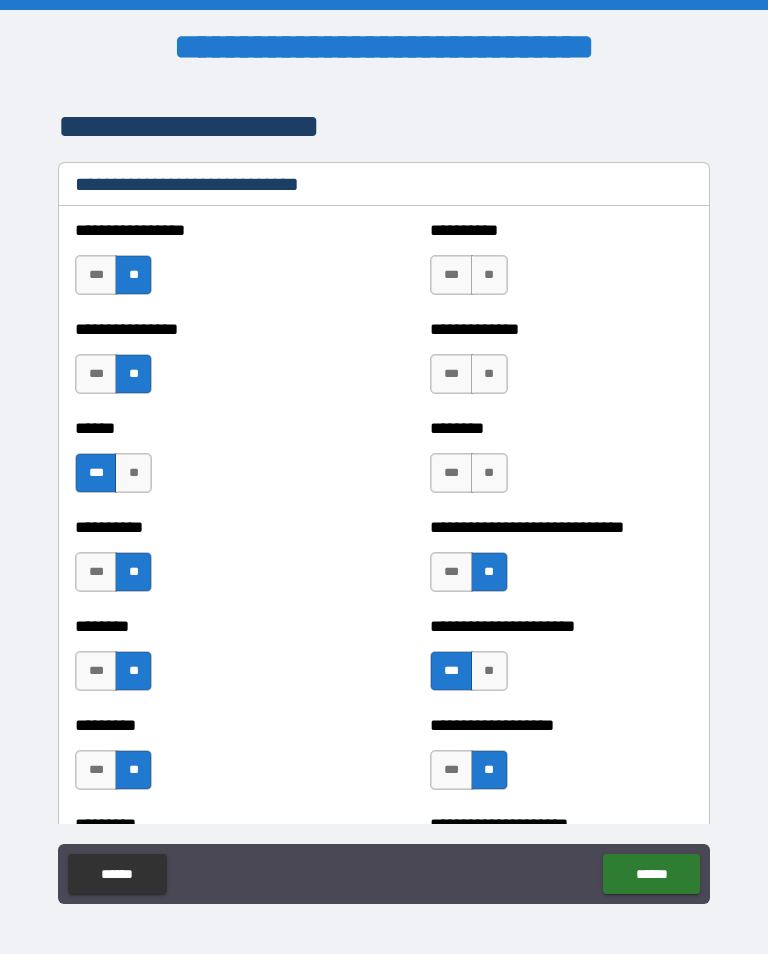 click on "**" at bounding box center (489, 473) 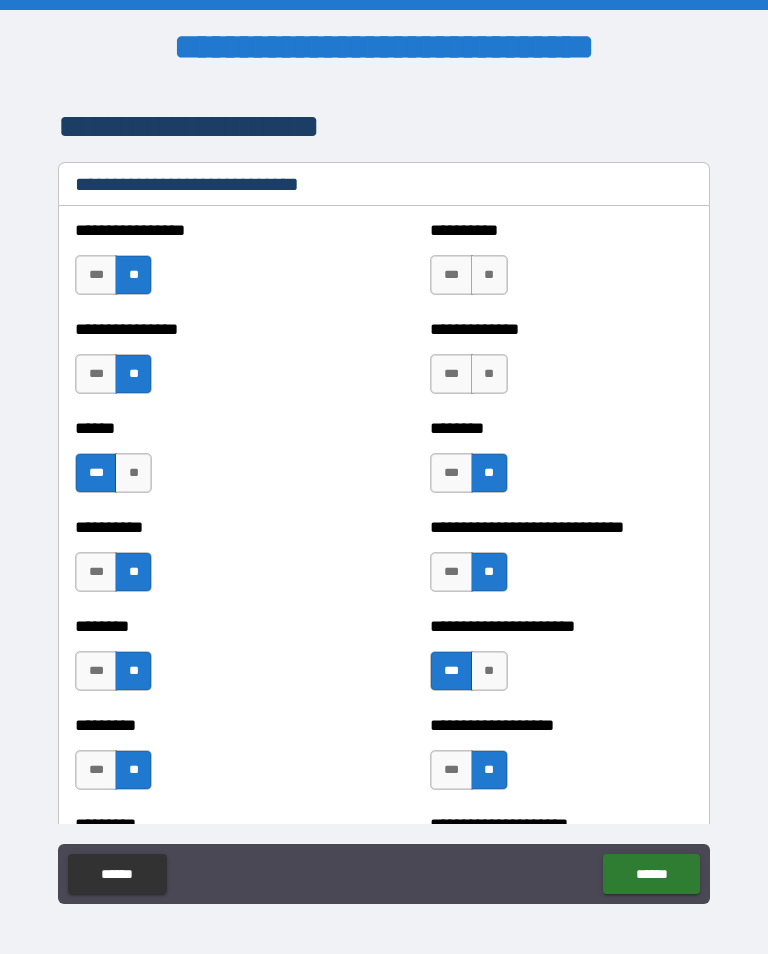 click on "***" at bounding box center (451, 473) 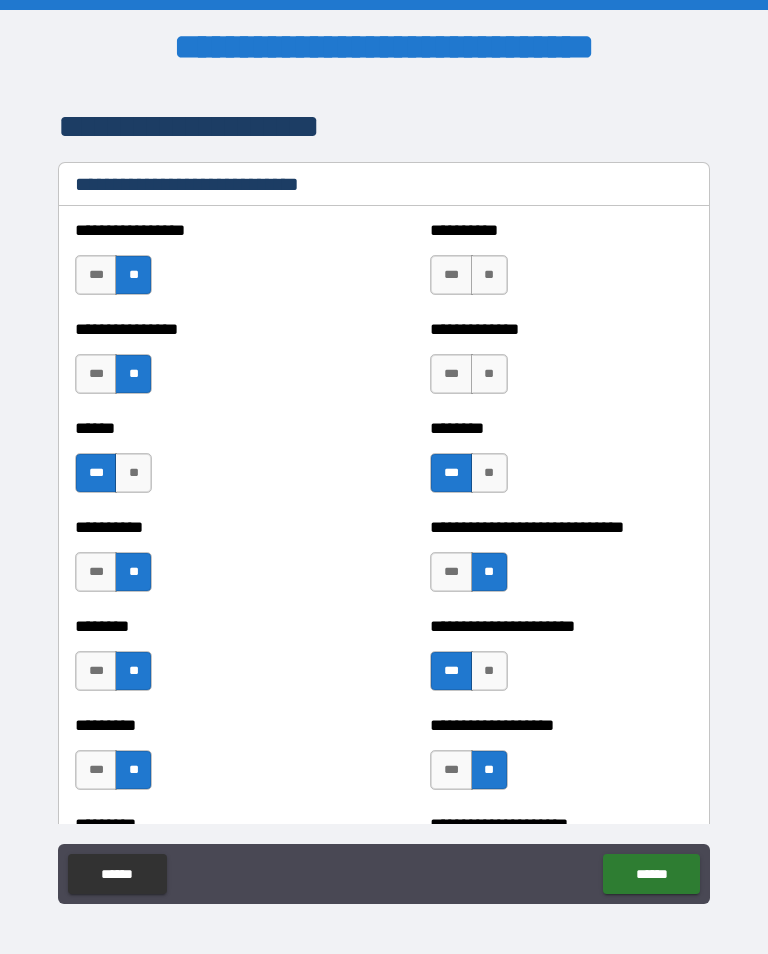 click on "**" at bounding box center (489, 374) 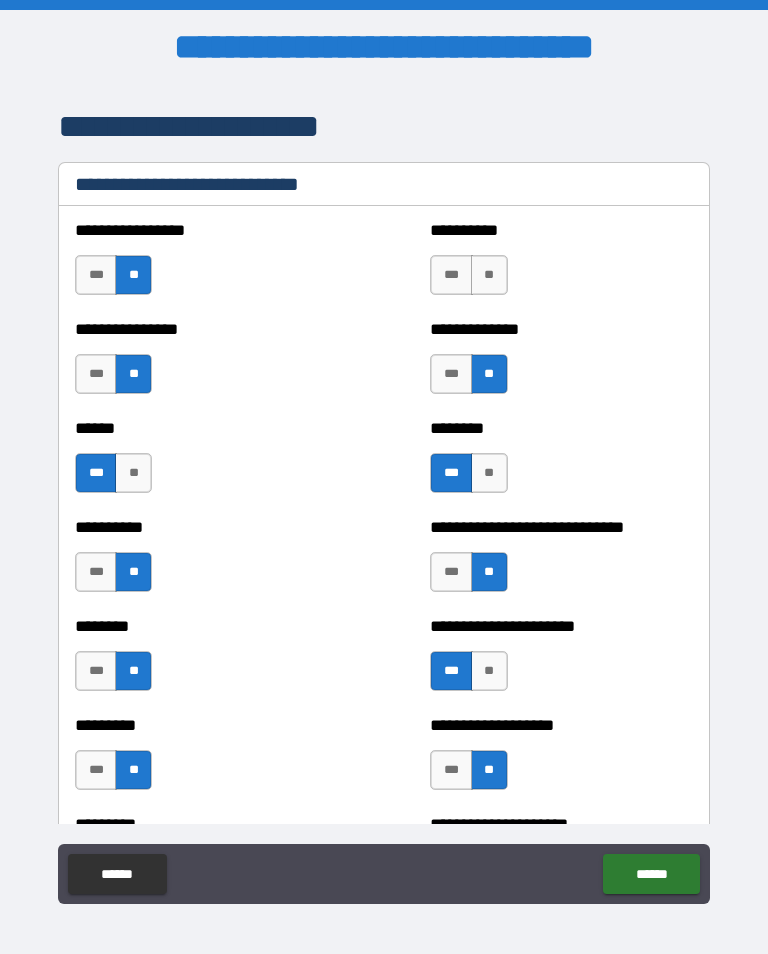 click on "**" at bounding box center [489, 275] 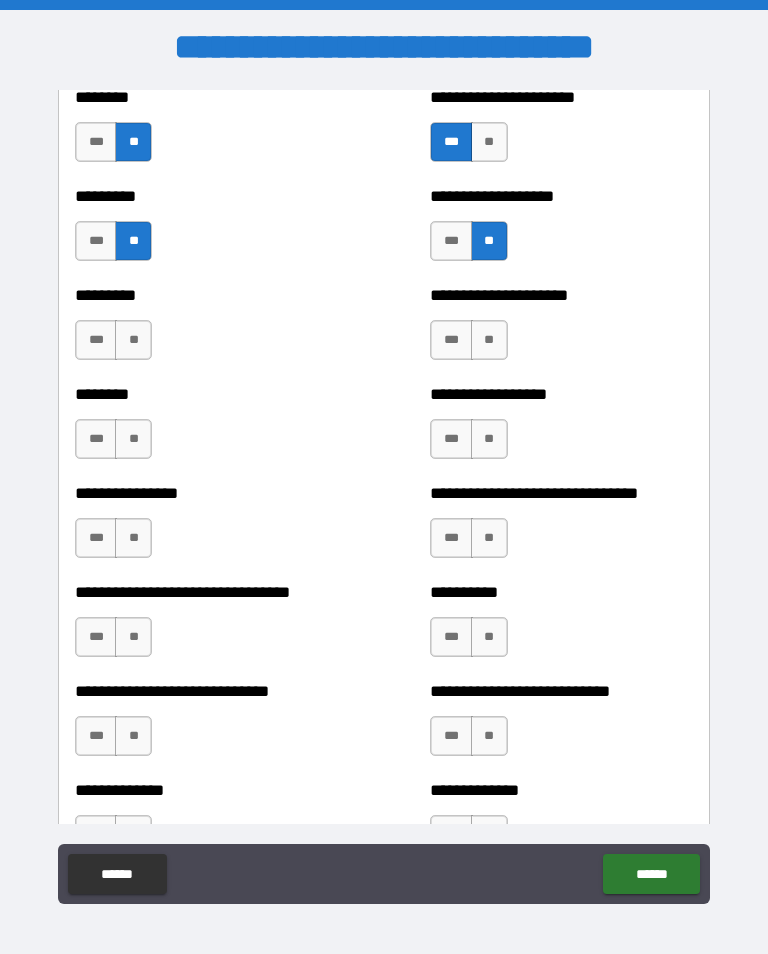 scroll, scrollTop: 7243, scrollLeft: 0, axis: vertical 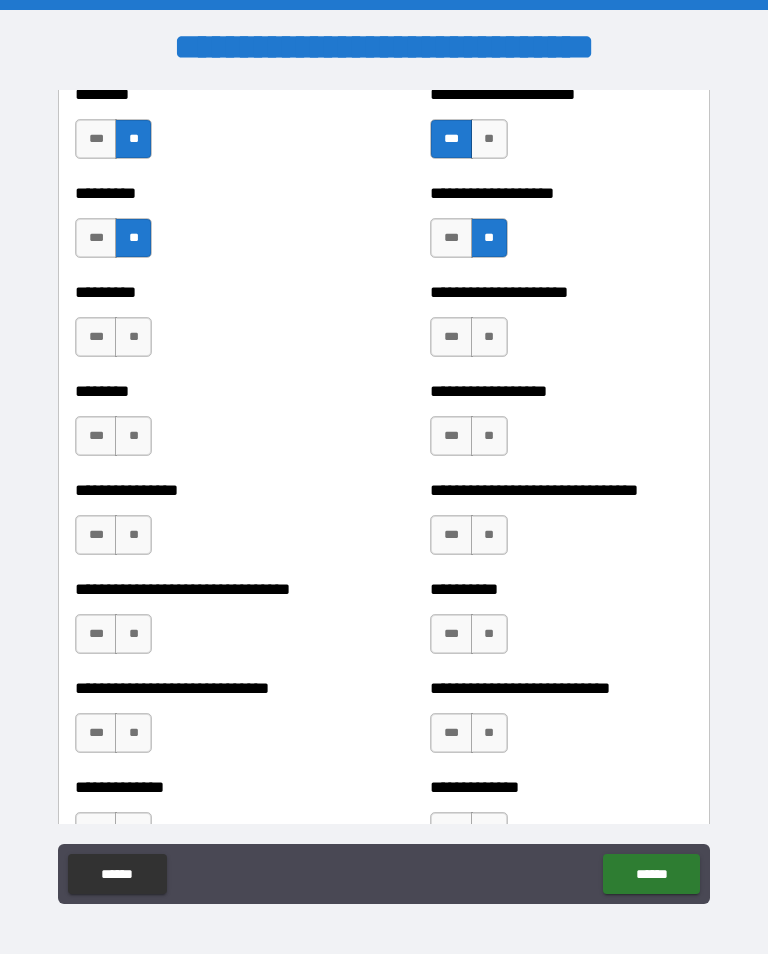 click on "**" at bounding box center (489, 337) 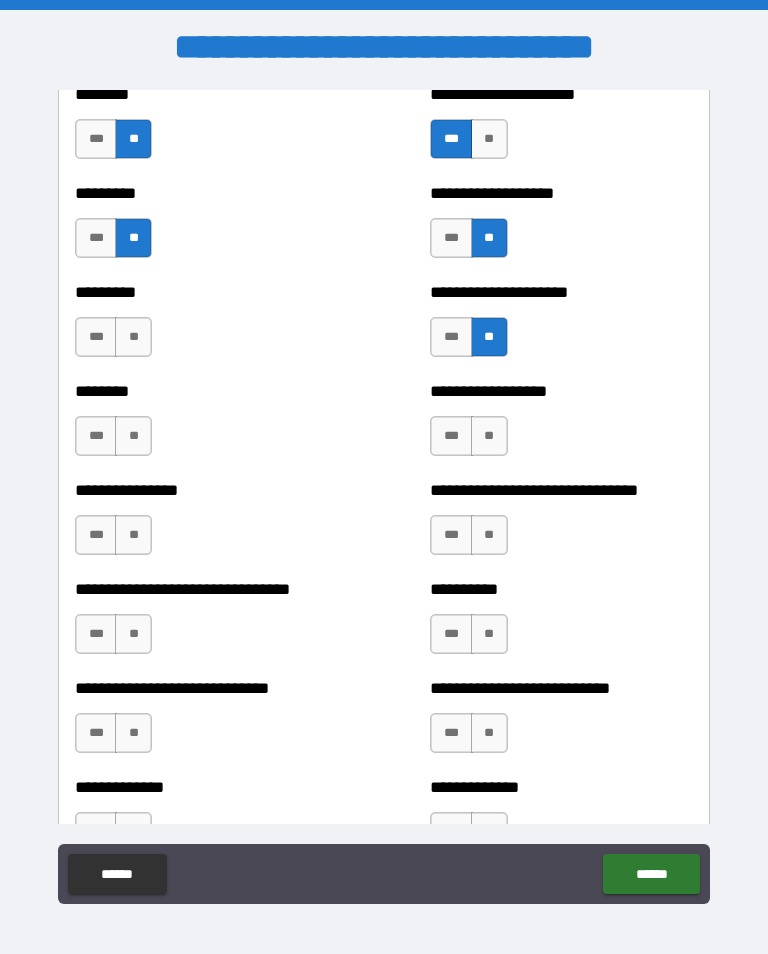 click on "**" at bounding box center (489, 436) 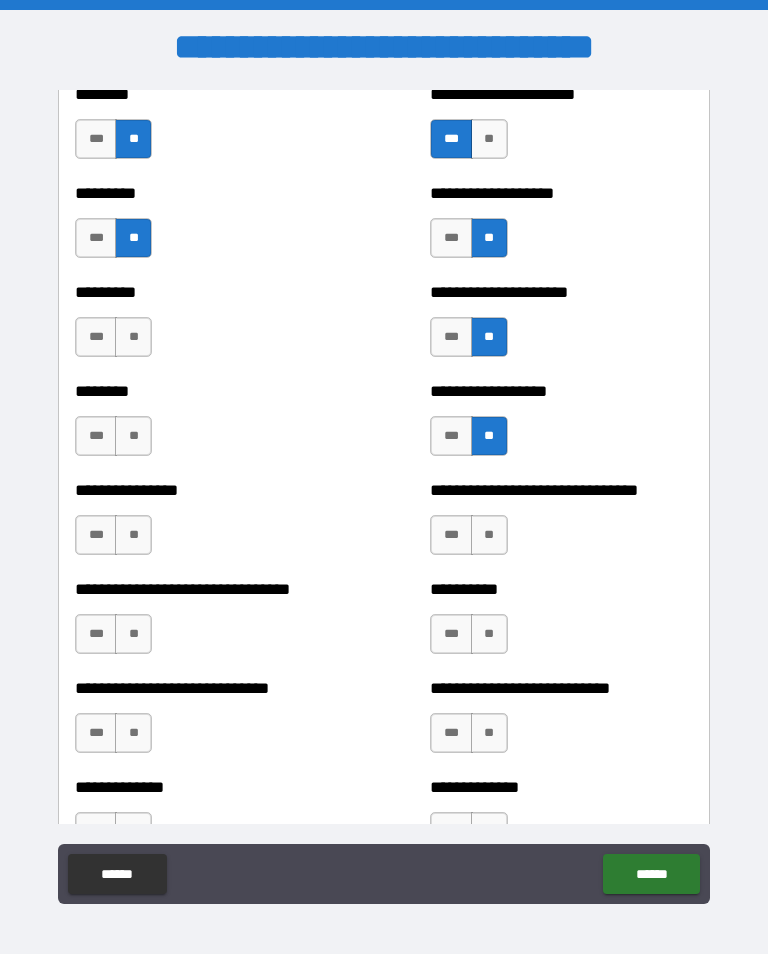 click on "**" at bounding box center [489, 535] 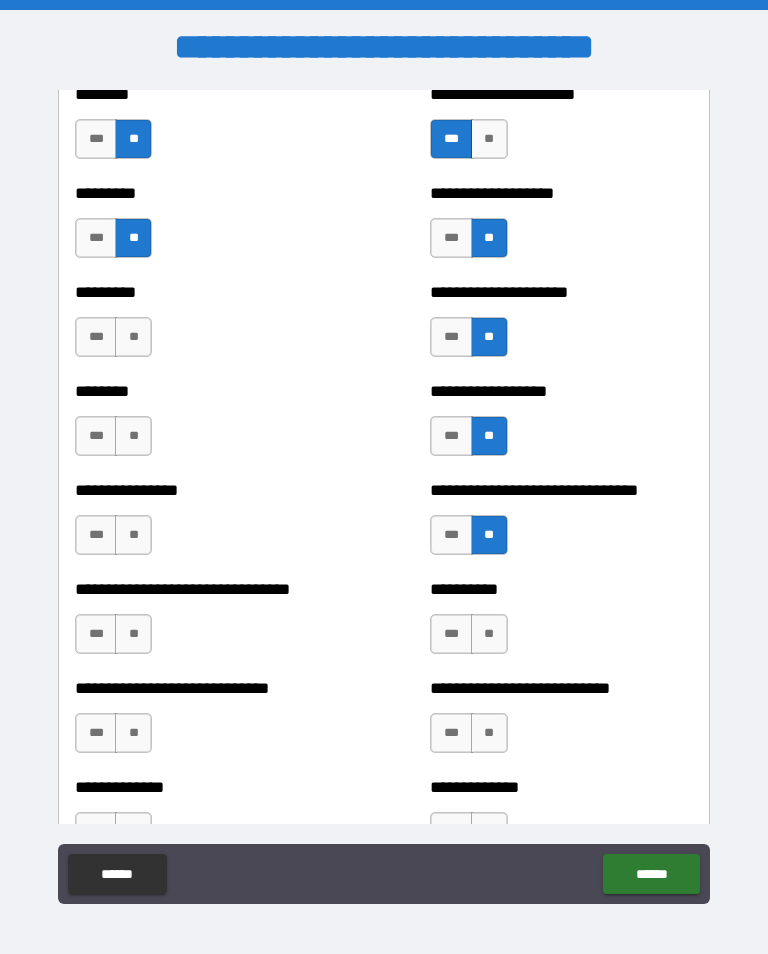 click on "**" at bounding box center (489, 634) 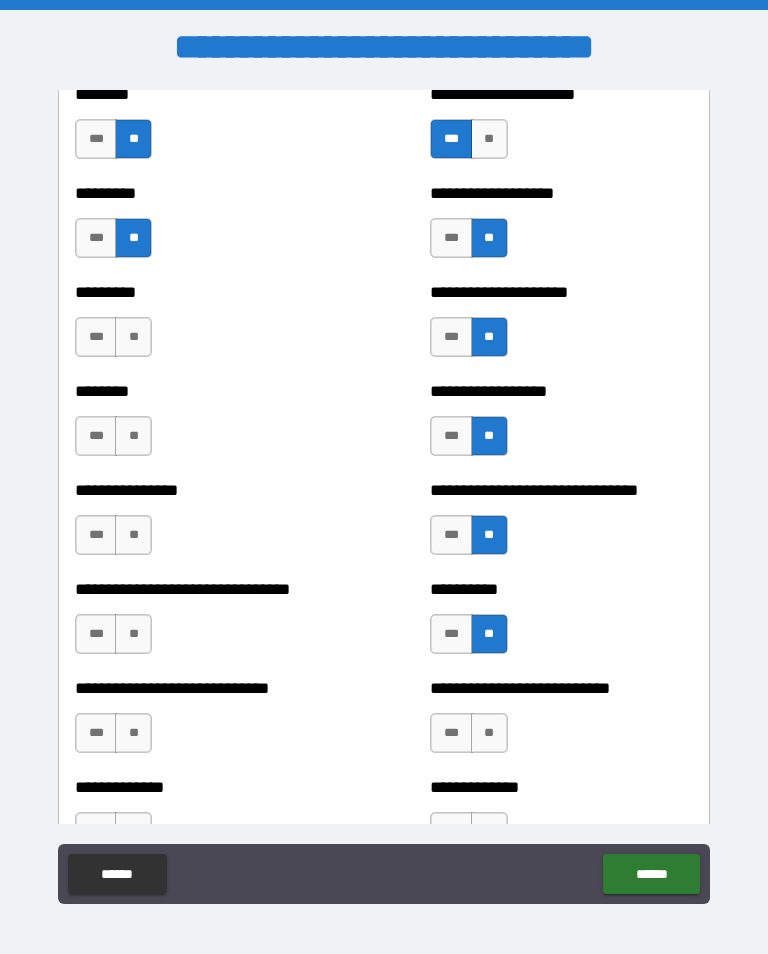 click on "**" at bounding box center (489, 733) 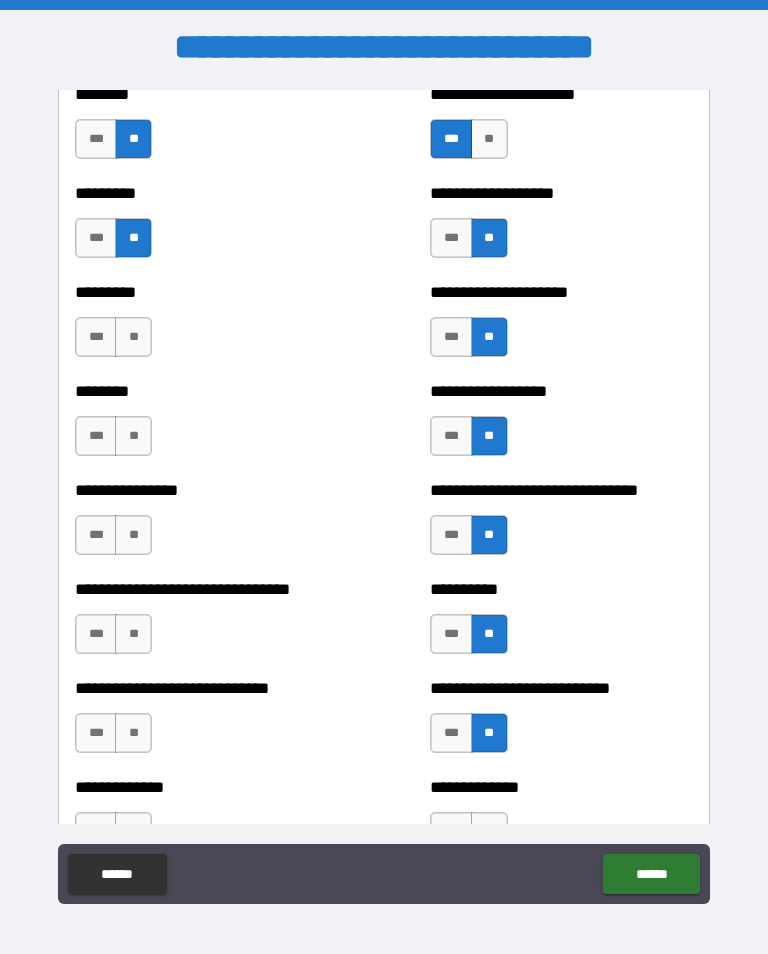 click on "***" at bounding box center (96, 337) 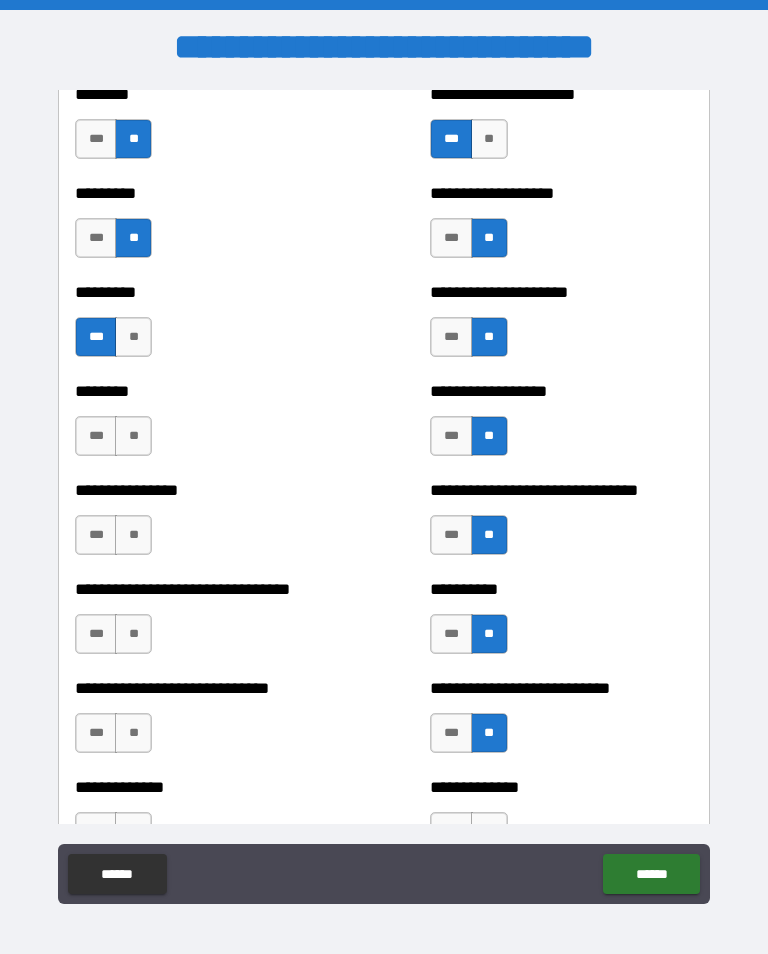 click on "**" at bounding box center (133, 436) 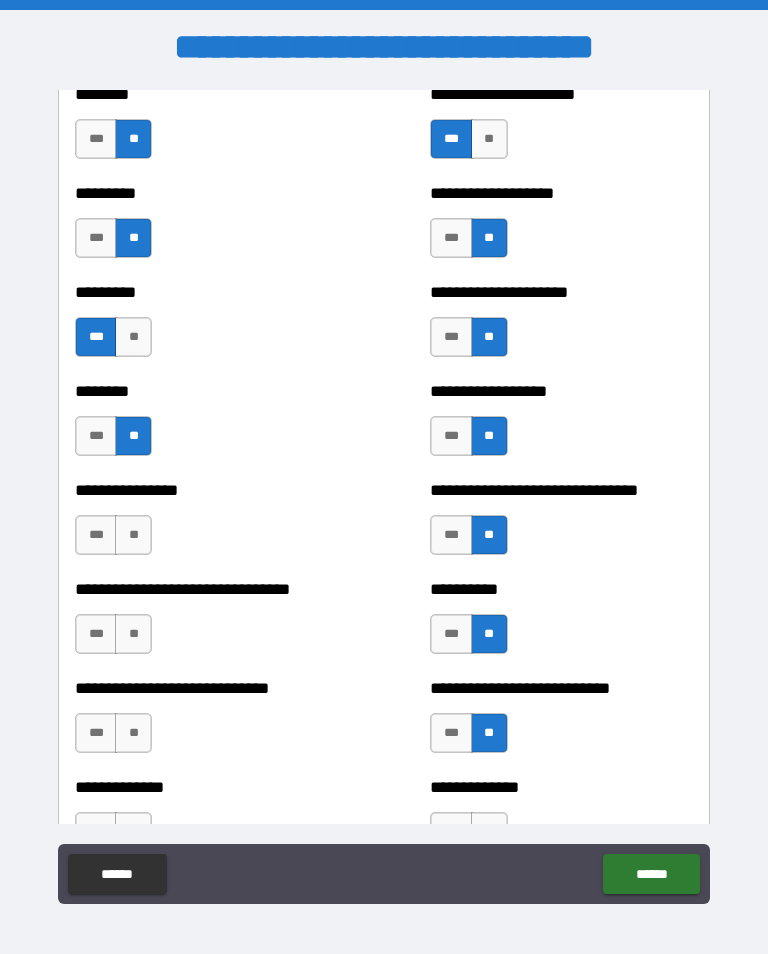 click on "**" at bounding box center (133, 535) 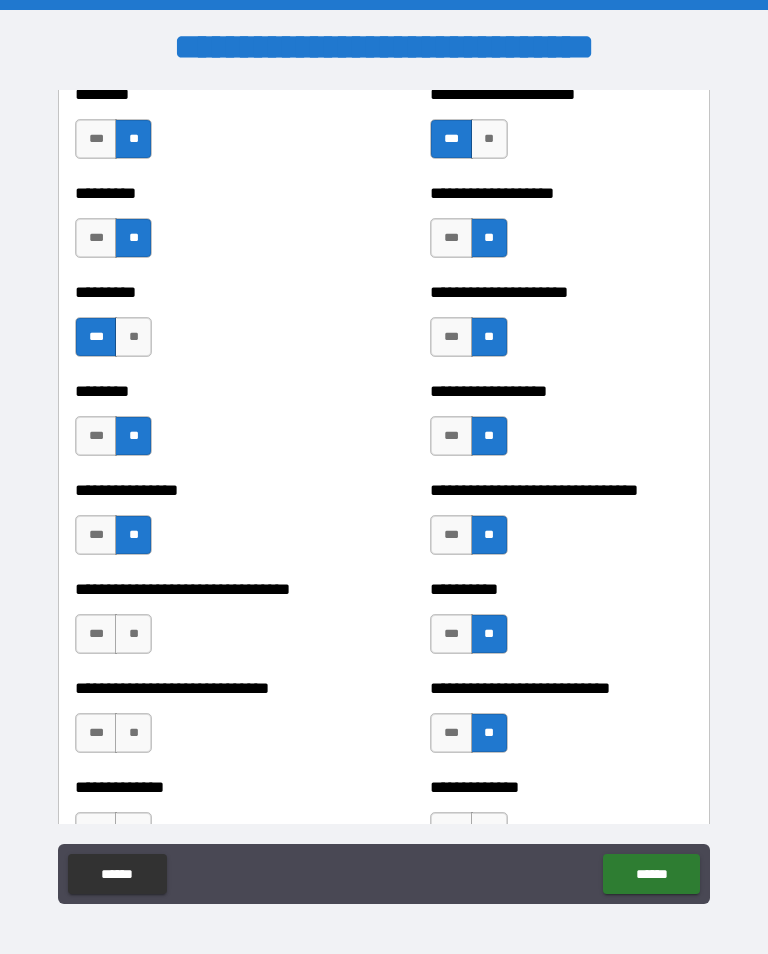 click on "**" at bounding box center [133, 634] 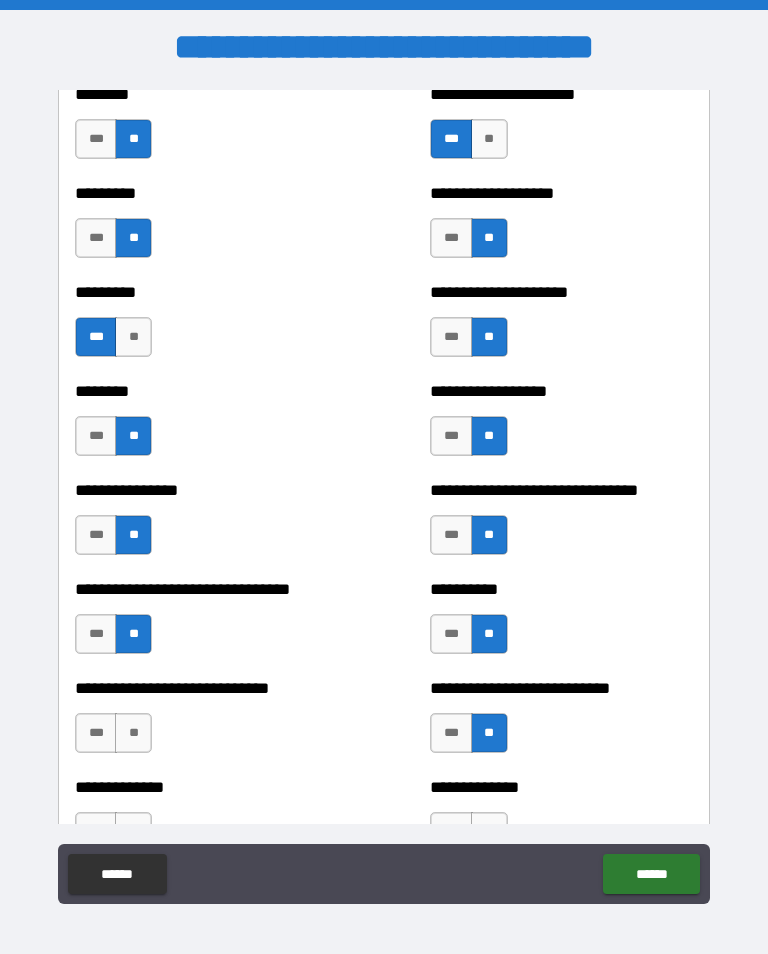 click on "**" at bounding box center (133, 733) 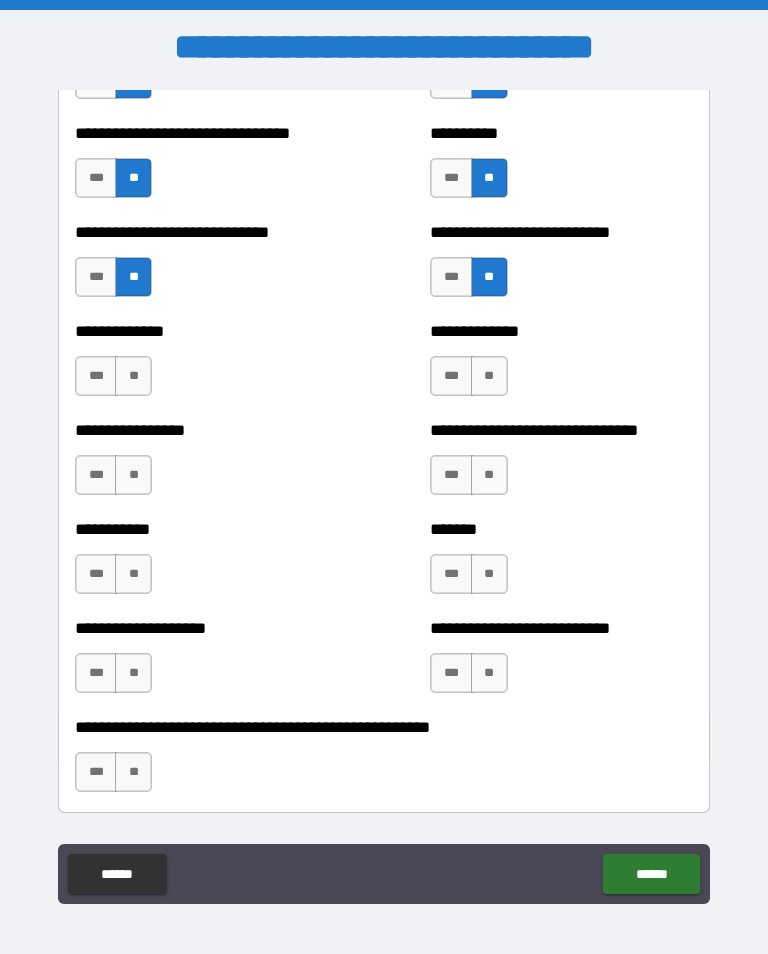 scroll, scrollTop: 7703, scrollLeft: 0, axis: vertical 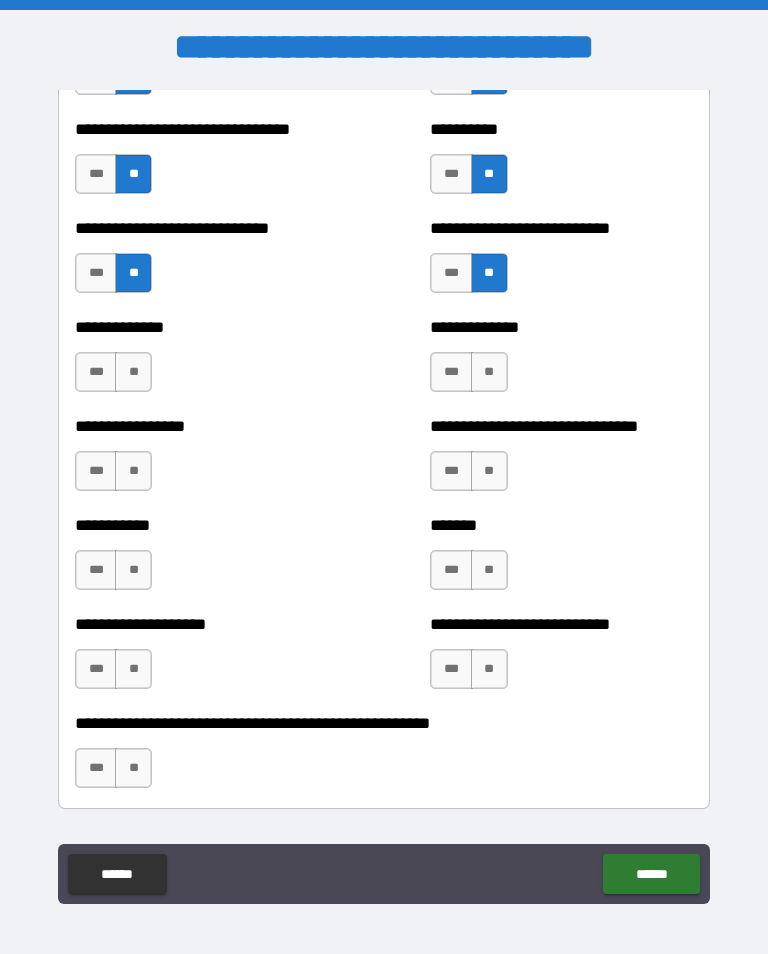 click on "**" at bounding box center [133, 372] 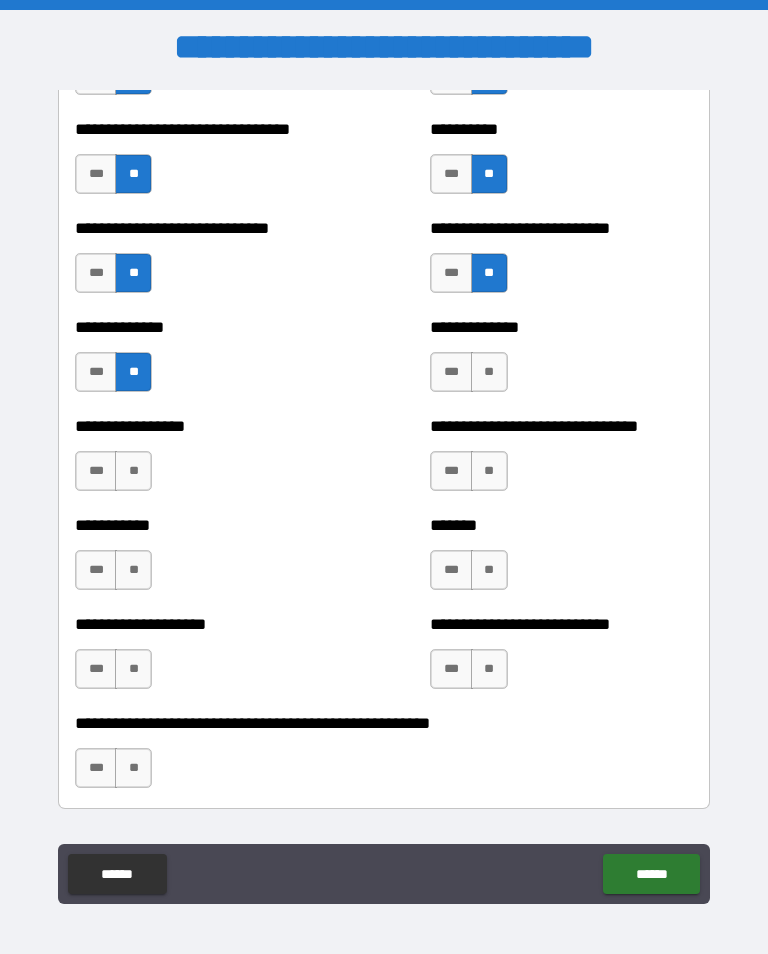 click on "**" at bounding box center (133, 471) 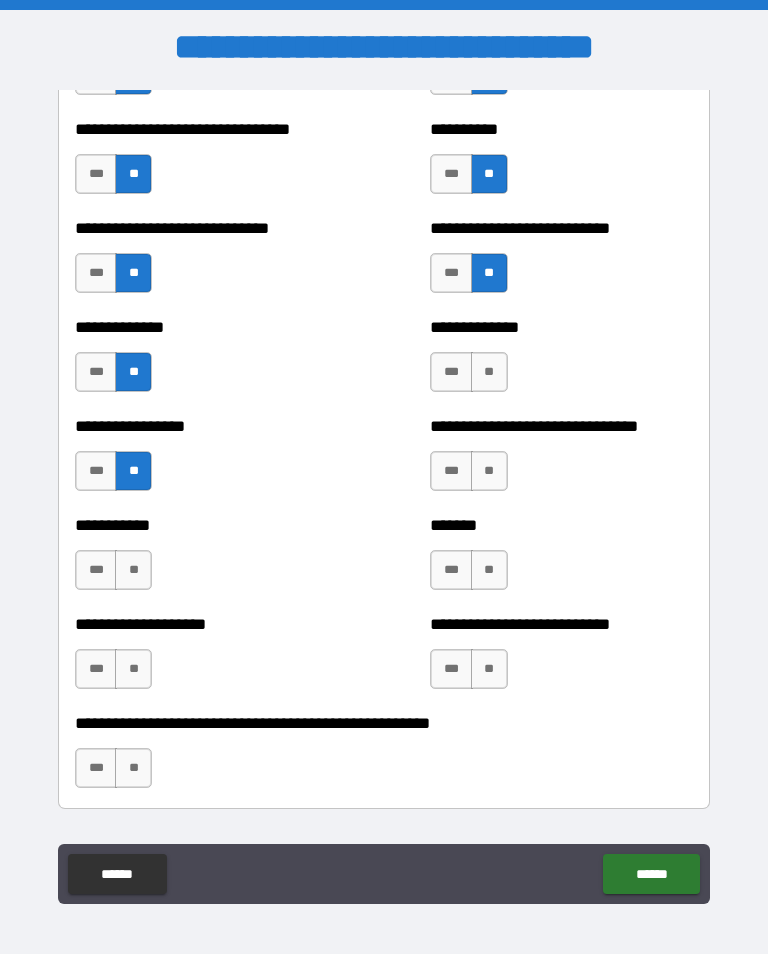 click on "**" at bounding box center (489, 372) 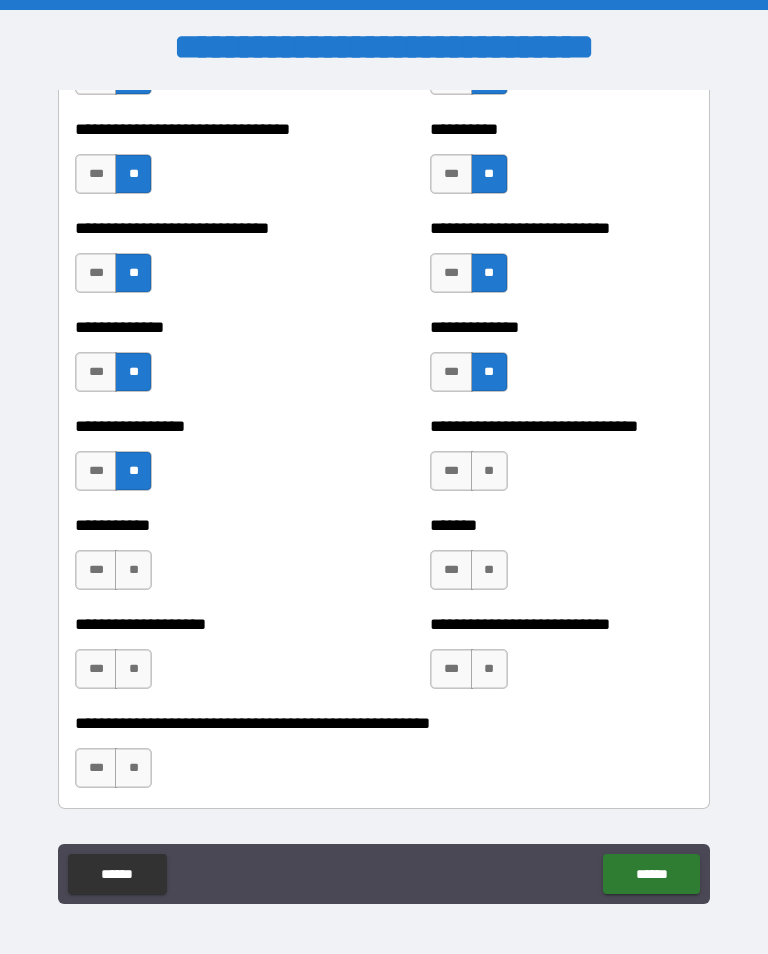 click on "**" at bounding box center [489, 471] 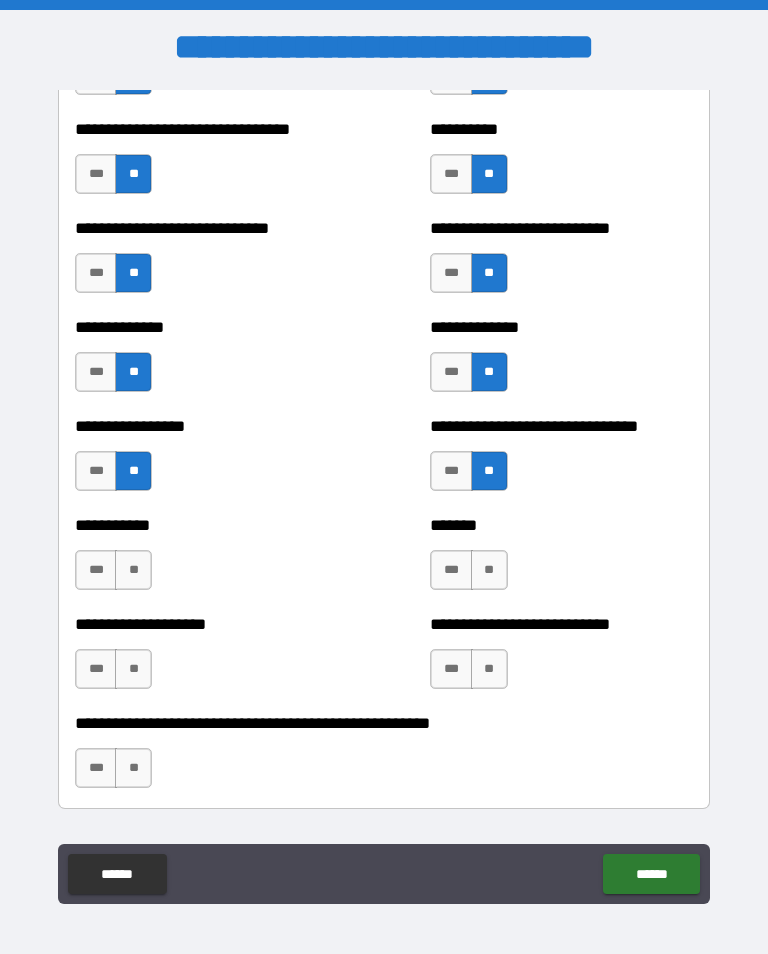 click on "***" at bounding box center [451, 471] 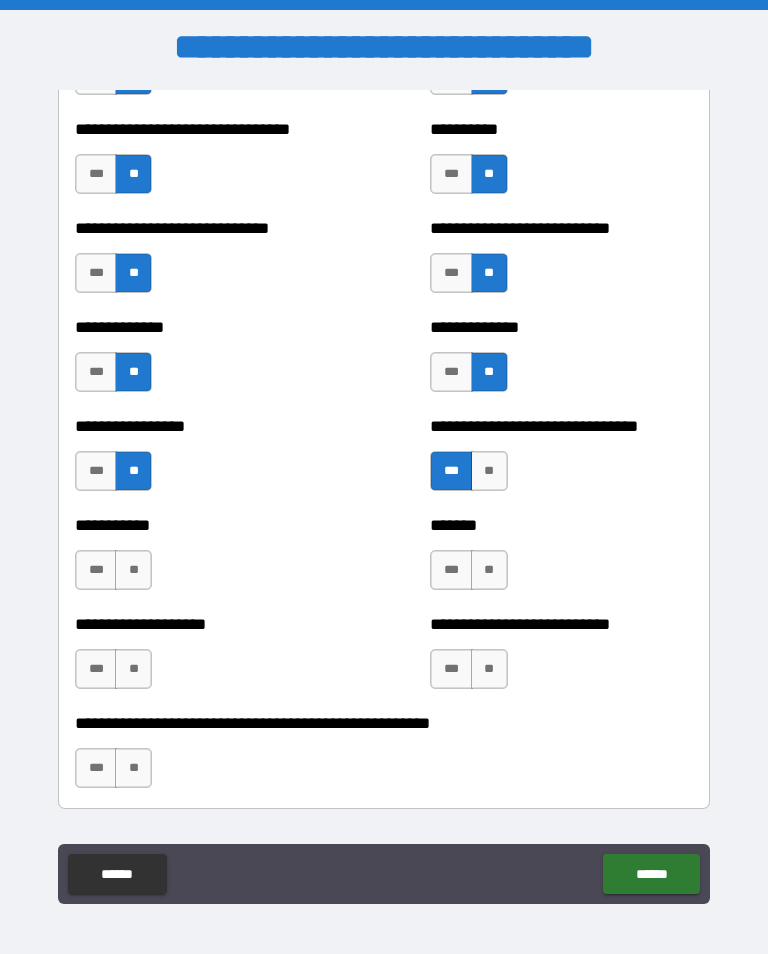 click on "**" at bounding box center [489, 570] 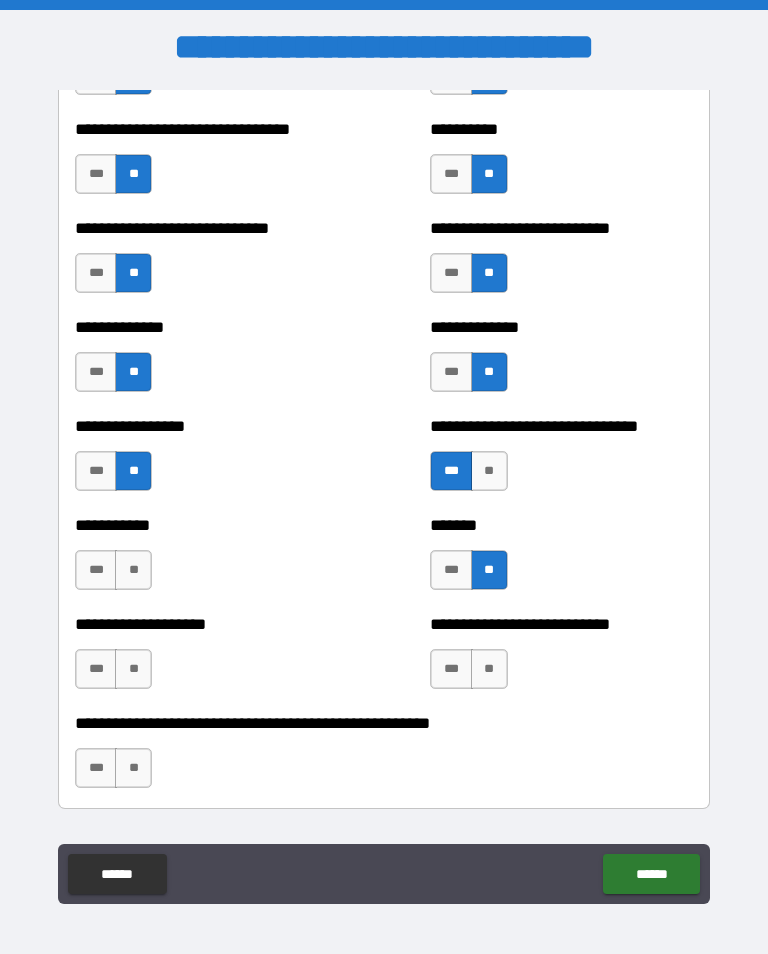 click on "**" at bounding box center (133, 570) 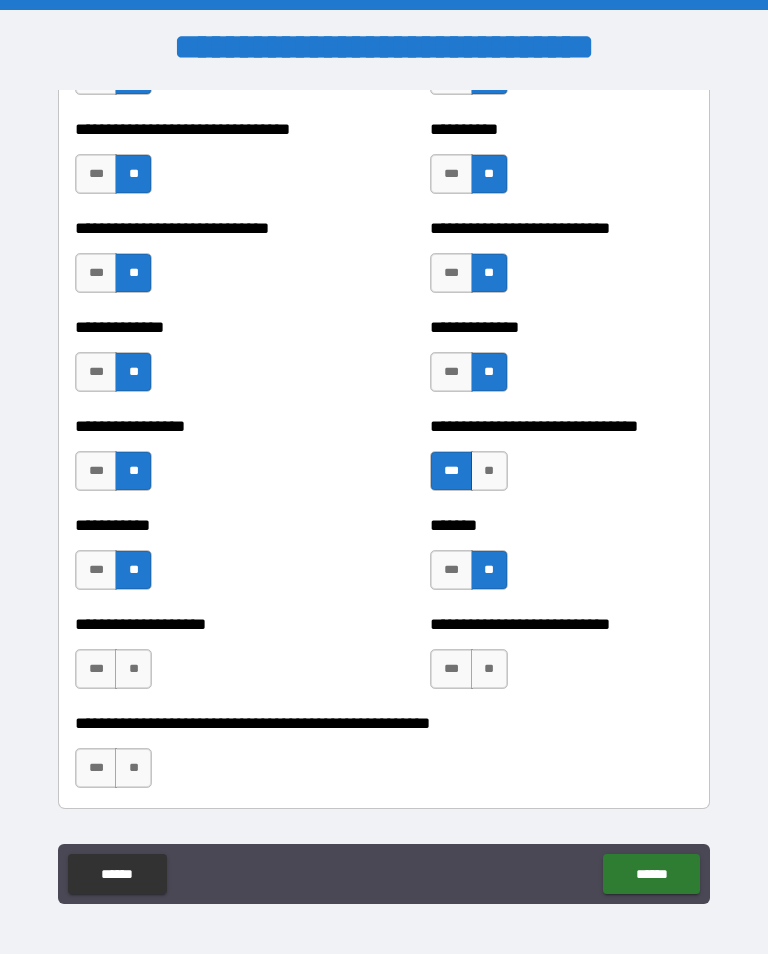 click on "**" at bounding box center (489, 669) 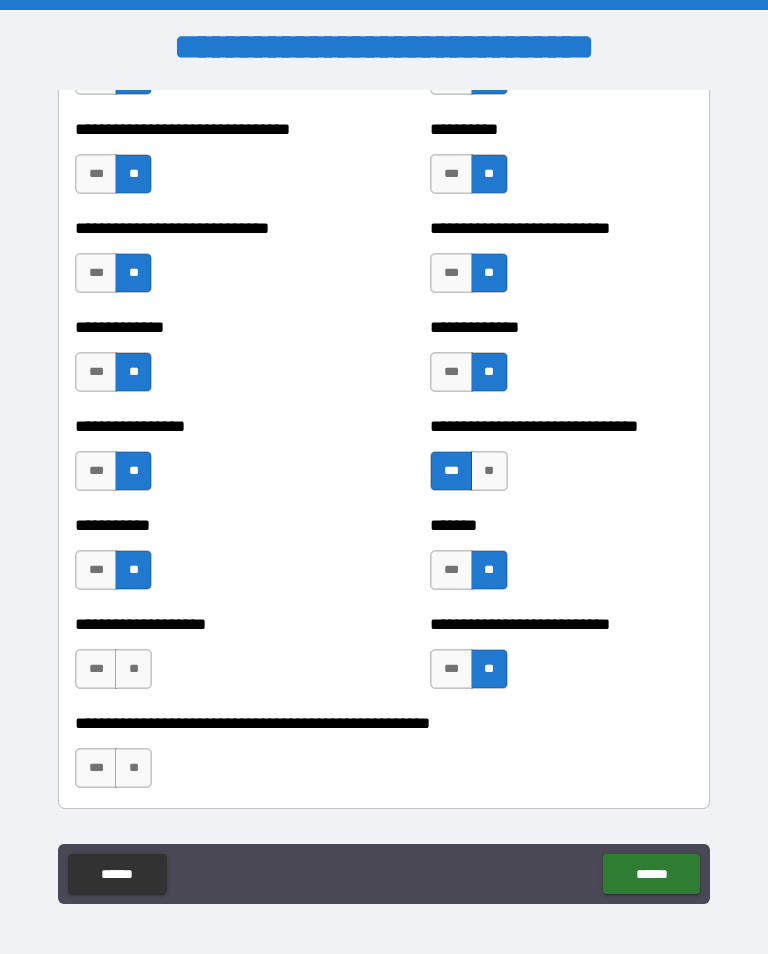 click on "**" at bounding box center (133, 669) 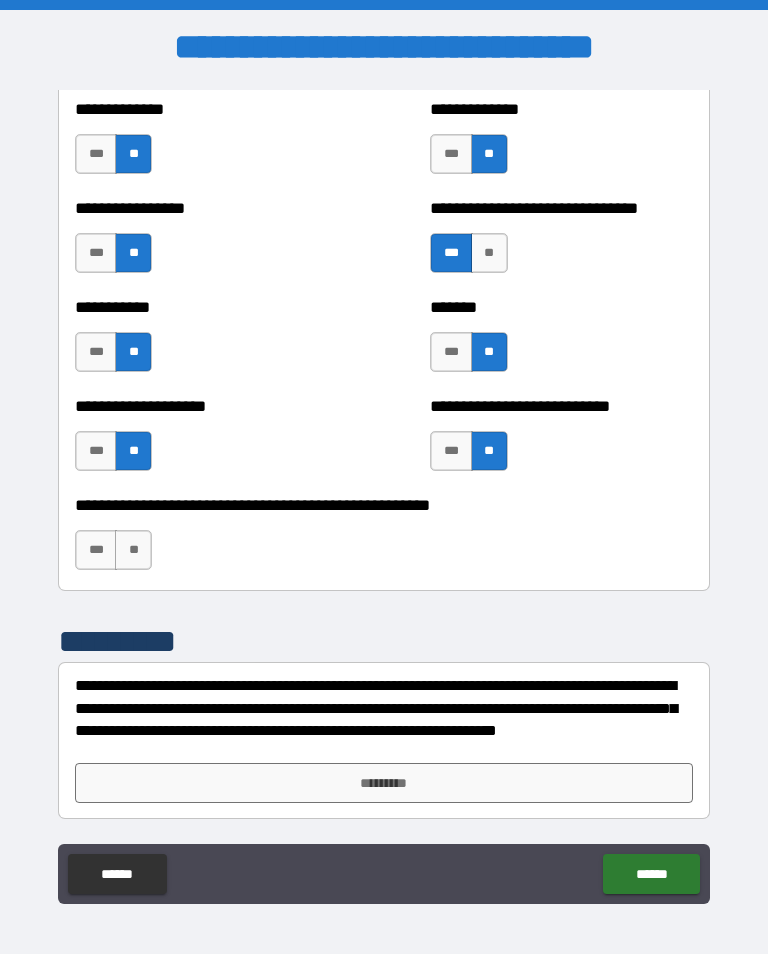 scroll, scrollTop: 7921, scrollLeft: 0, axis: vertical 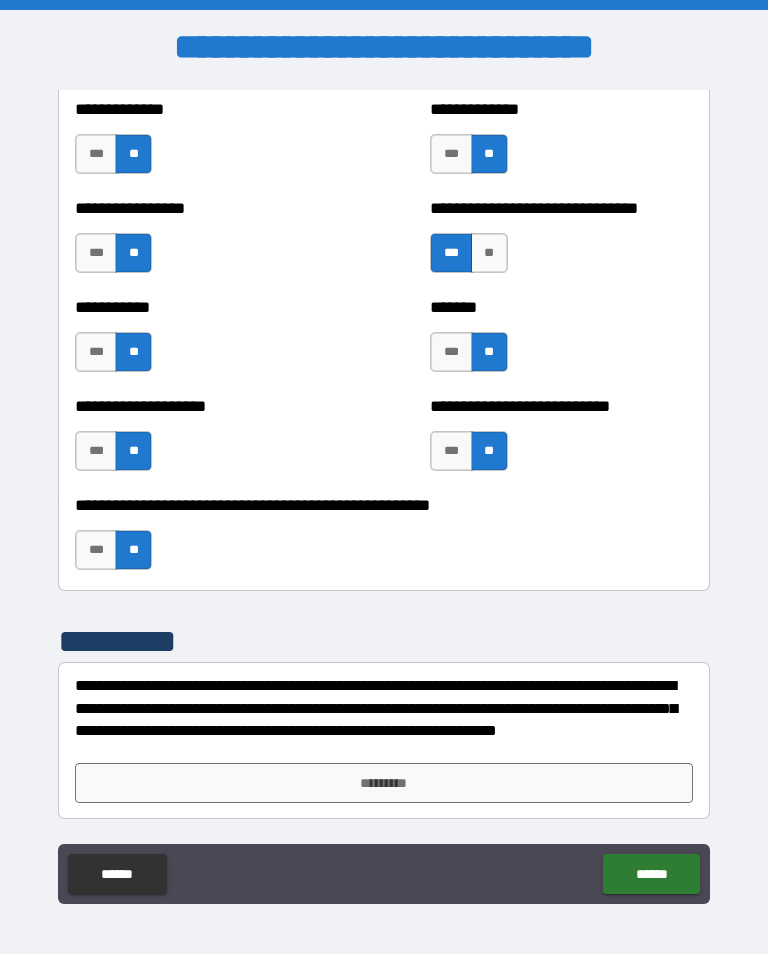 click on "*********" at bounding box center (384, 783) 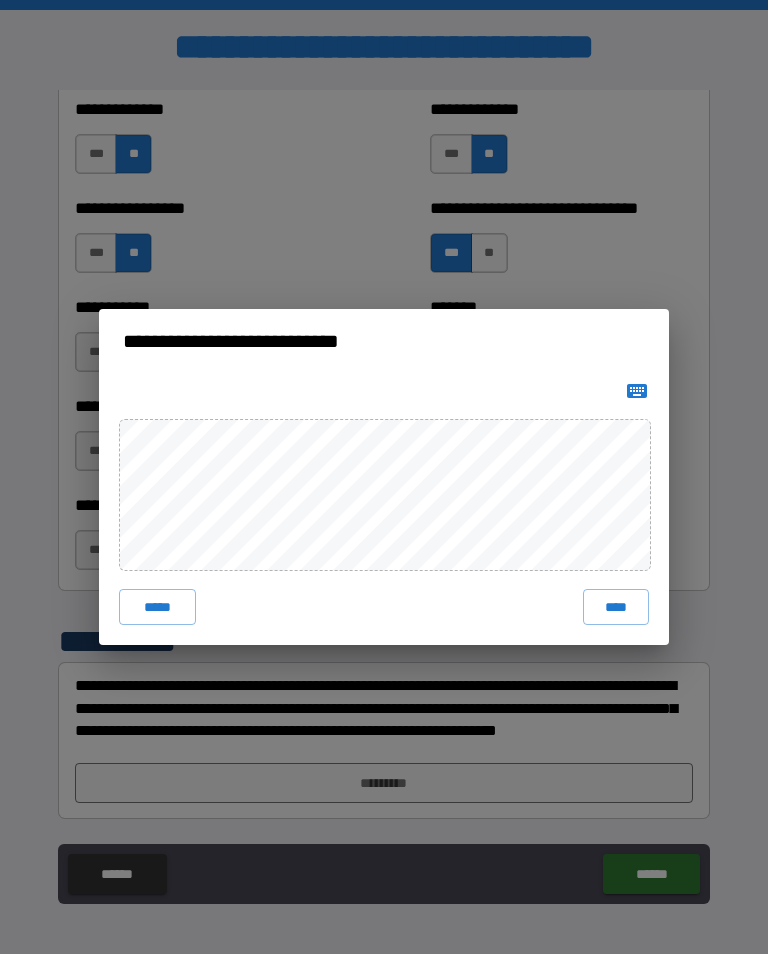 click on "****" at bounding box center (616, 607) 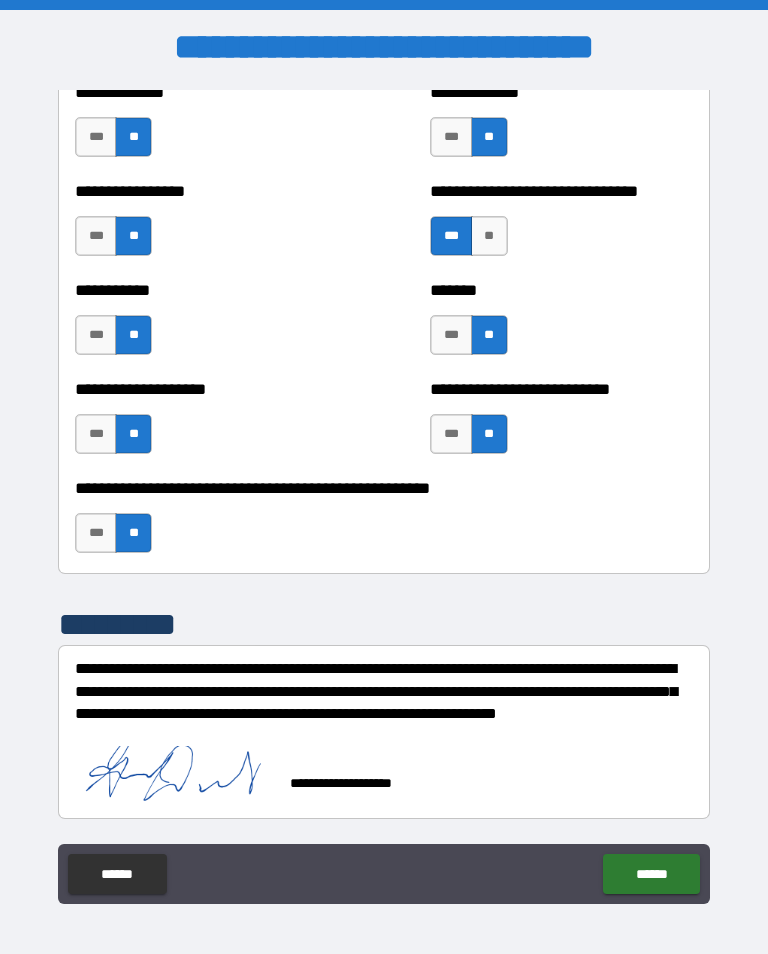 scroll, scrollTop: 7938, scrollLeft: 0, axis: vertical 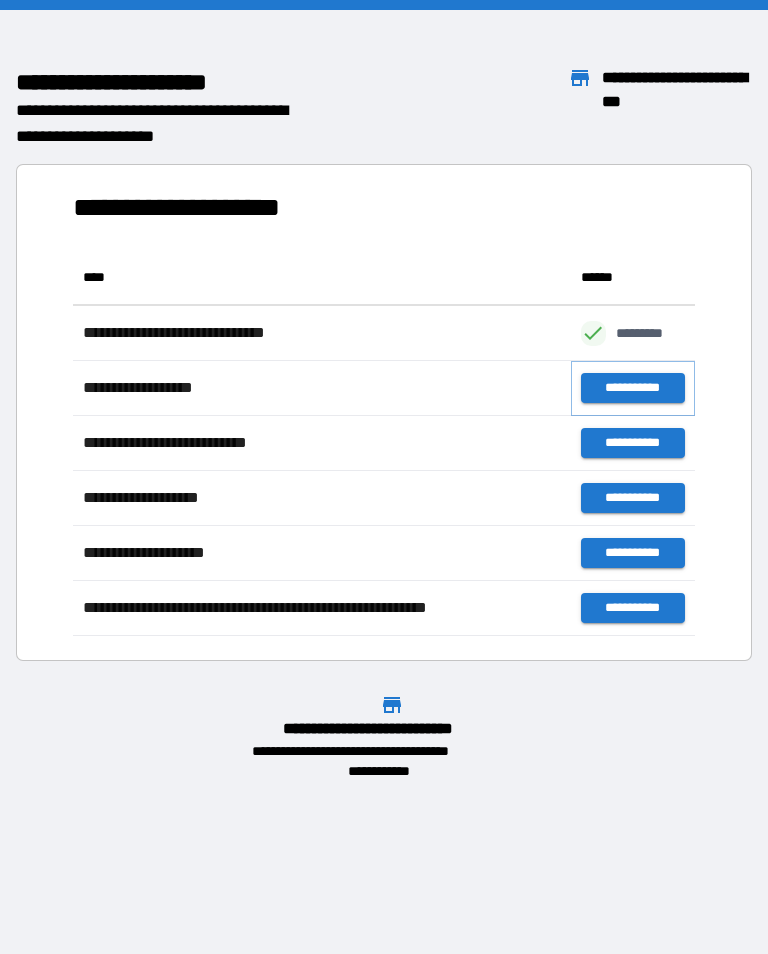 click on "**********" at bounding box center (633, 388) 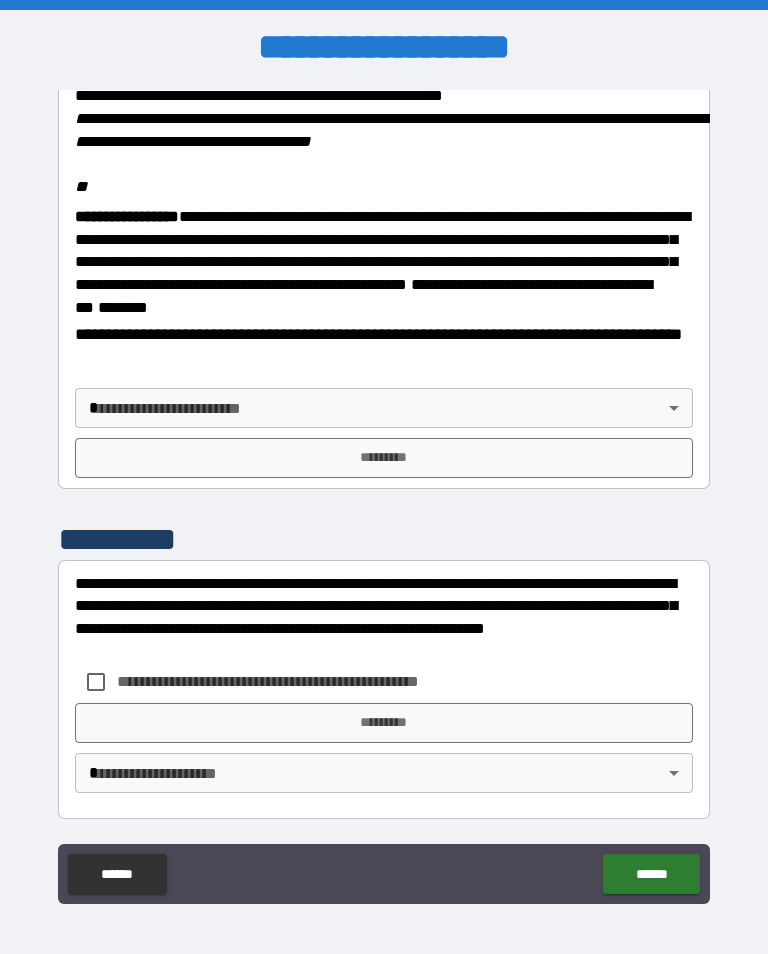 scroll, scrollTop: 2326, scrollLeft: 0, axis: vertical 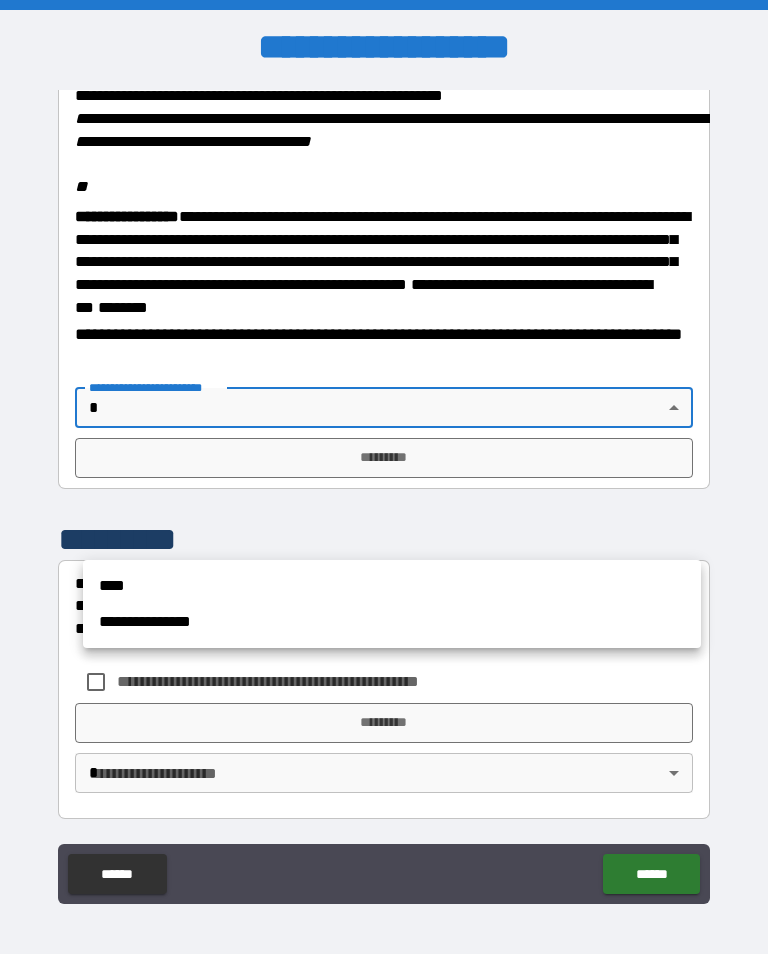 click on "****" at bounding box center [392, 586] 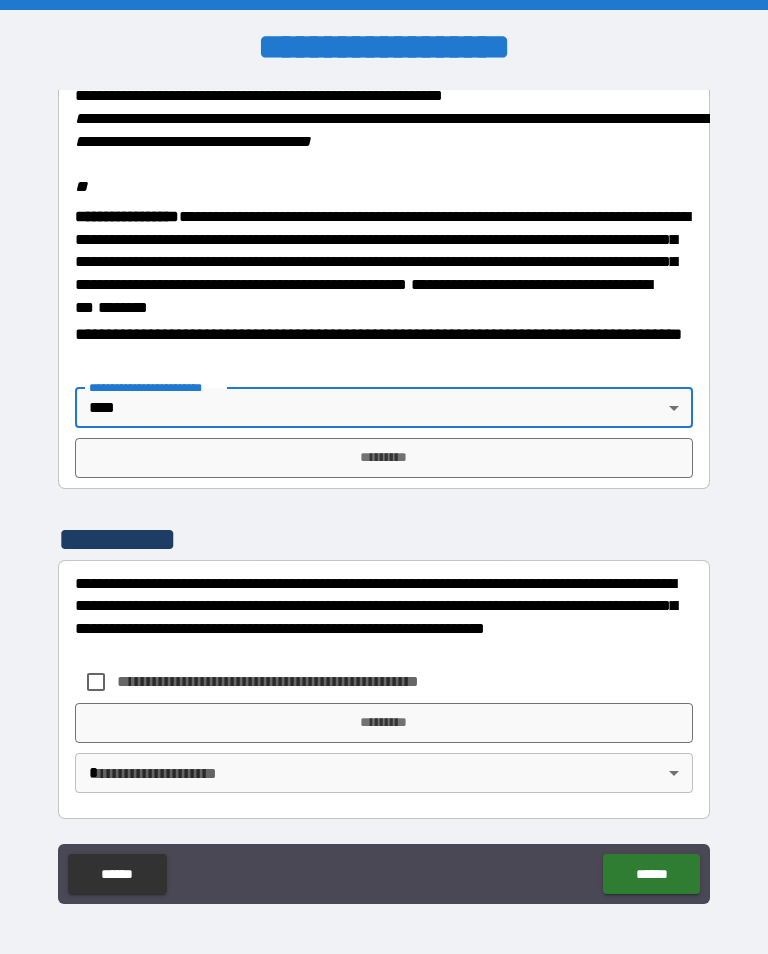click on "*********" at bounding box center [384, 458] 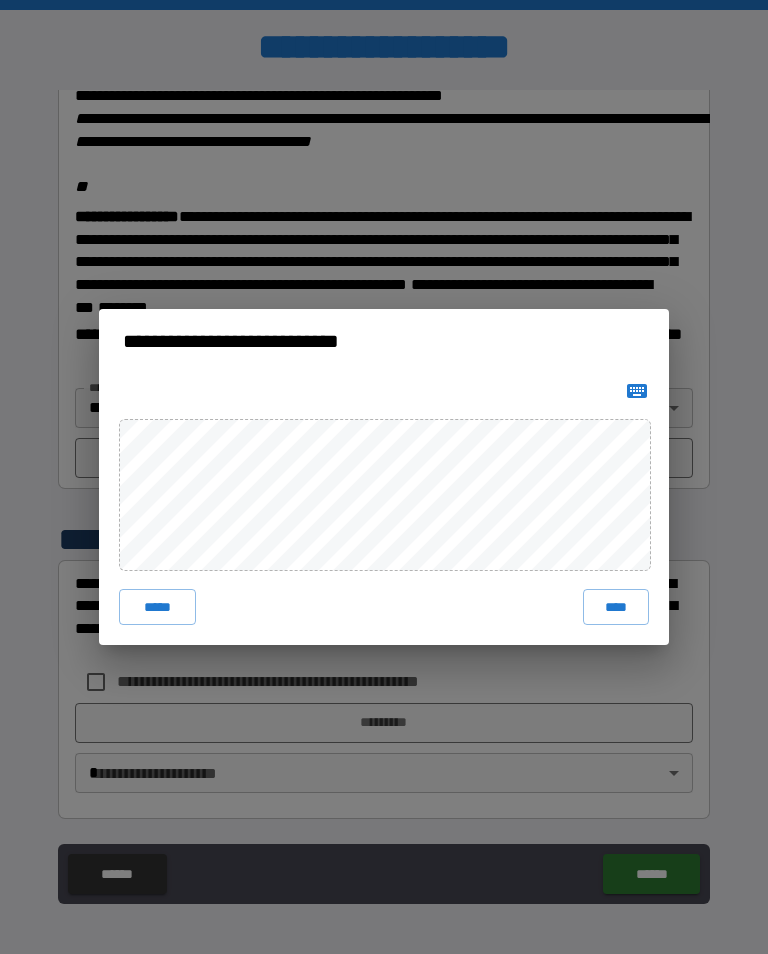 click on "****" at bounding box center (616, 607) 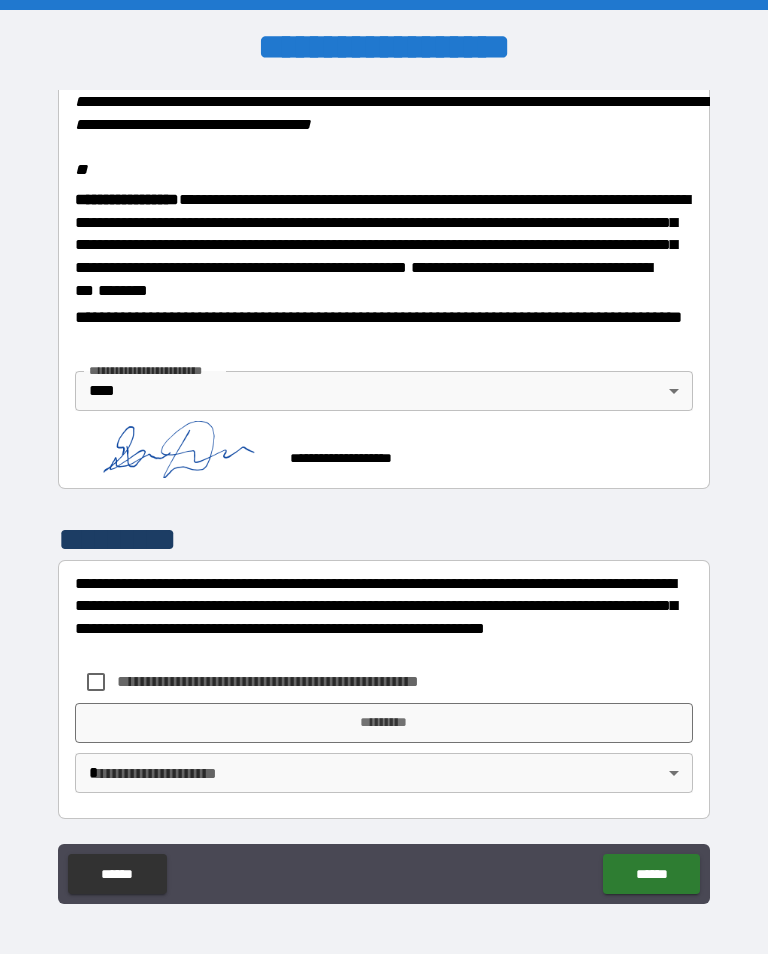 scroll, scrollTop: 2465, scrollLeft: 0, axis: vertical 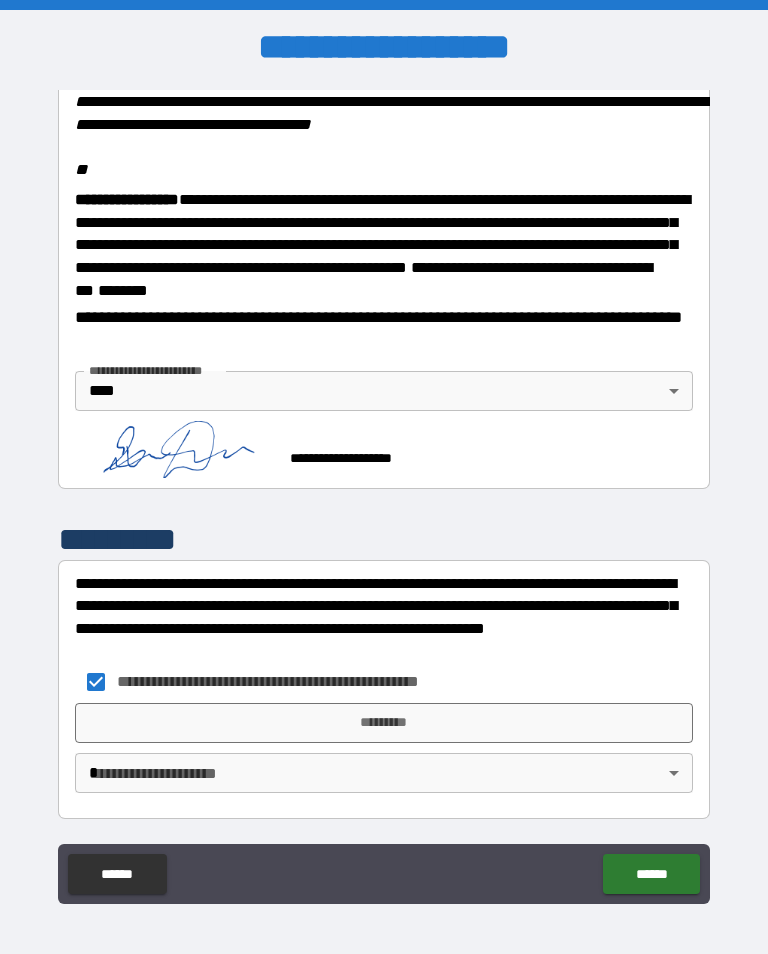 click on "*********" at bounding box center (384, 723) 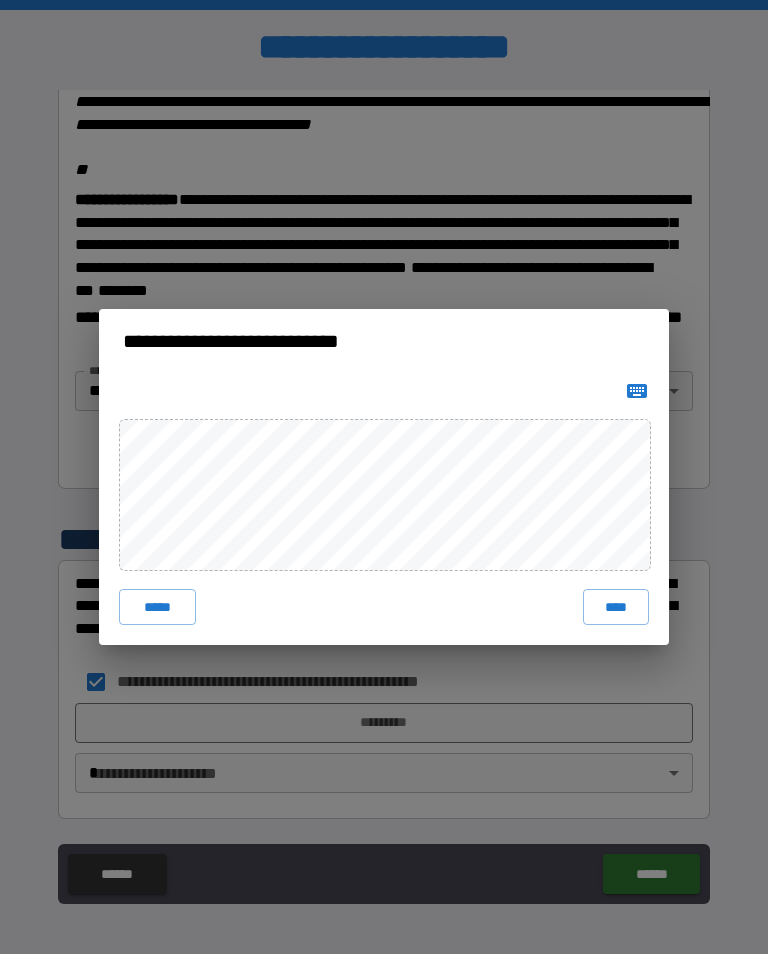 click on "****" at bounding box center (616, 607) 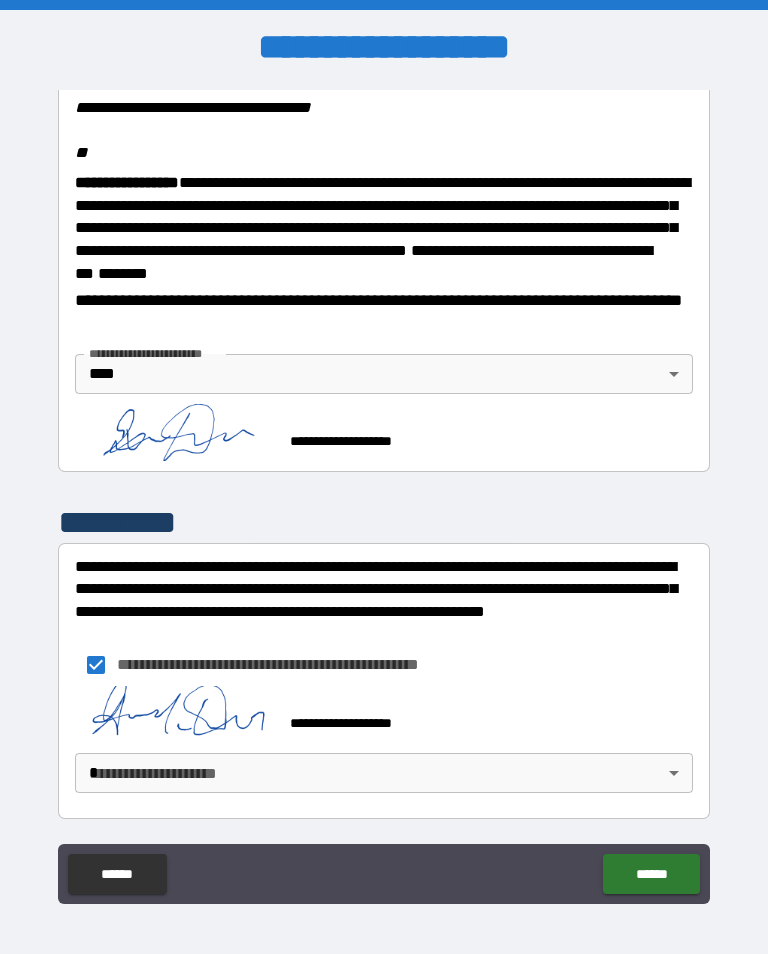 click on "**********" at bounding box center [384, 492] 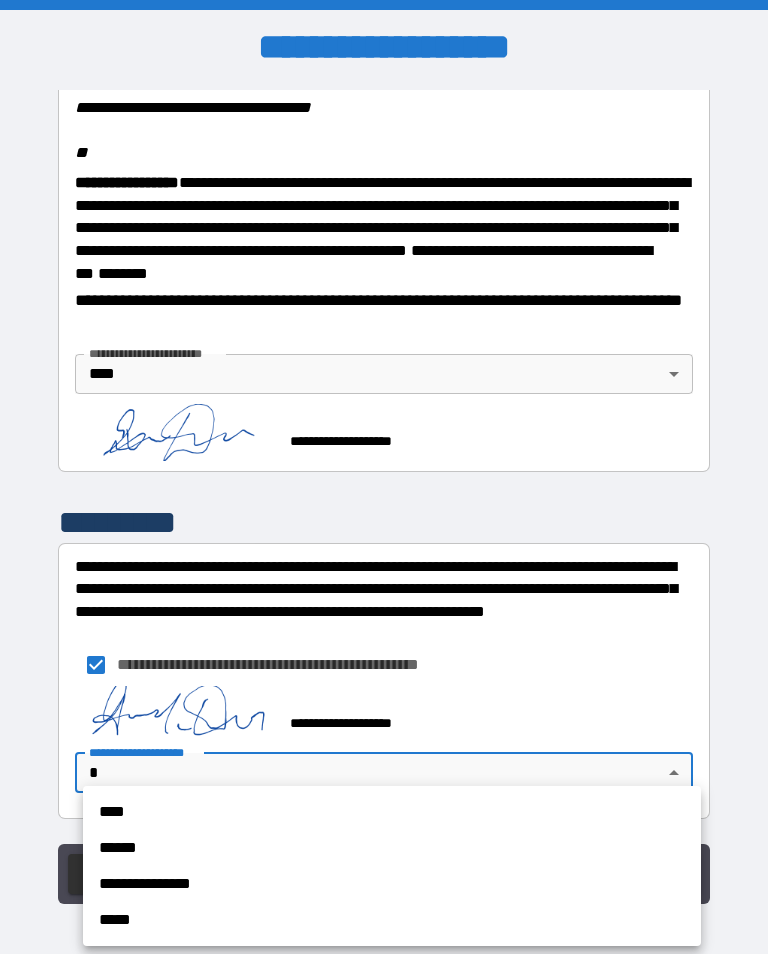 click on "****" at bounding box center [392, 812] 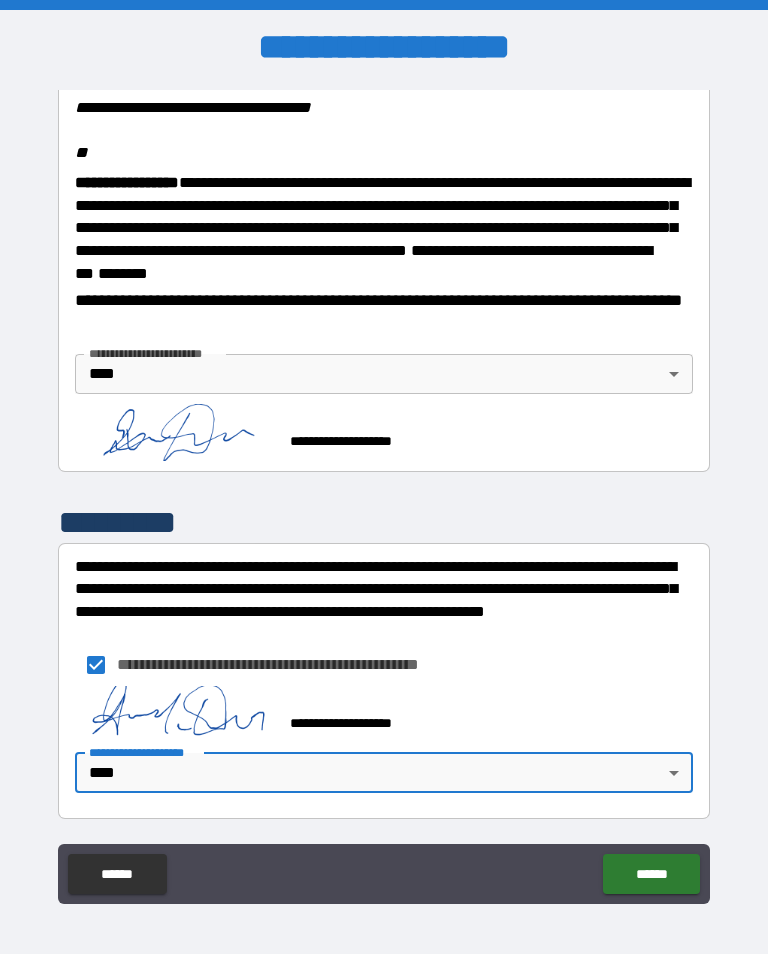 click on "******" at bounding box center (651, 874) 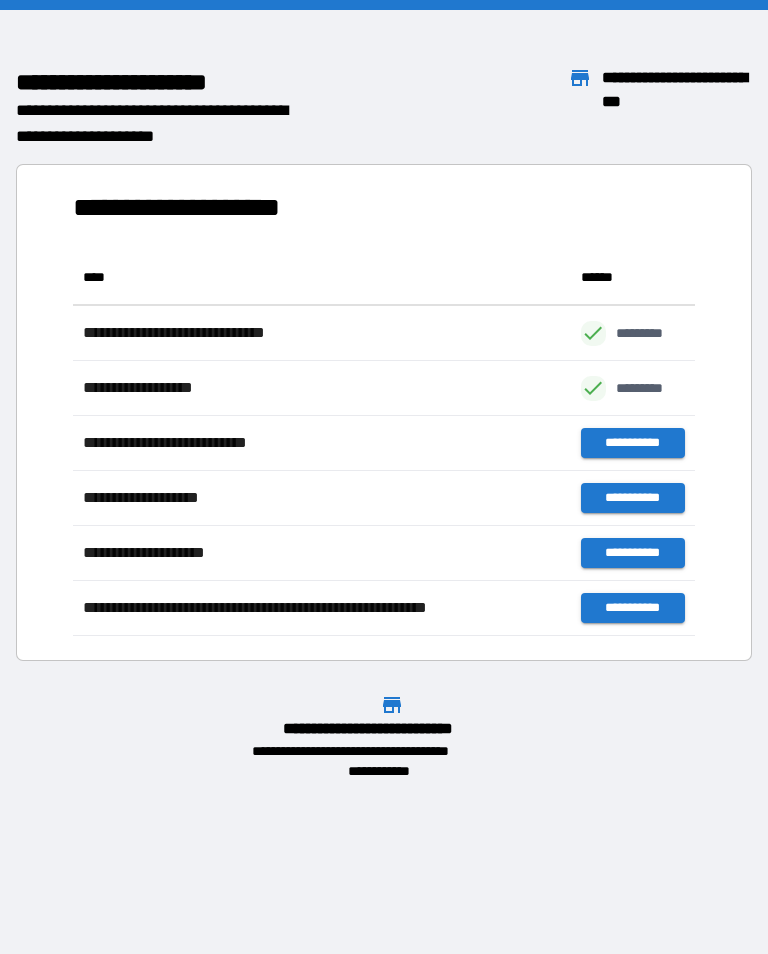 scroll, scrollTop: 386, scrollLeft: 622, axis: both 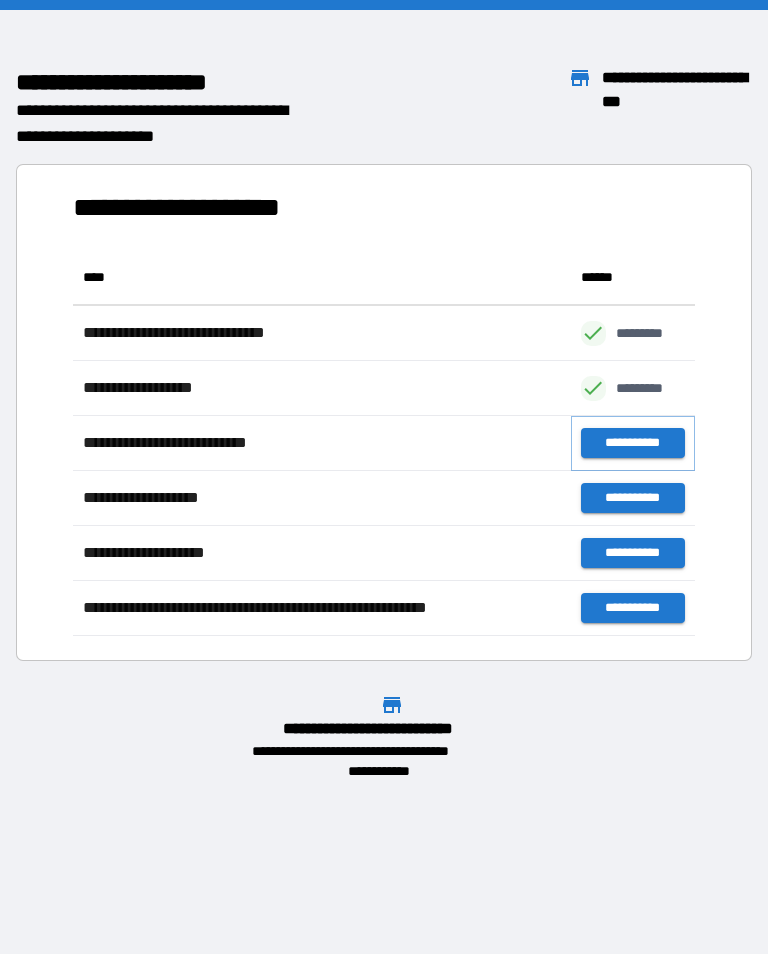 click on "**********" at bounding box center [633, 443] 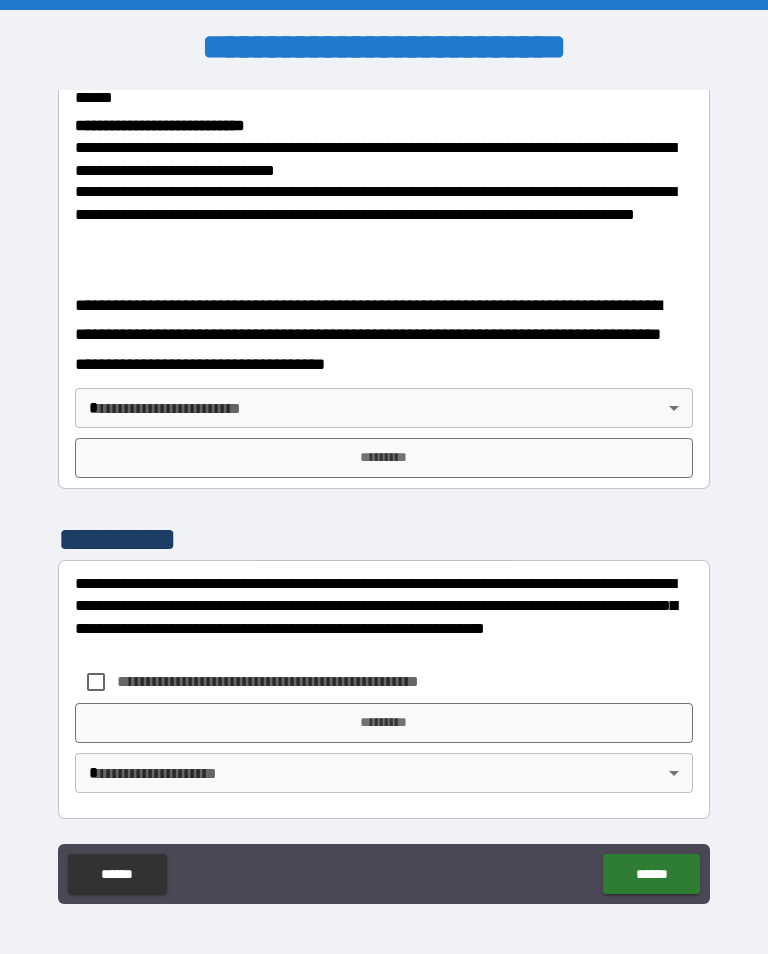 scroll, scrollTop: 778, scrollLeft: 0, axis: vertical 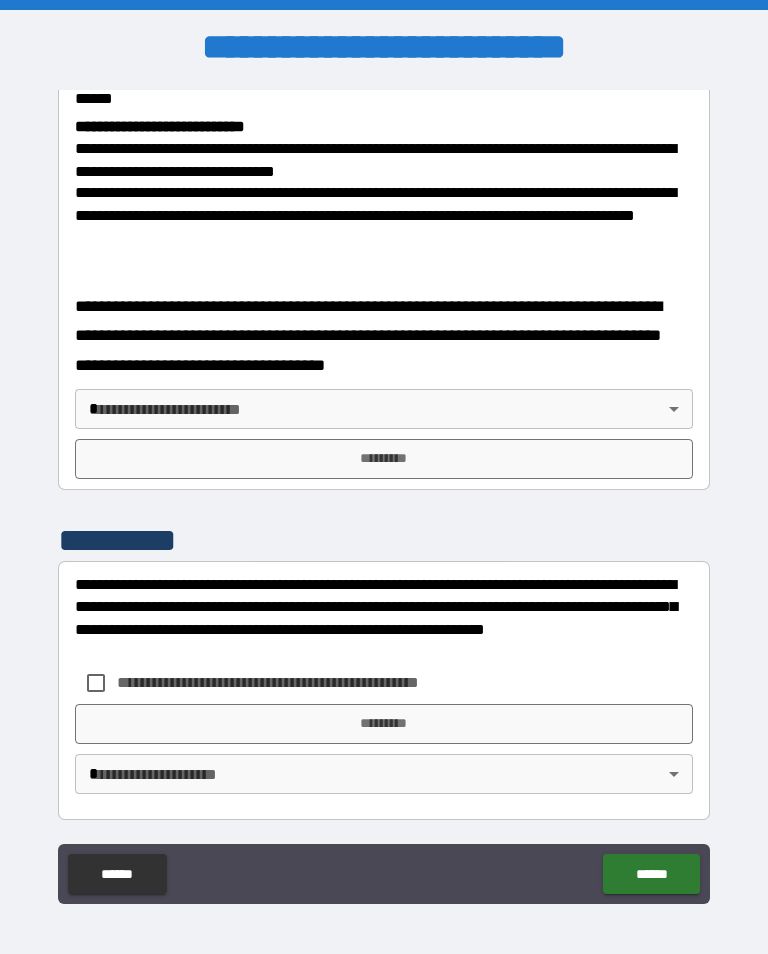 click on "**********" at bounding box center (384, 492) 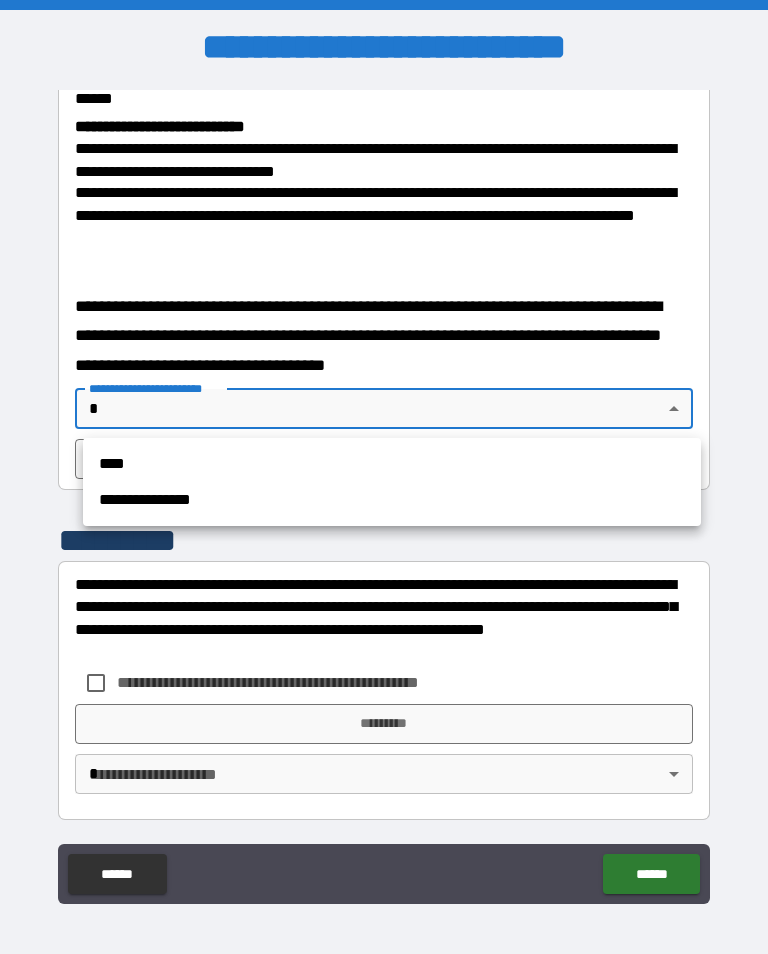 click at bounding box center (384, 477) 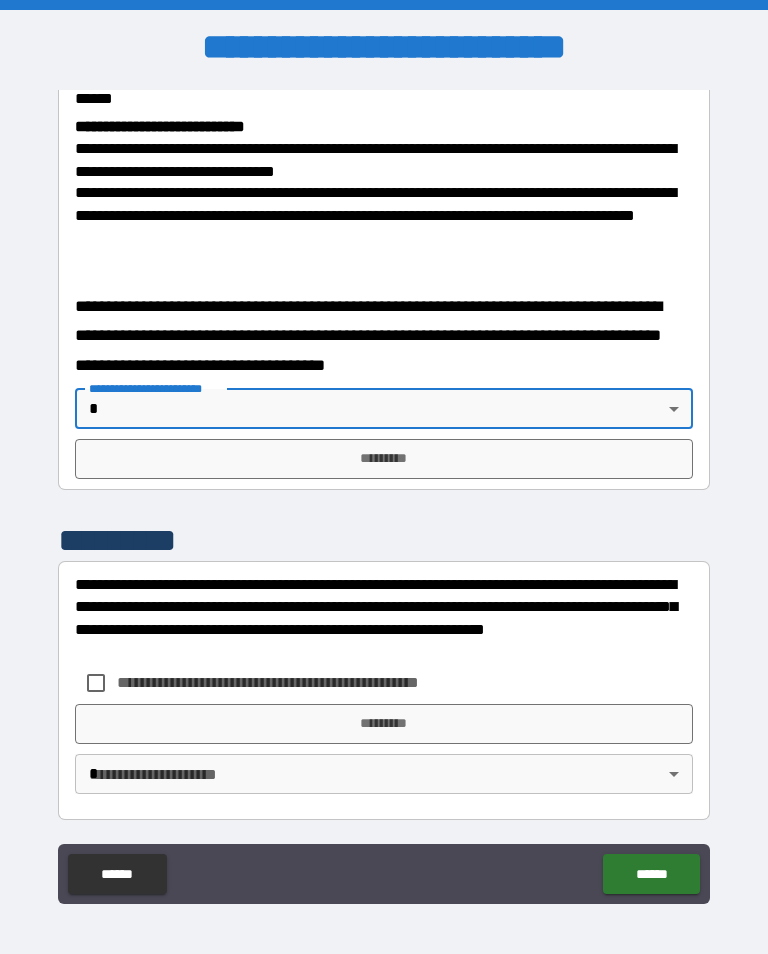 click on "**********" at bounding box center [384, 492] 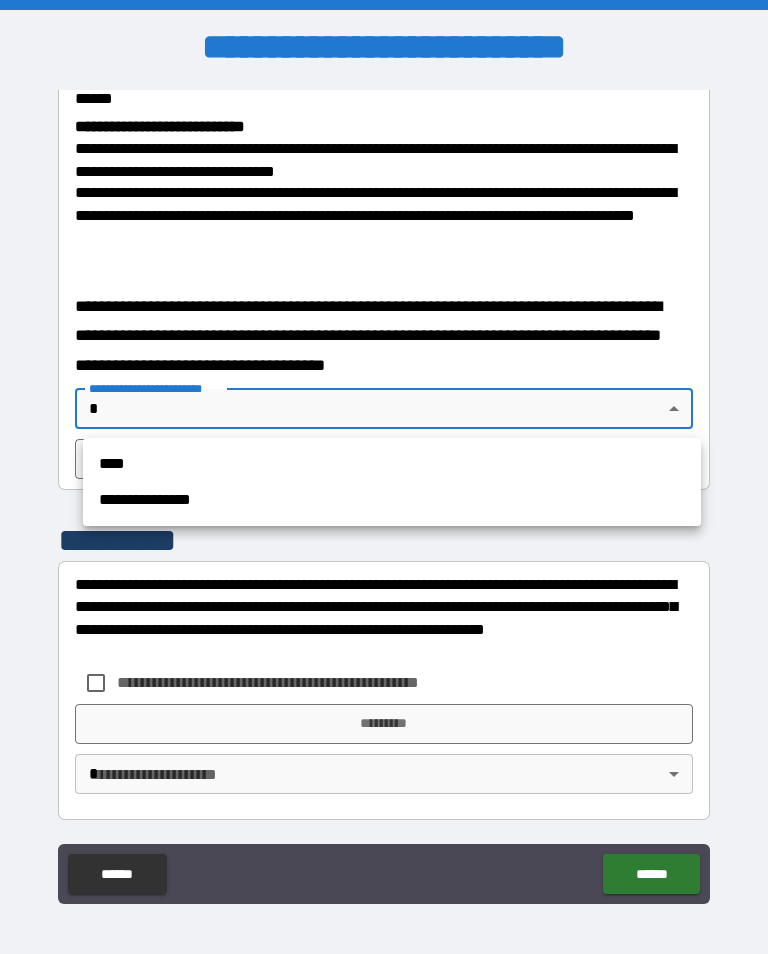 click on "****" at bounding box center (392, 464) 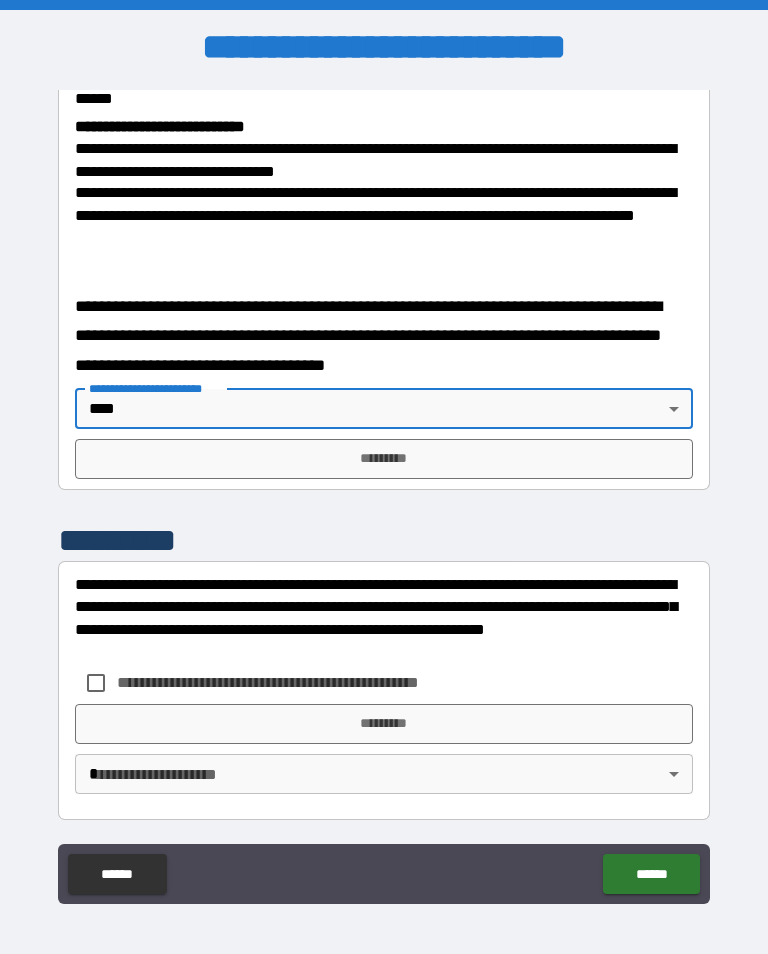 click on "*********" at bounding box center (384, 459) 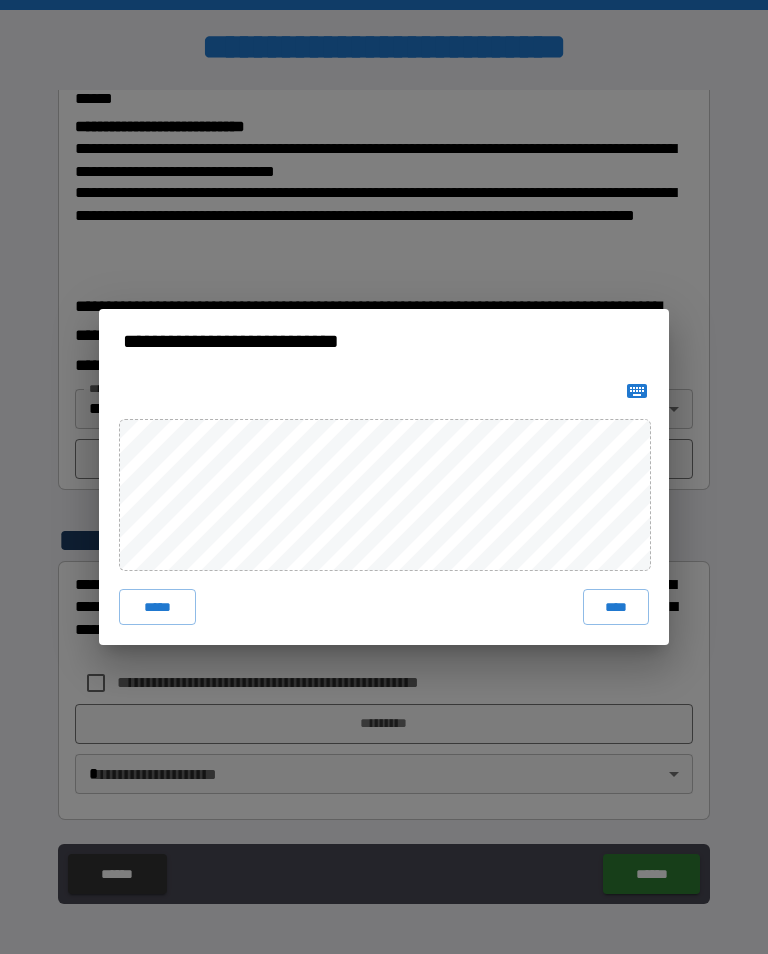 click on "****" at bounding box center (616, 607) 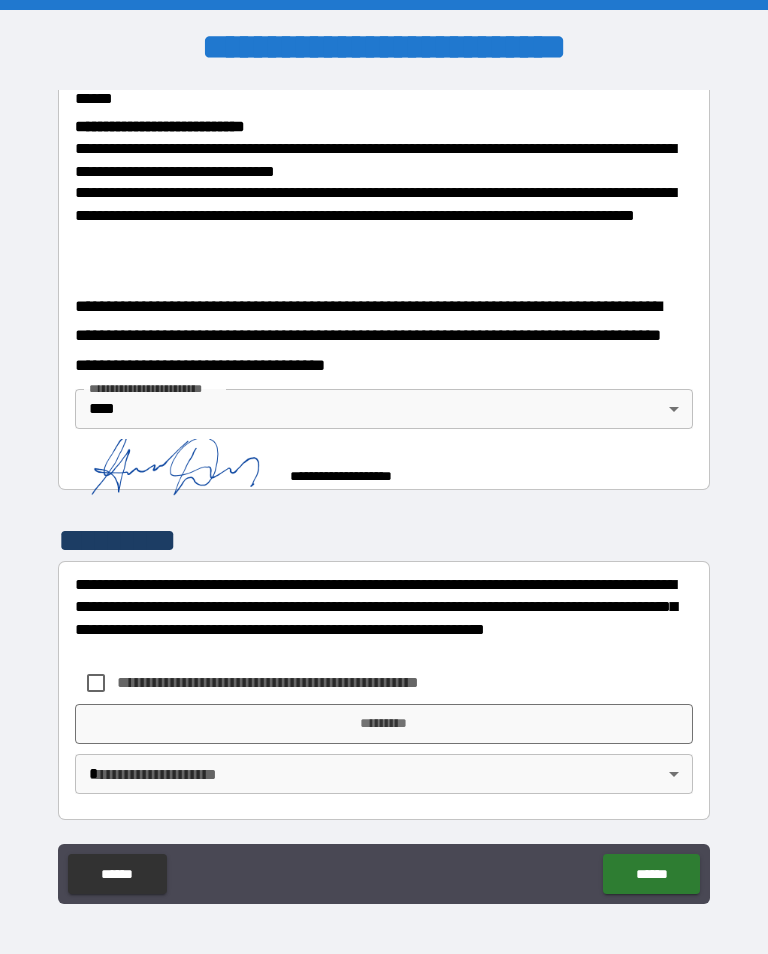 scroll, scrollTop: 768, scrollLeft: 0, axis: vertical 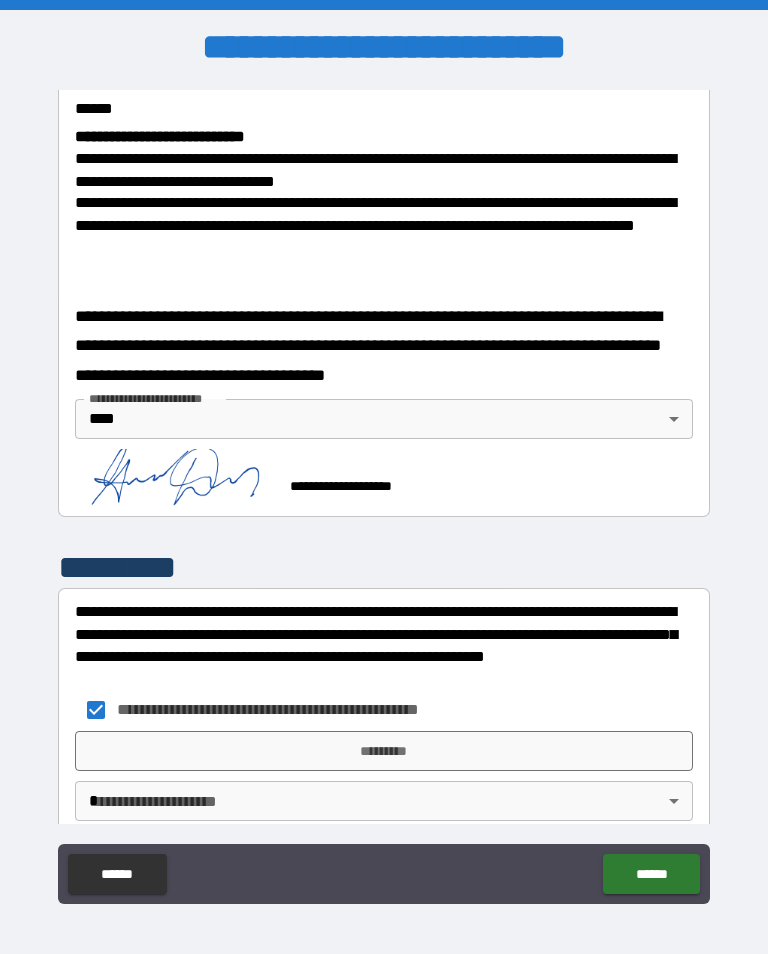 click on "*********" at bounding box center [384, 751] 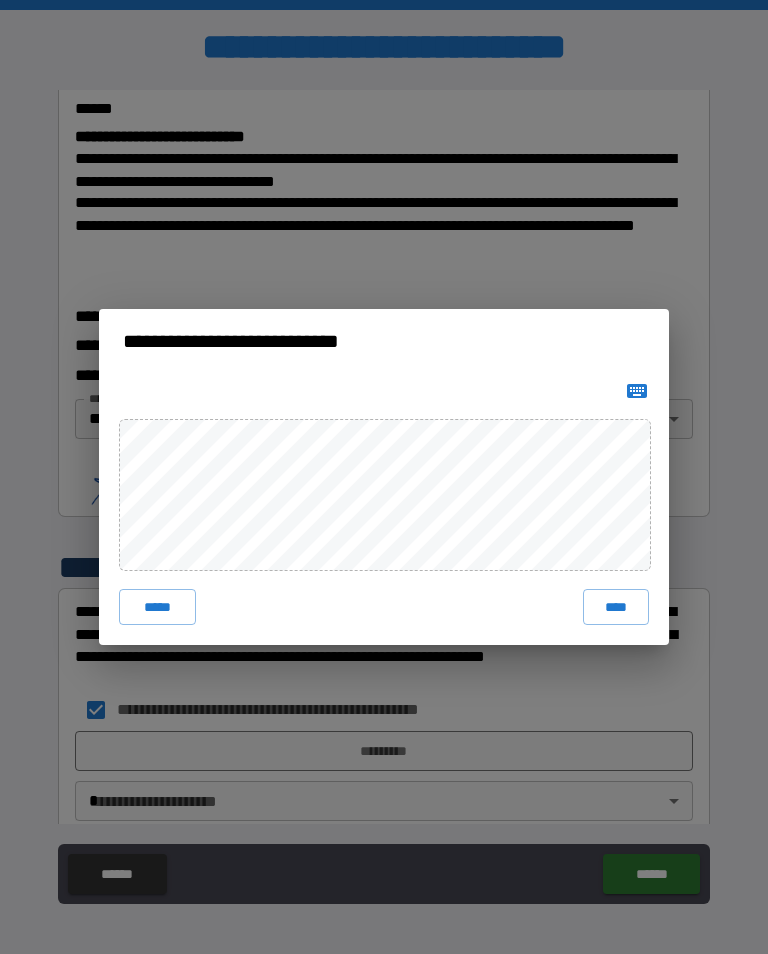 click on "****" at bounding box center (616, 607) 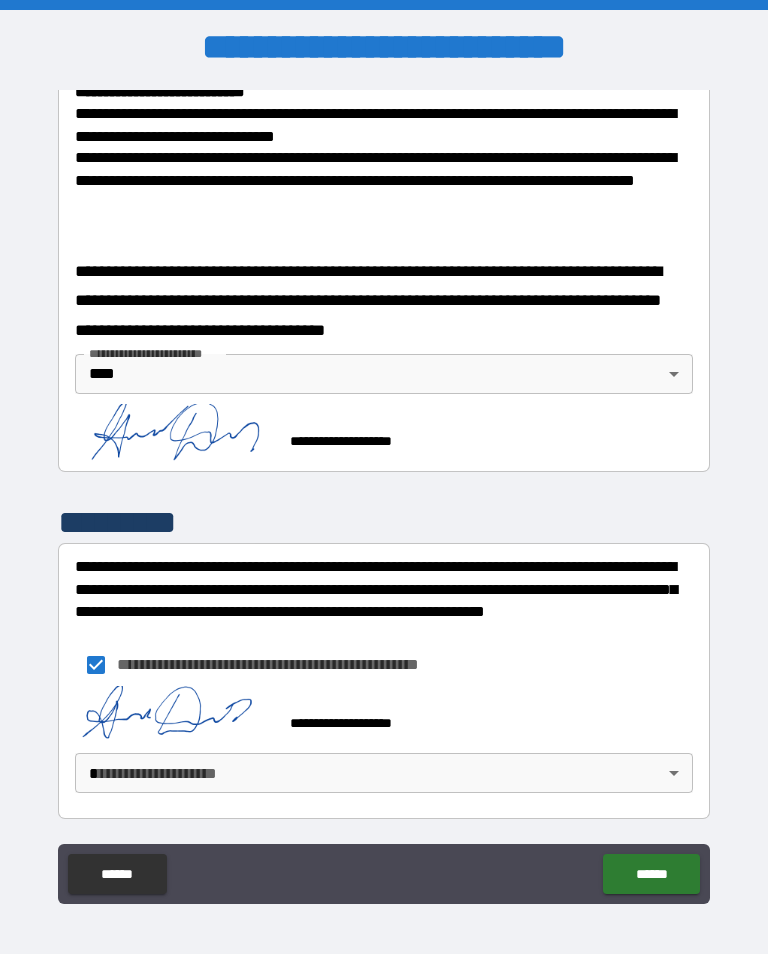 scroll, scrollTop: 812, scrollLeft: 0, axis: vertical 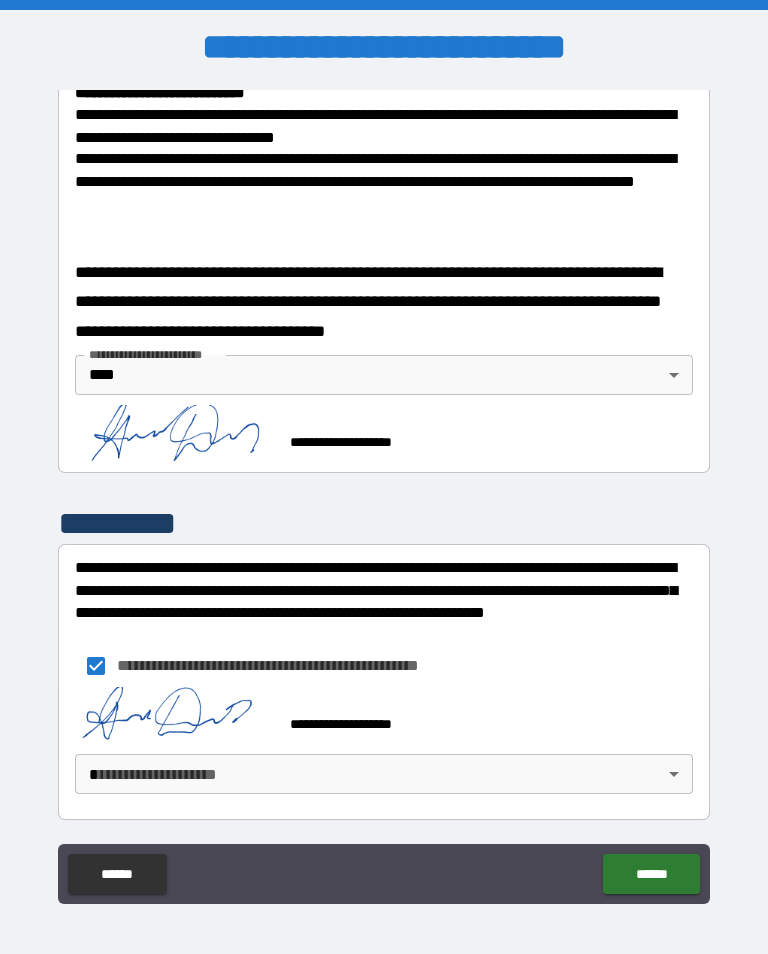 click on "**********" at bounding box center (384, 492) 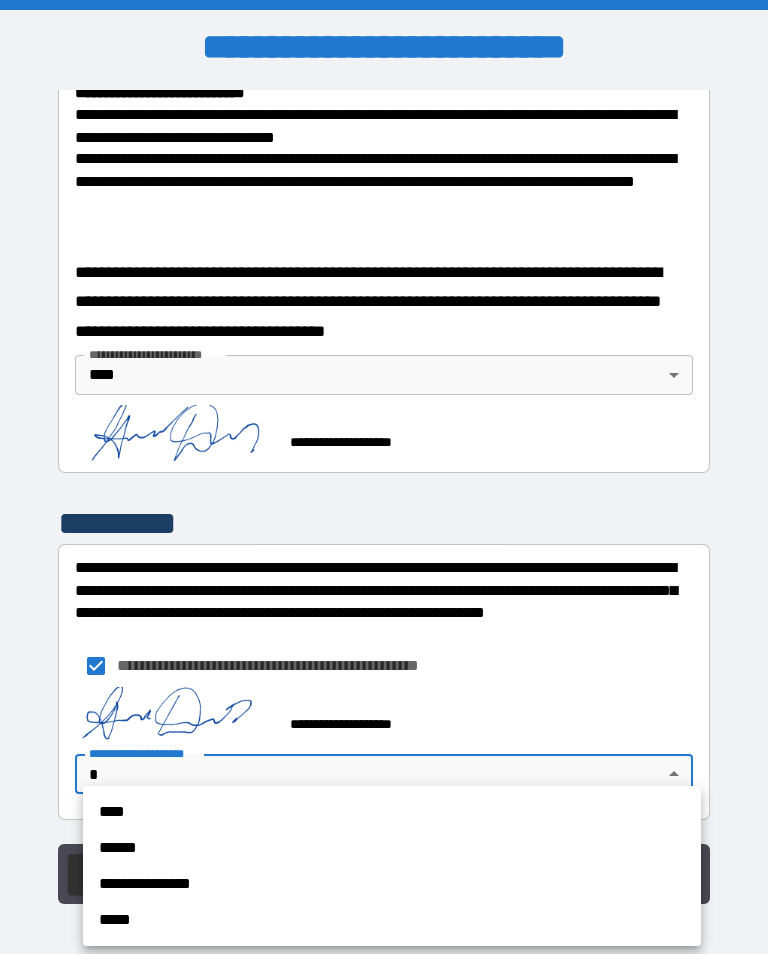 click on "****" at bounding box center (392, 812) 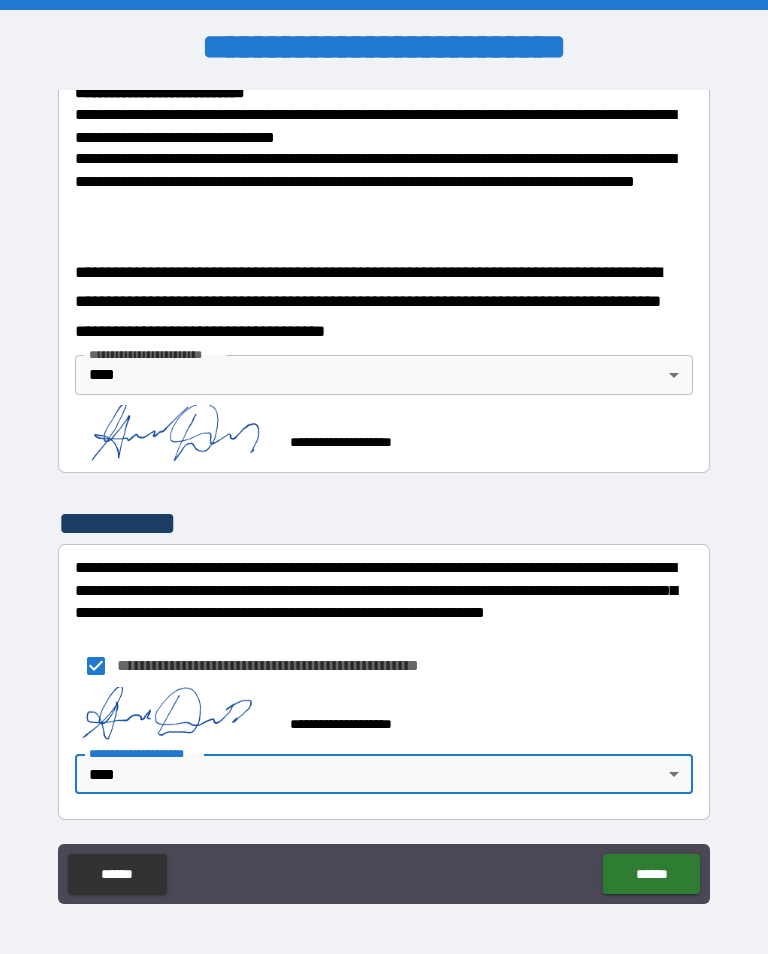click on "******" at bounding box center [651, 874] 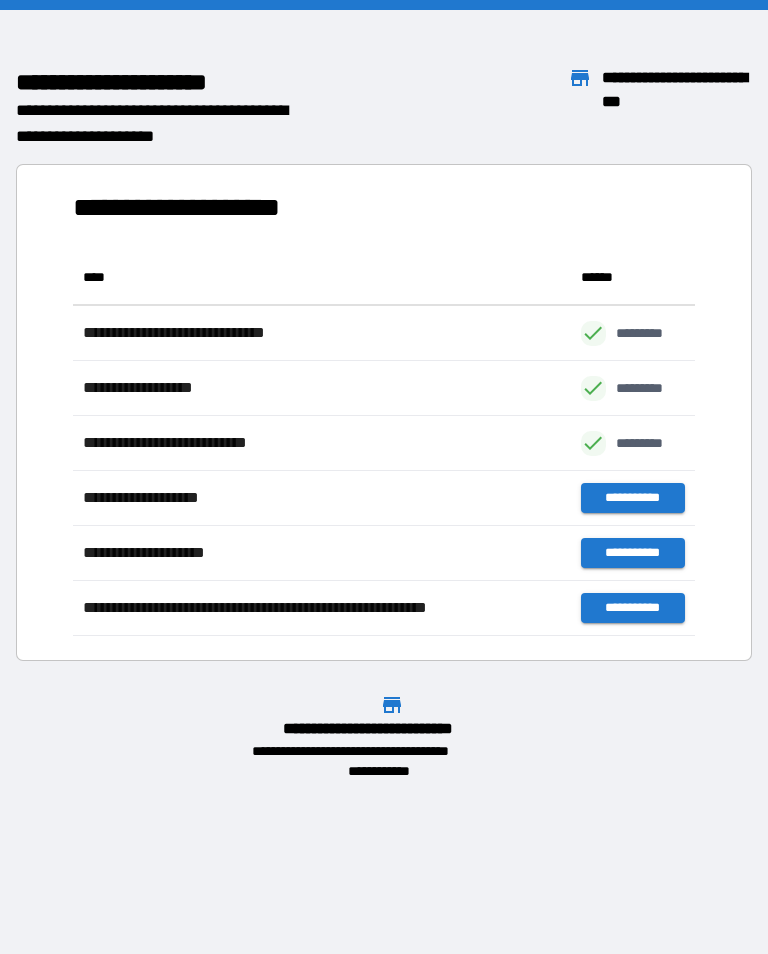 scroll, scrollTop: 386, scrollLeft: 622, axis: both 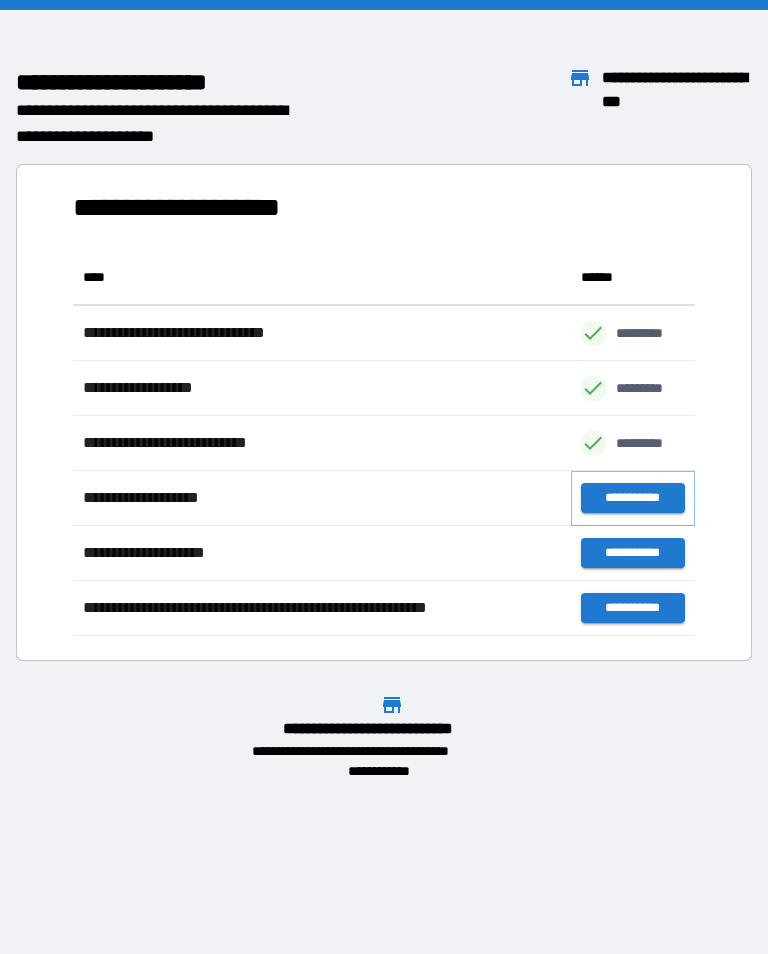 click on "**********" at bounding box center [633, 498] 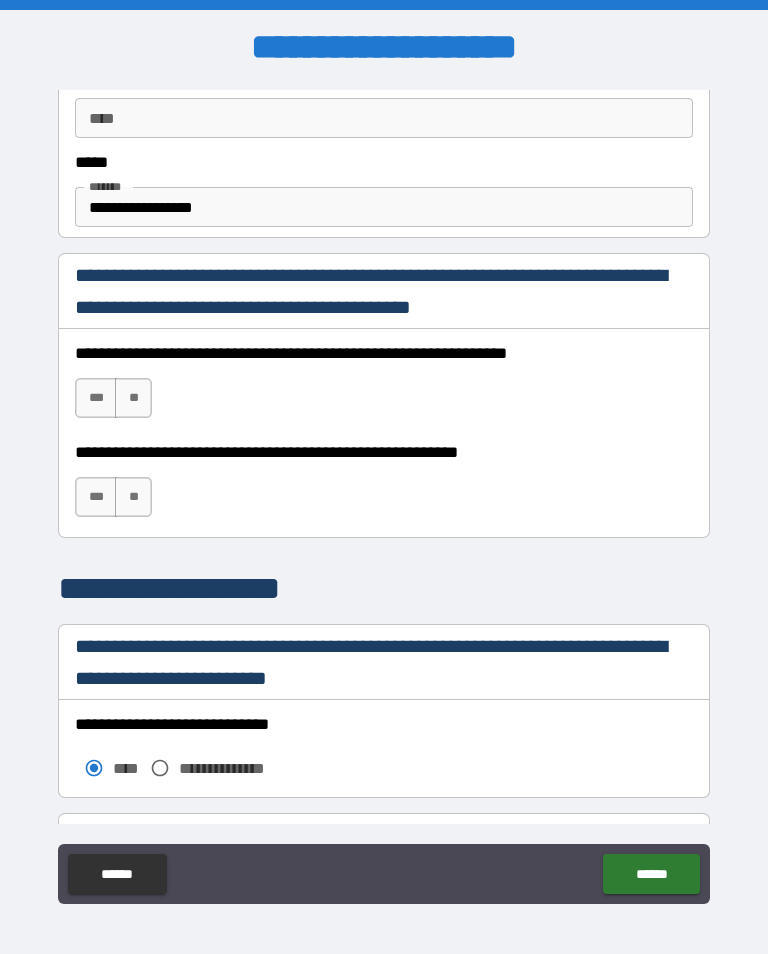 scroll, scrollTop: 1237, scrollLeft: 0, axis: vertical 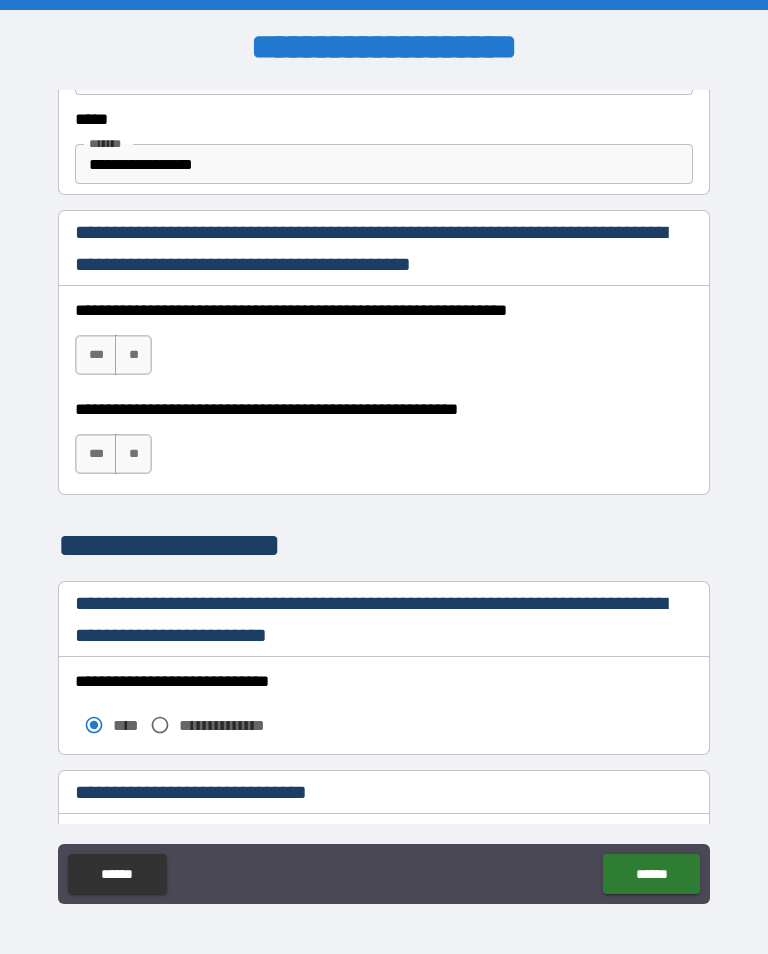 click on "**********" at bounding box center [384, 164] 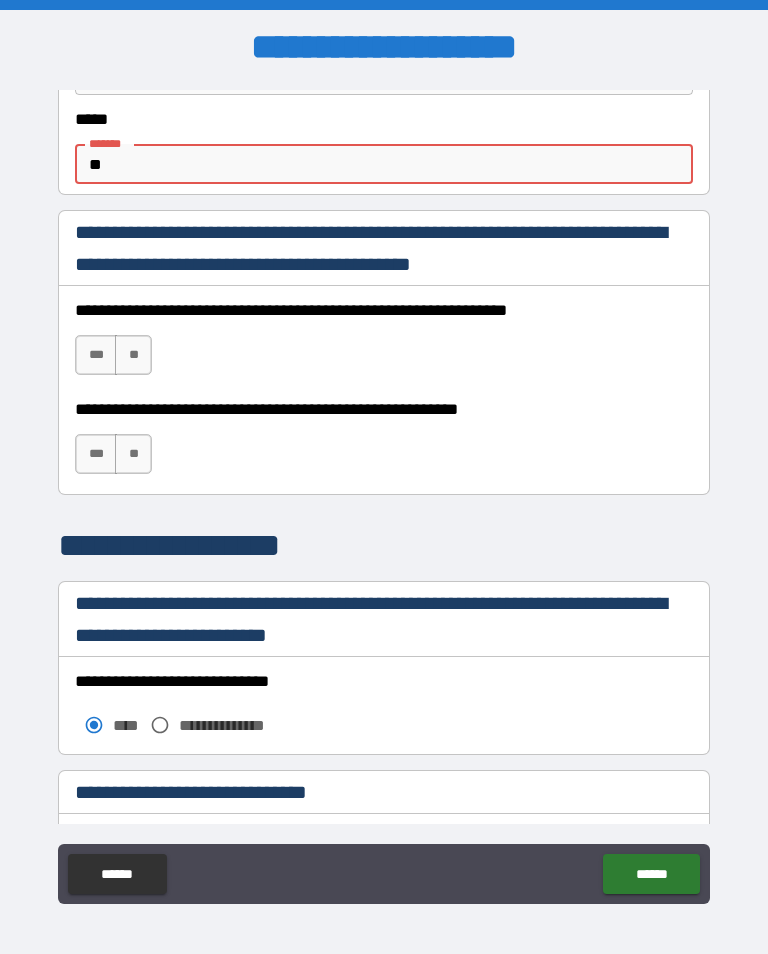 type on "*" 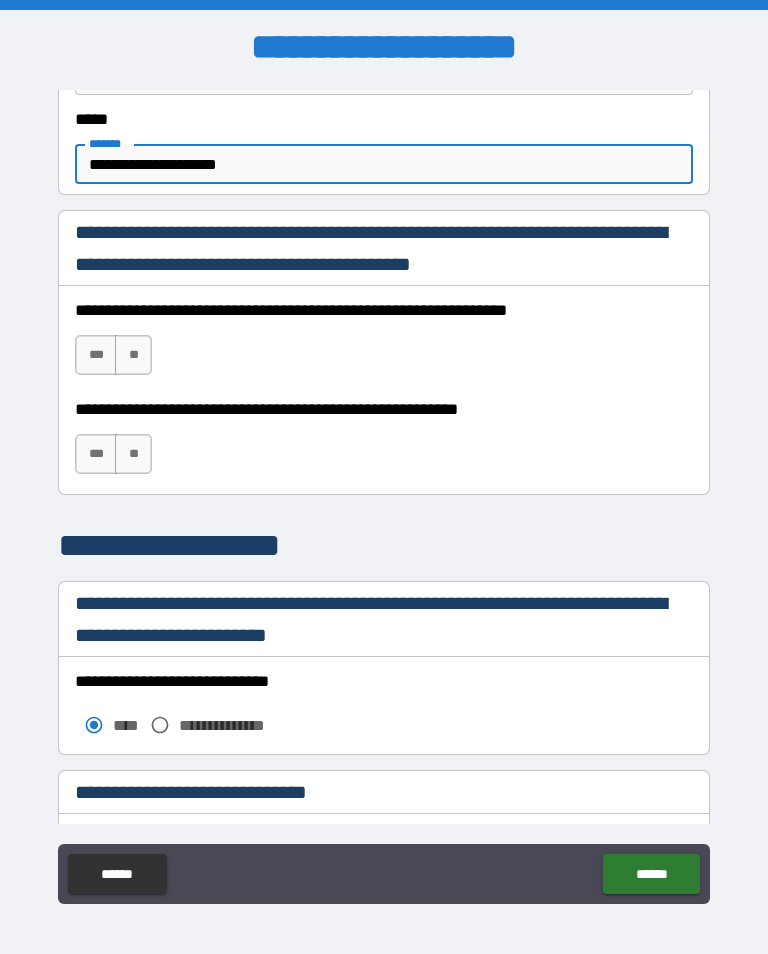 type on "**********" 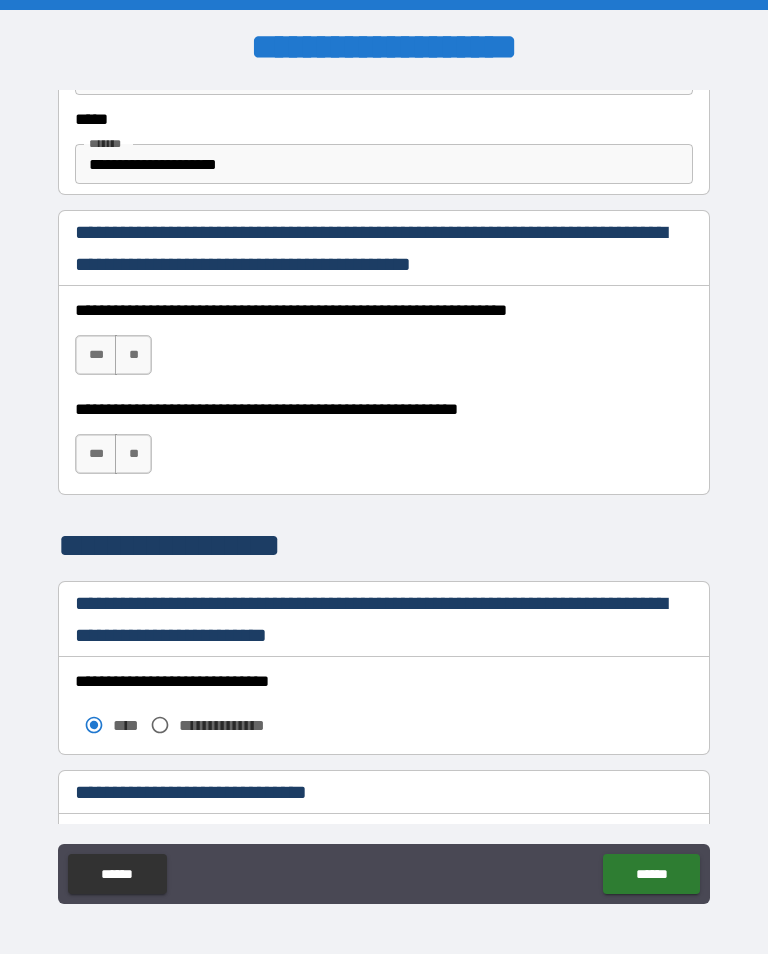 click on "***" at bounding box center (96, 355) 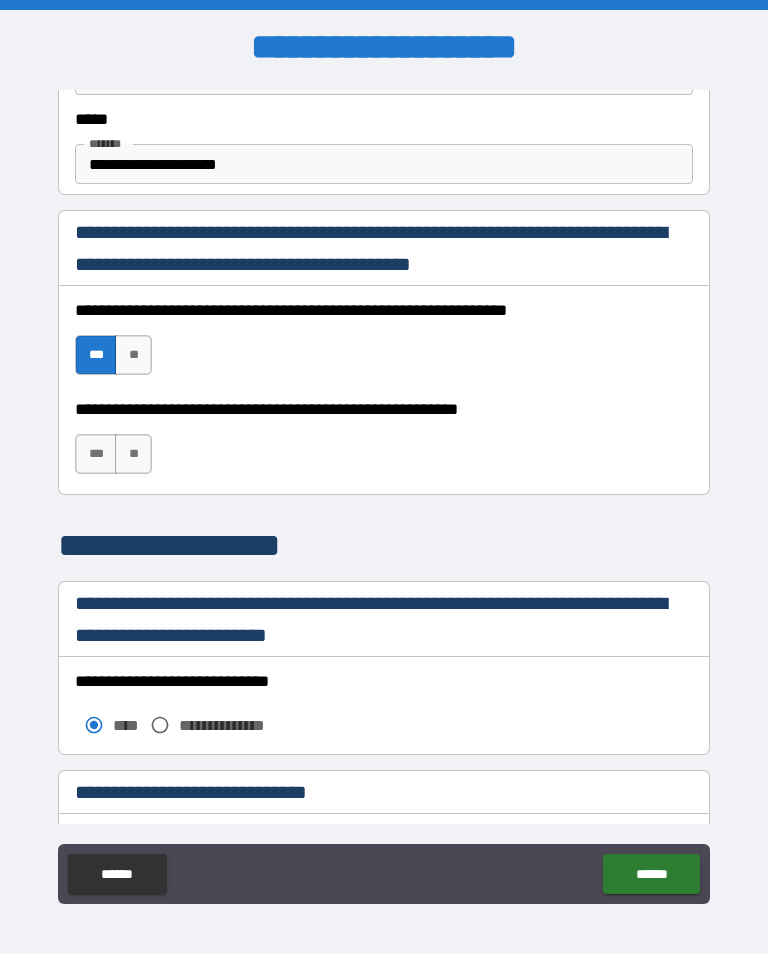 click on "***" at bounding box center (96, 454) 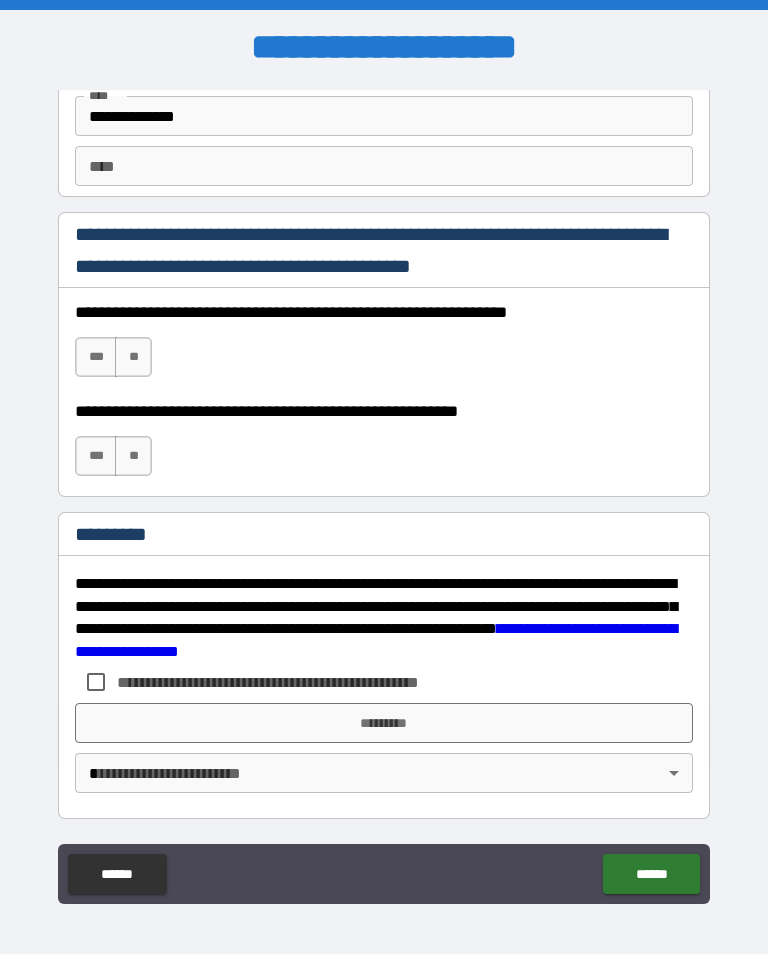 scroll, scrollTop: 2872, scrollLeft: 0, axis: vertical 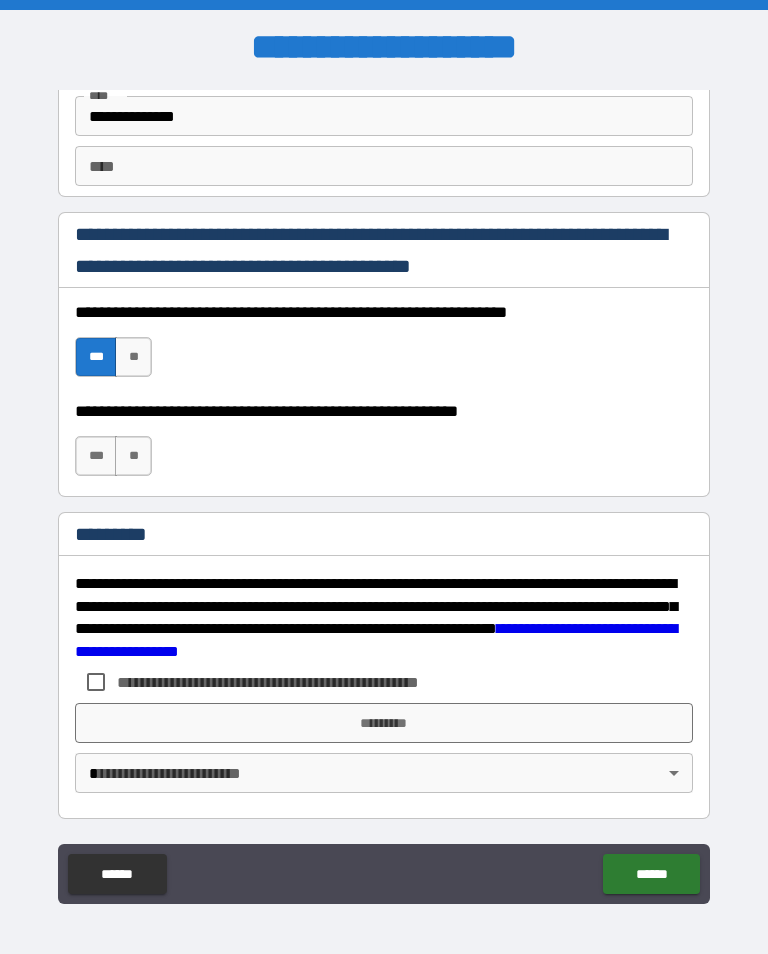 click on "***" at bounding box center (96, 456) 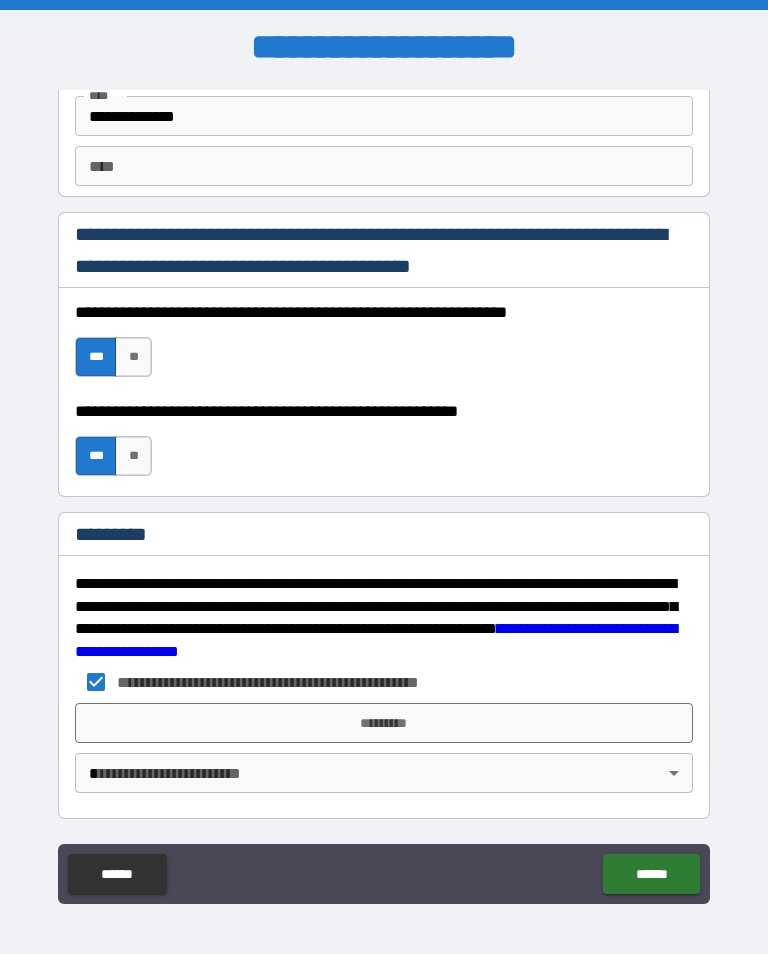 click on "*********" at bounding box center (384, 723) 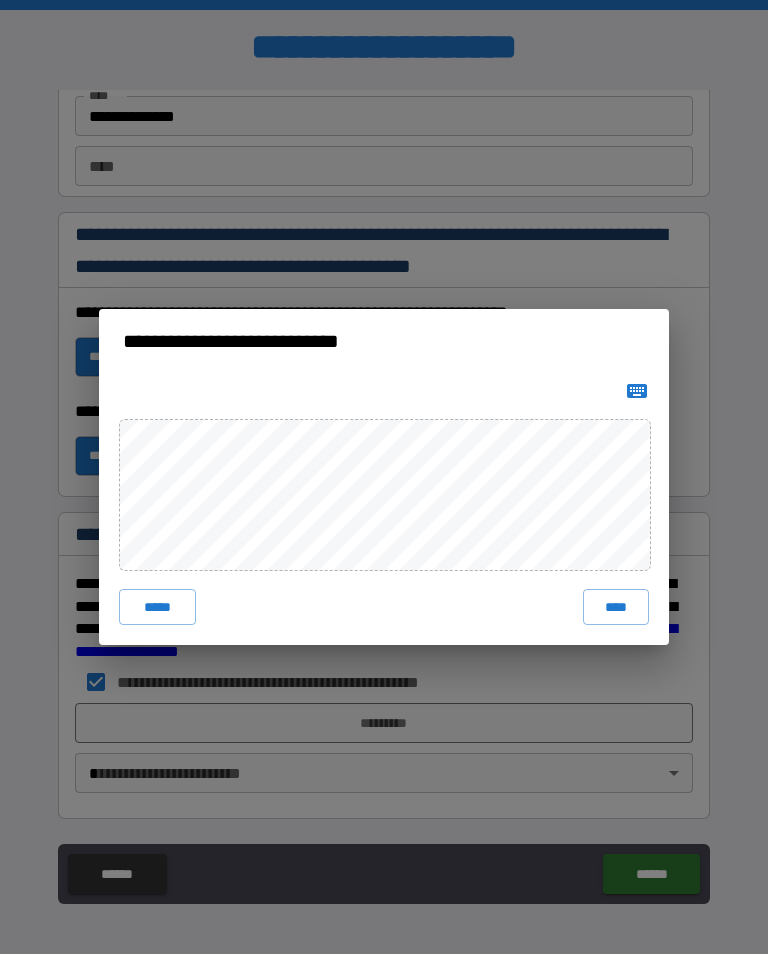 click on "****" at bounding box center (616, 607) 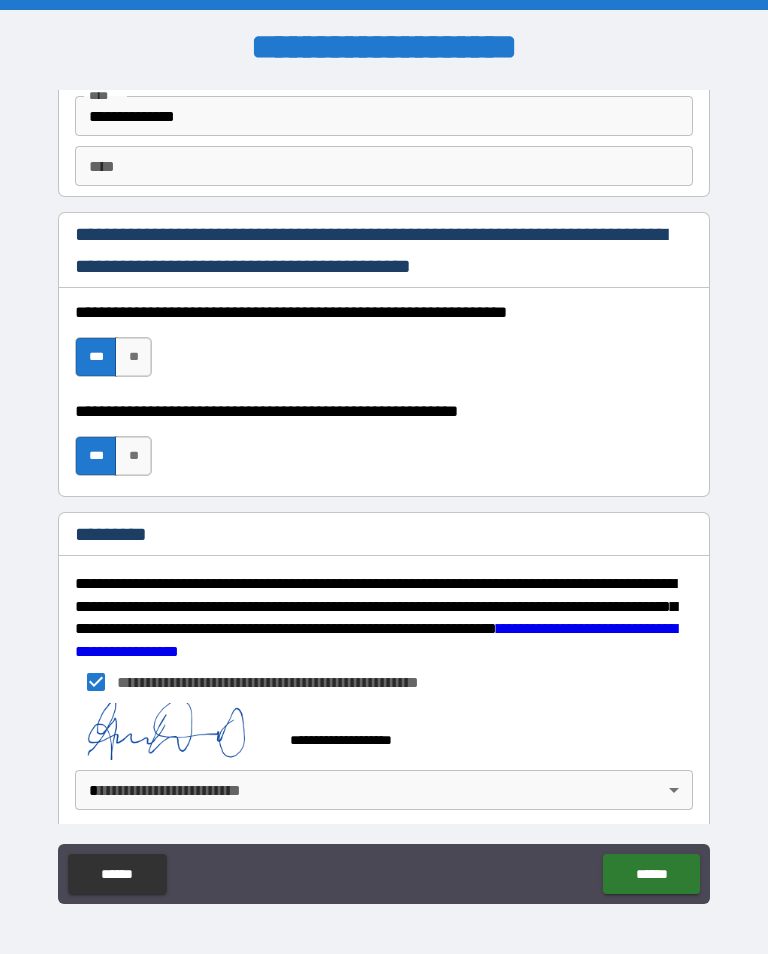 click on "**********" at bounding box center (384, 492) 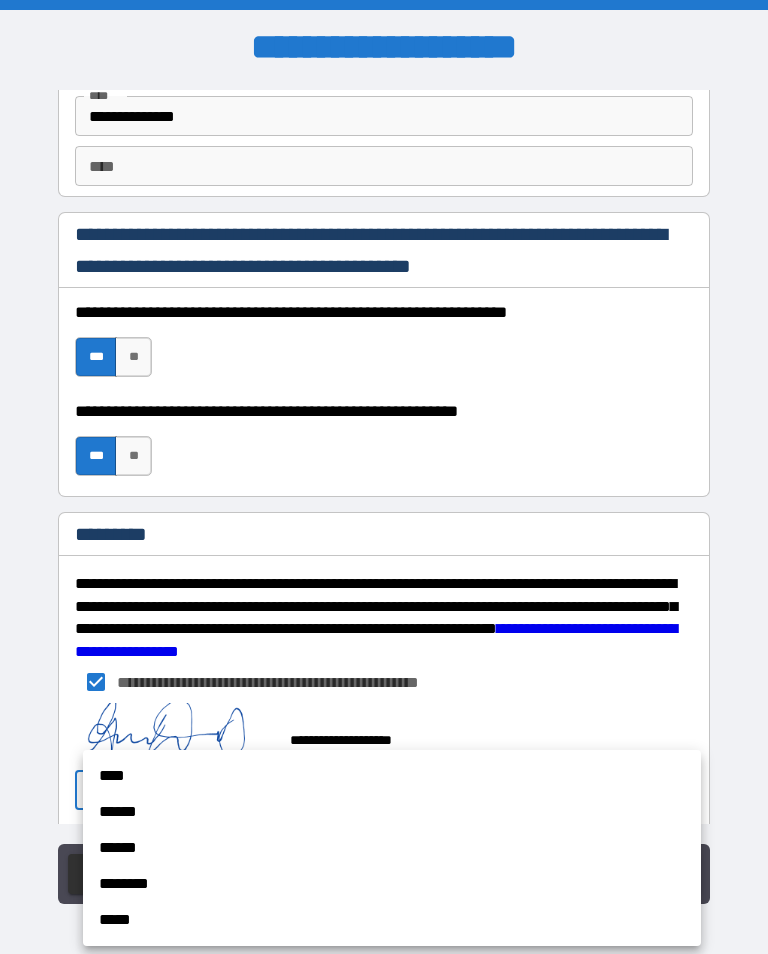 click on "****" at bounding box center [392, 776] 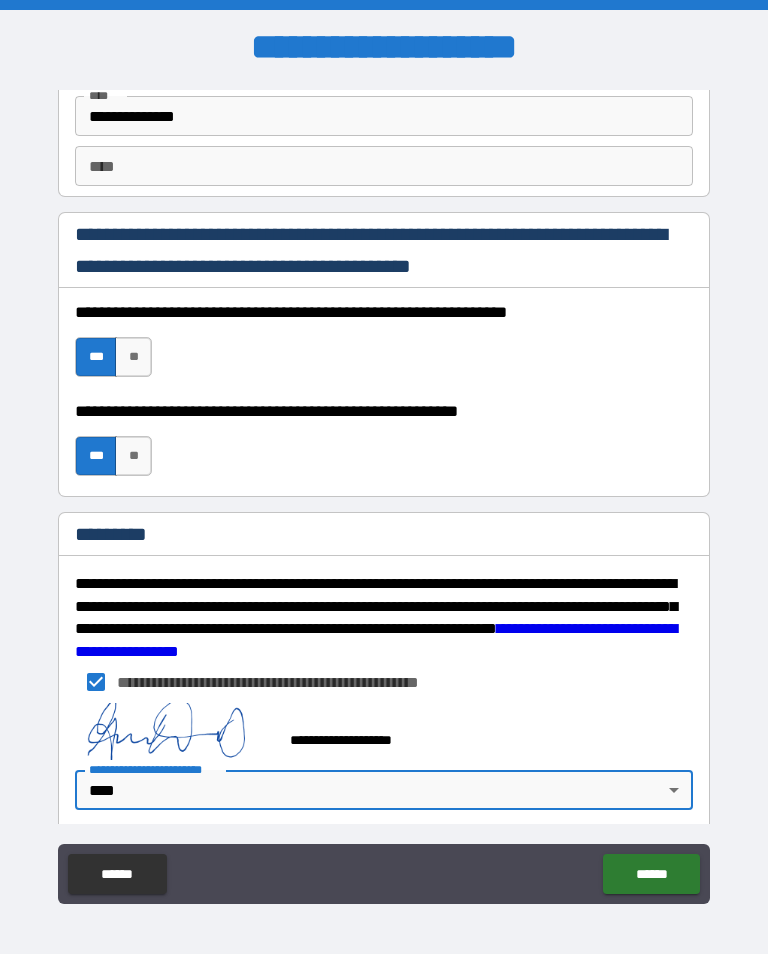 click on "******" at bounding box center (651, 874) 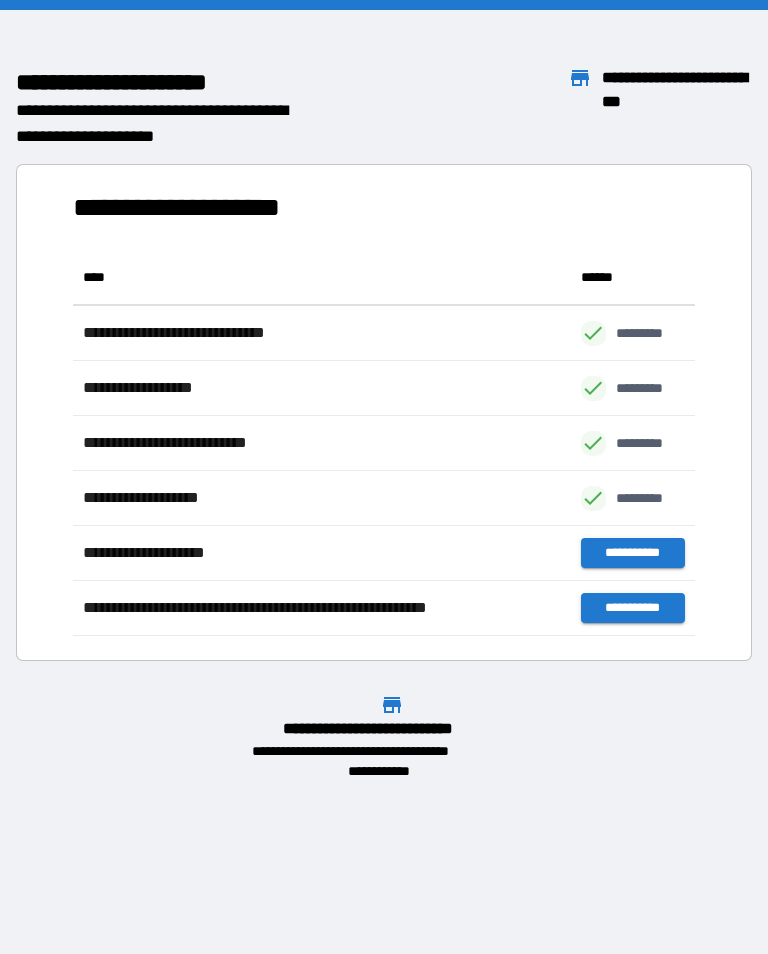 scroll, scrollTop: 386, scrollLeft: 622, axis: both 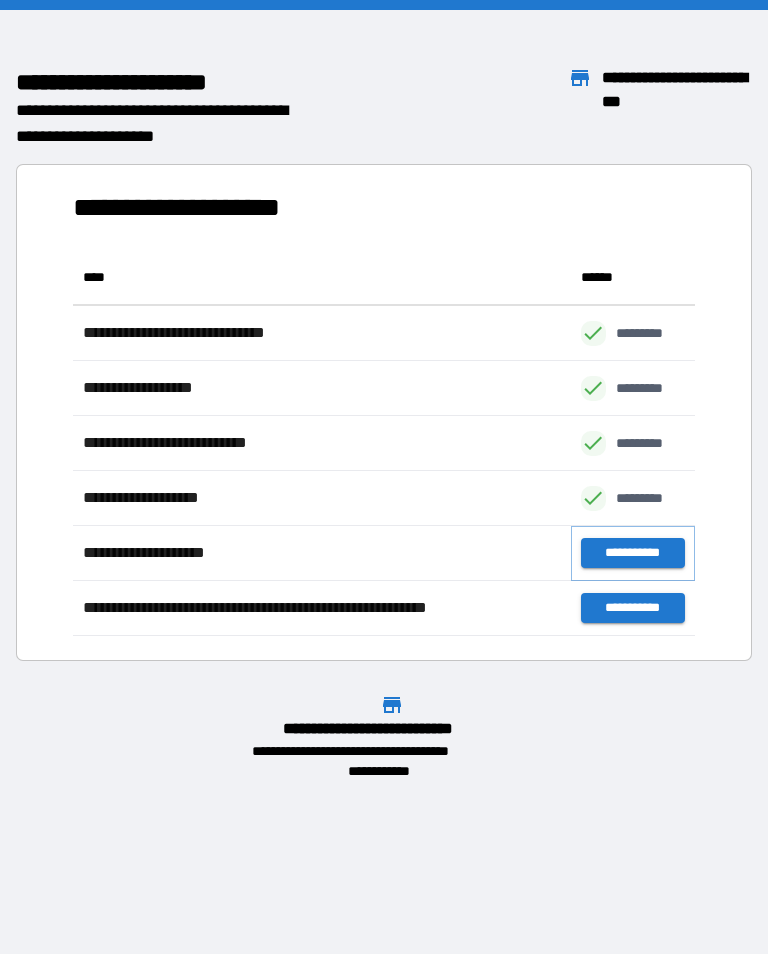 click on "**********" at bounding box center [633, 553] 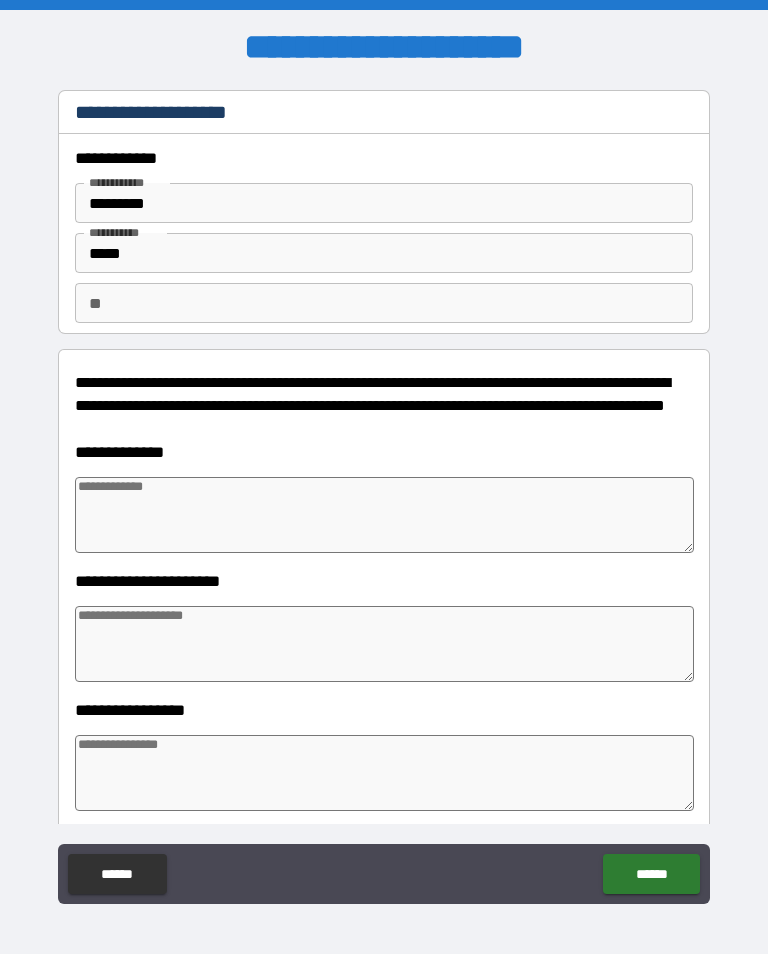 type on "*" 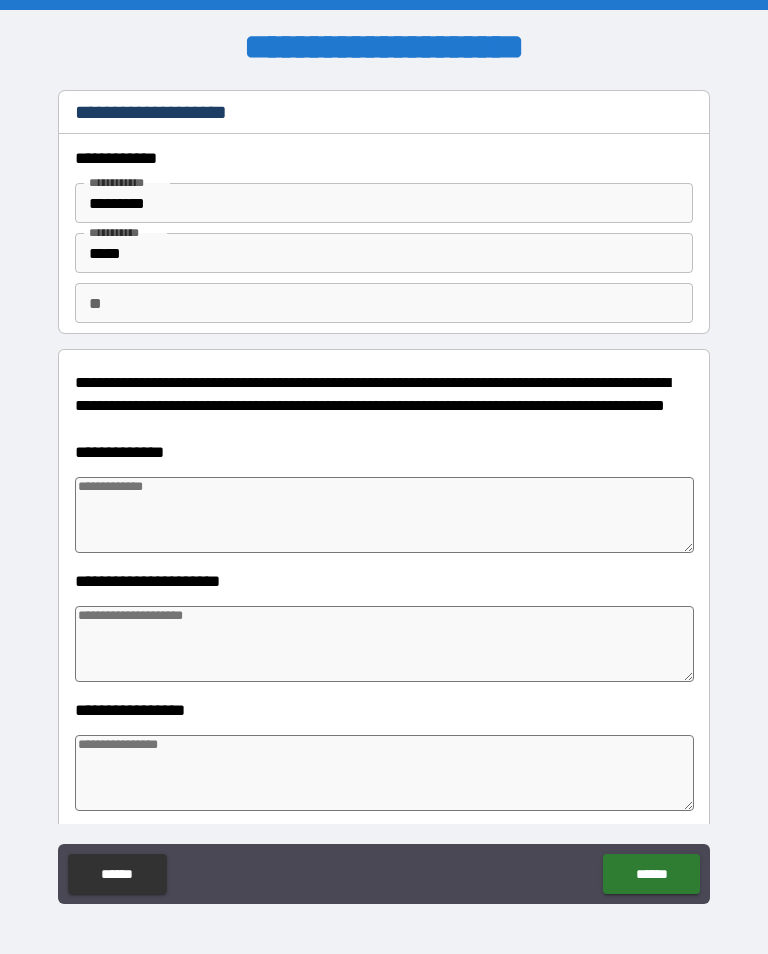 type on "*" 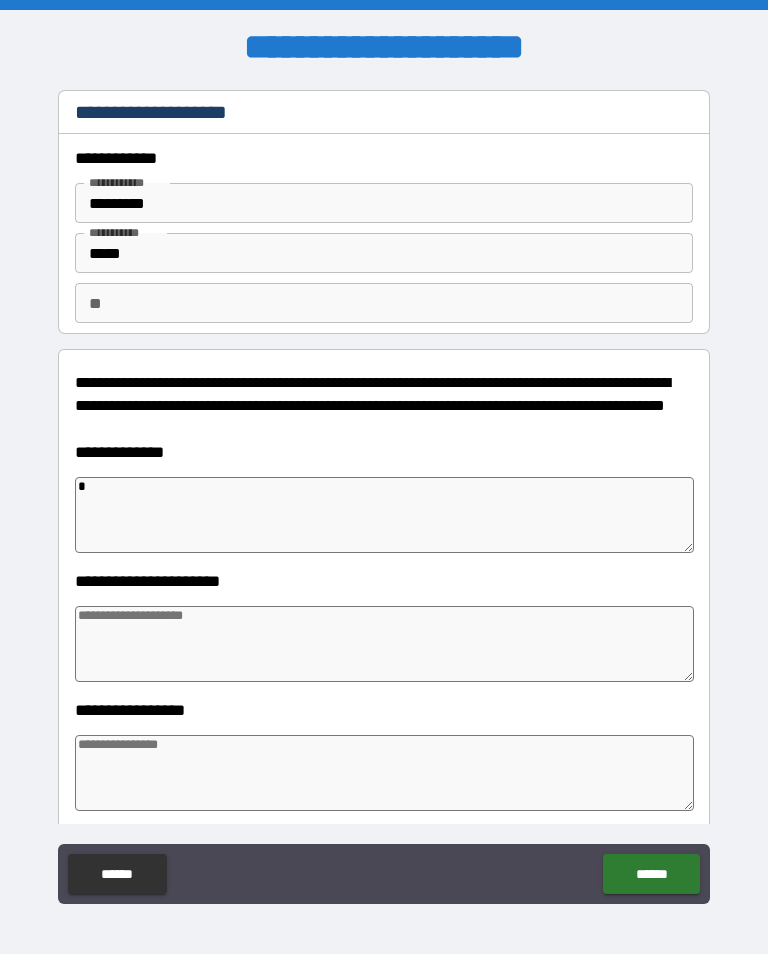type on "*" 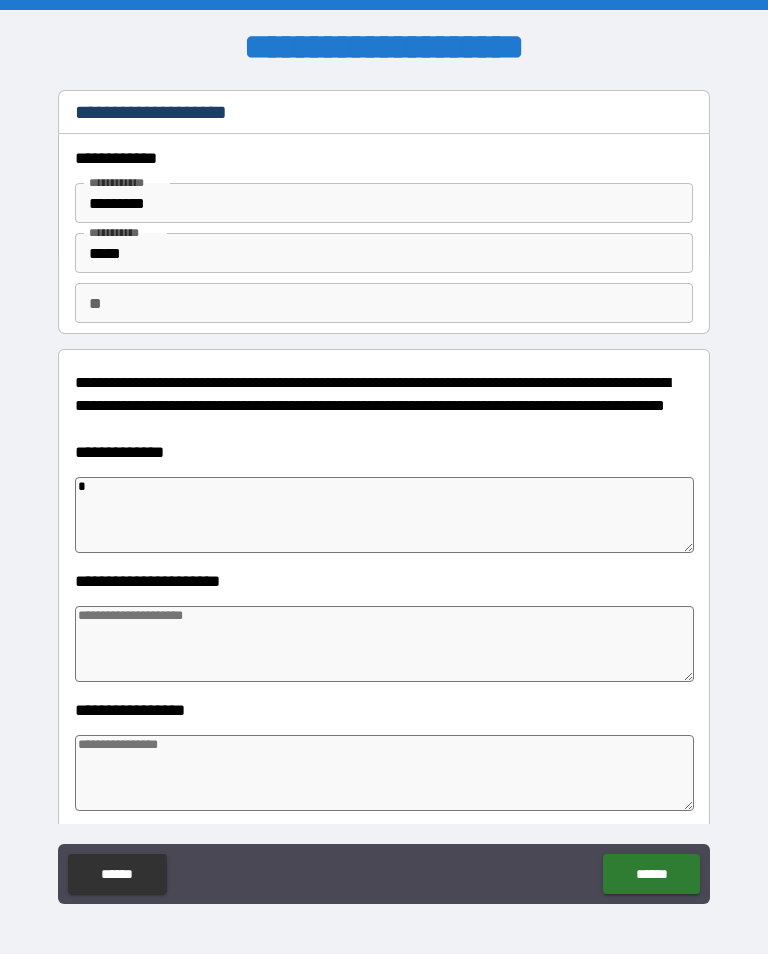 type on "*" 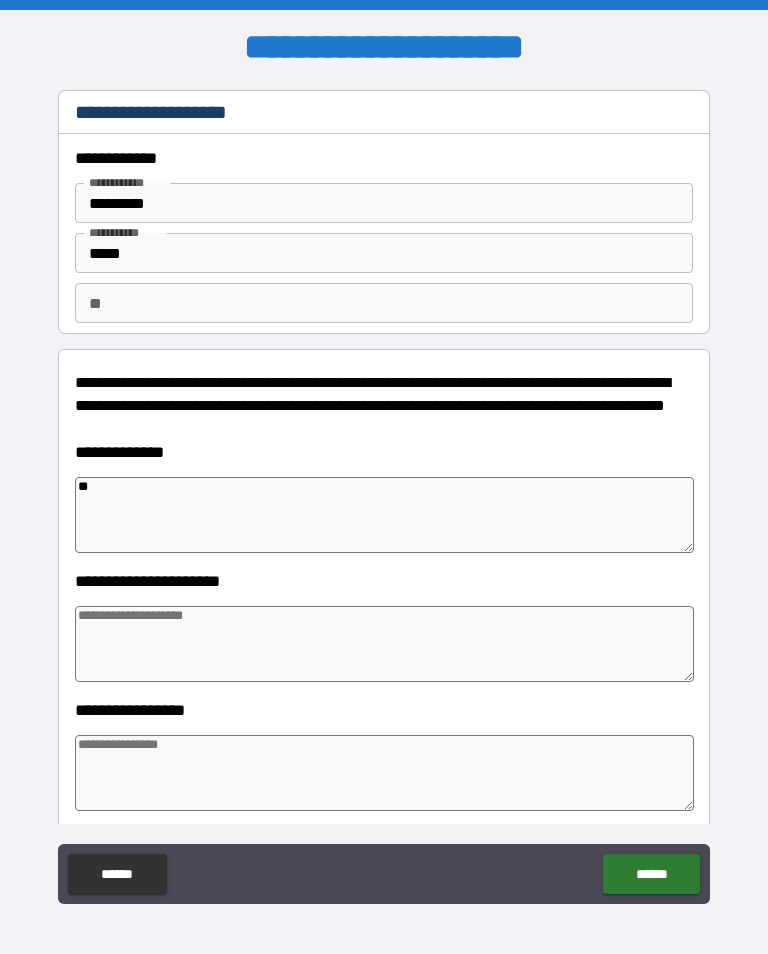 type on "*" 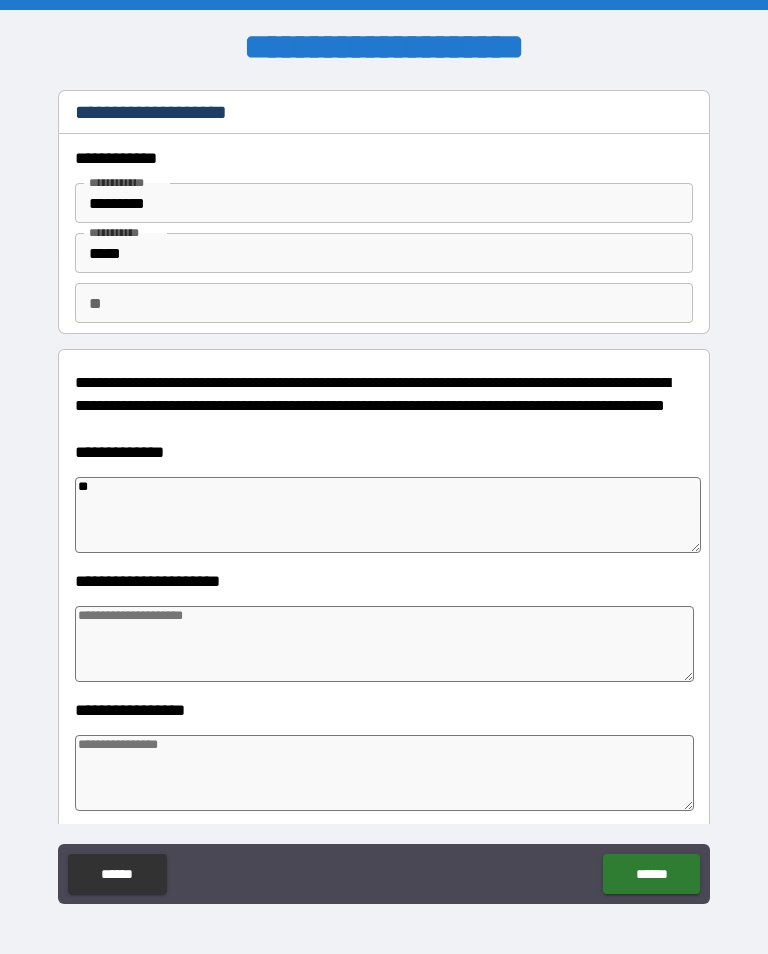 type on "*" 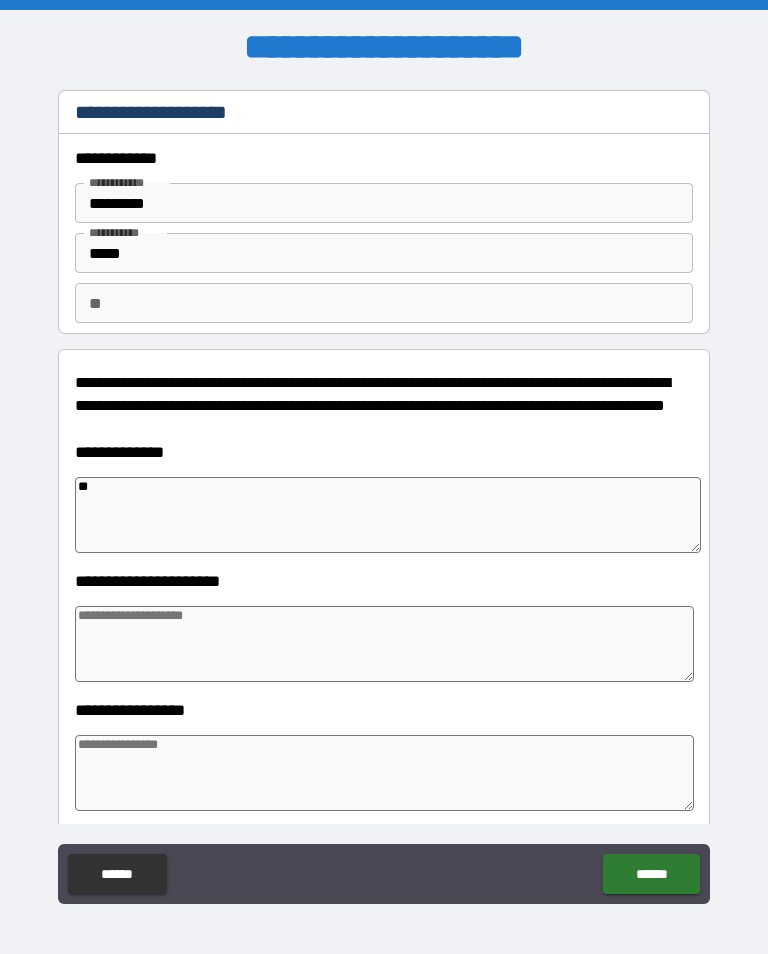 type on "*" 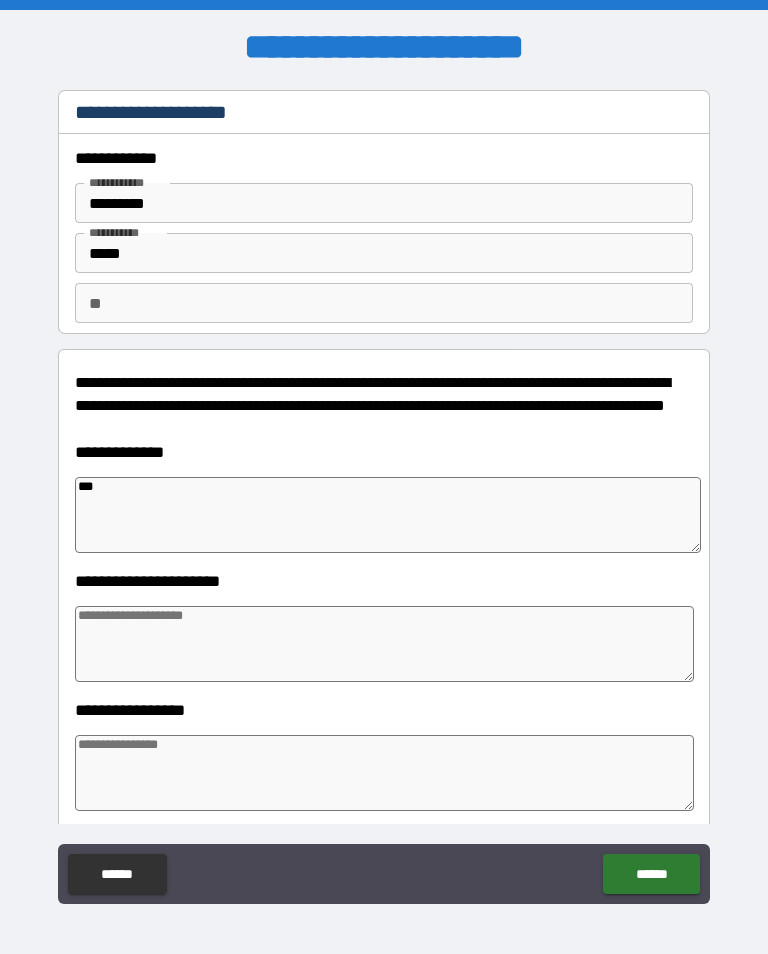 type on "*" 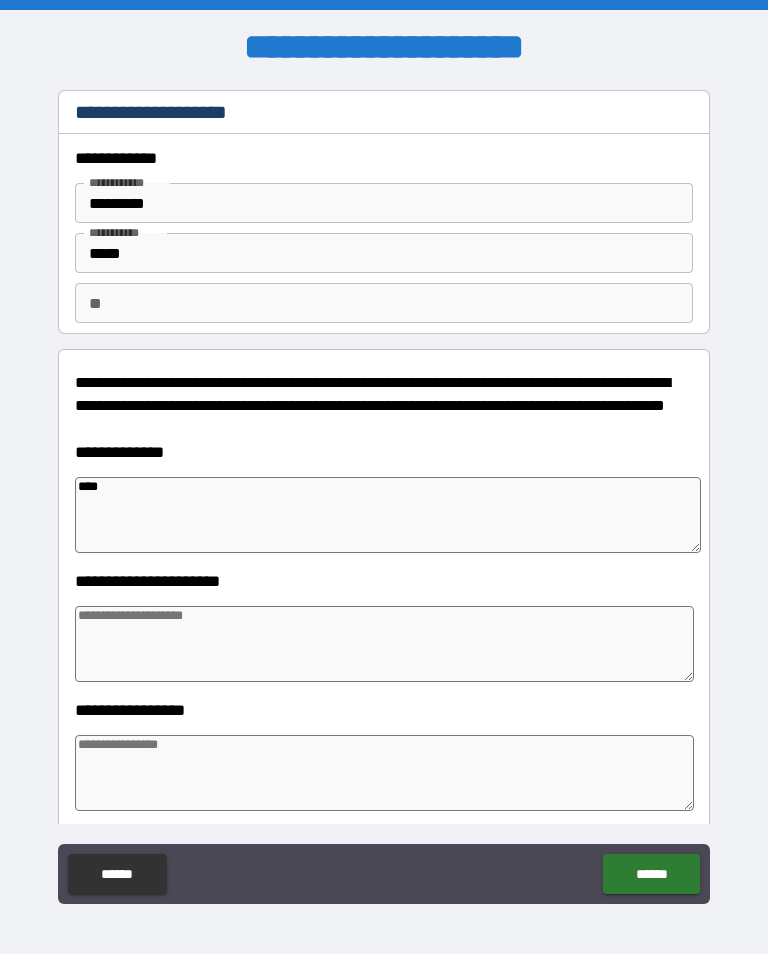 type on "*" 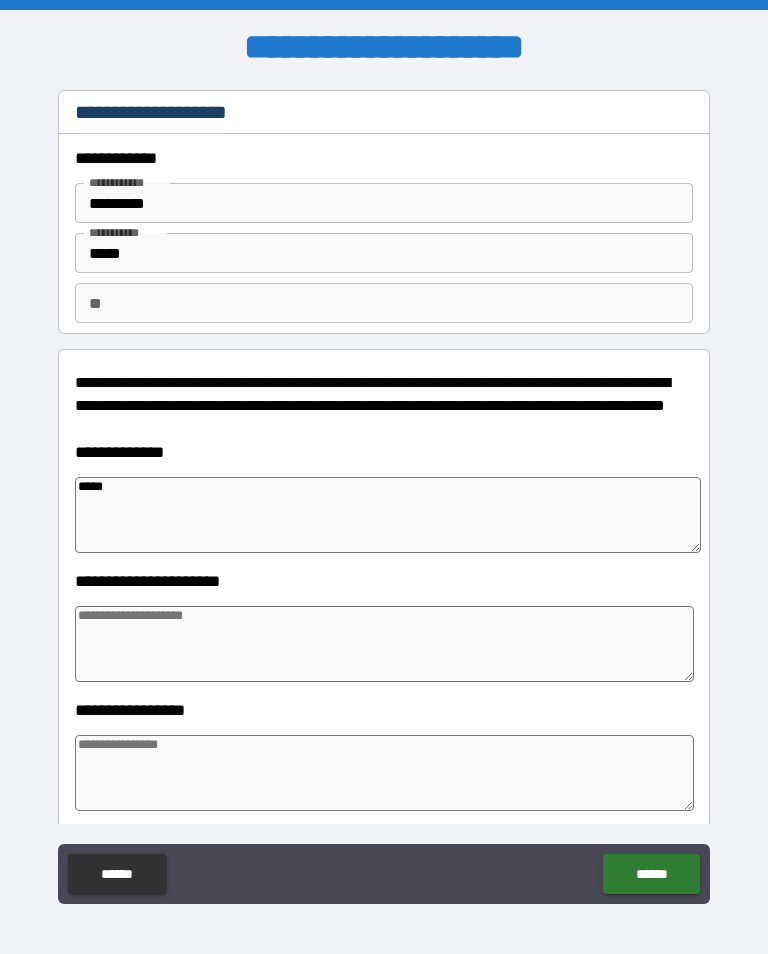type on "*" 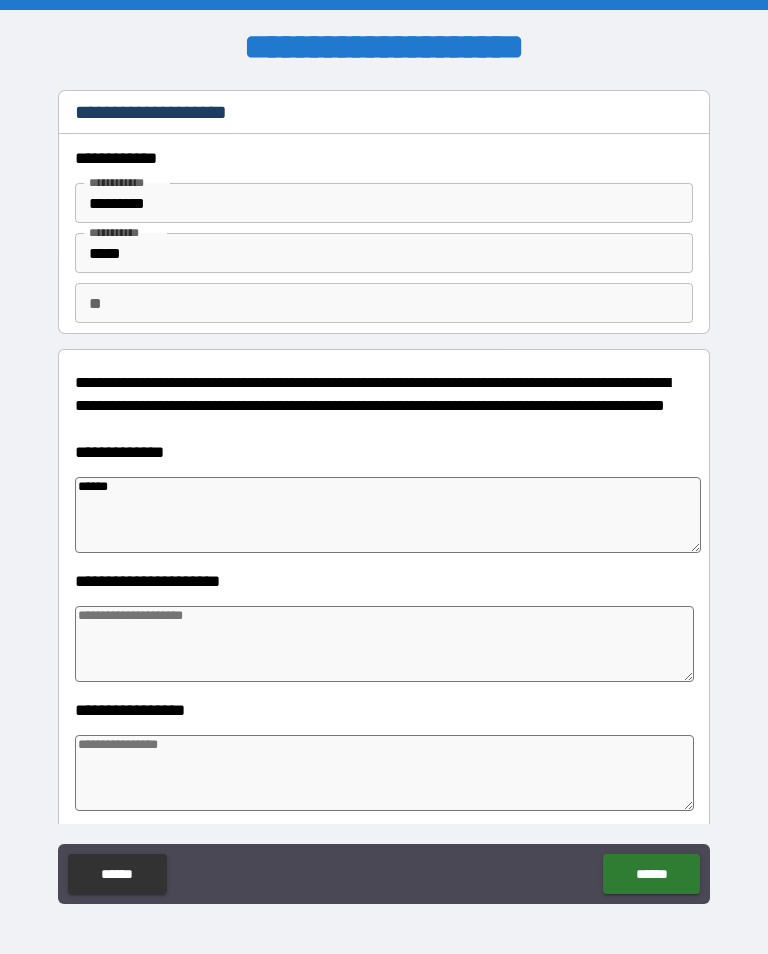 type on "*******" 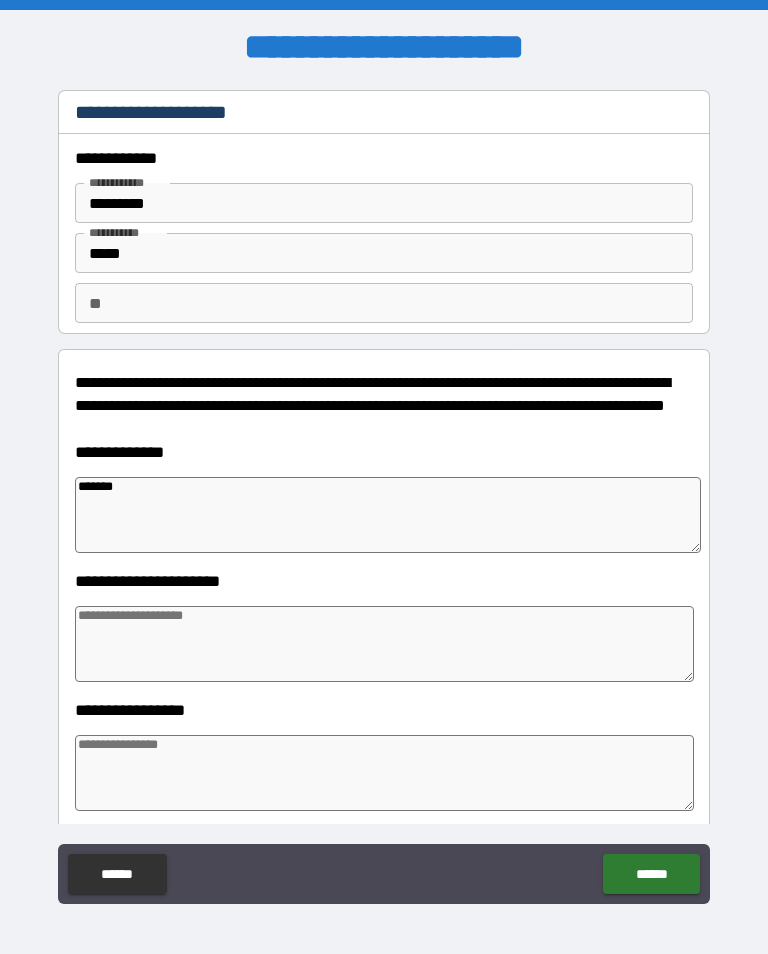 type on "*" 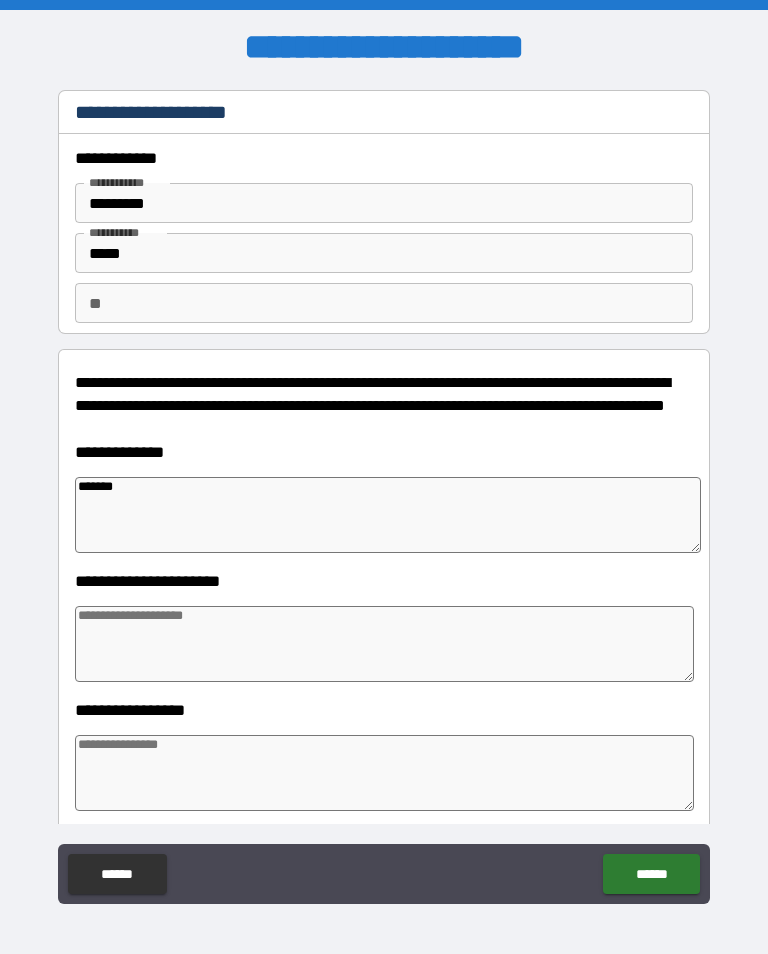 type on "*******" 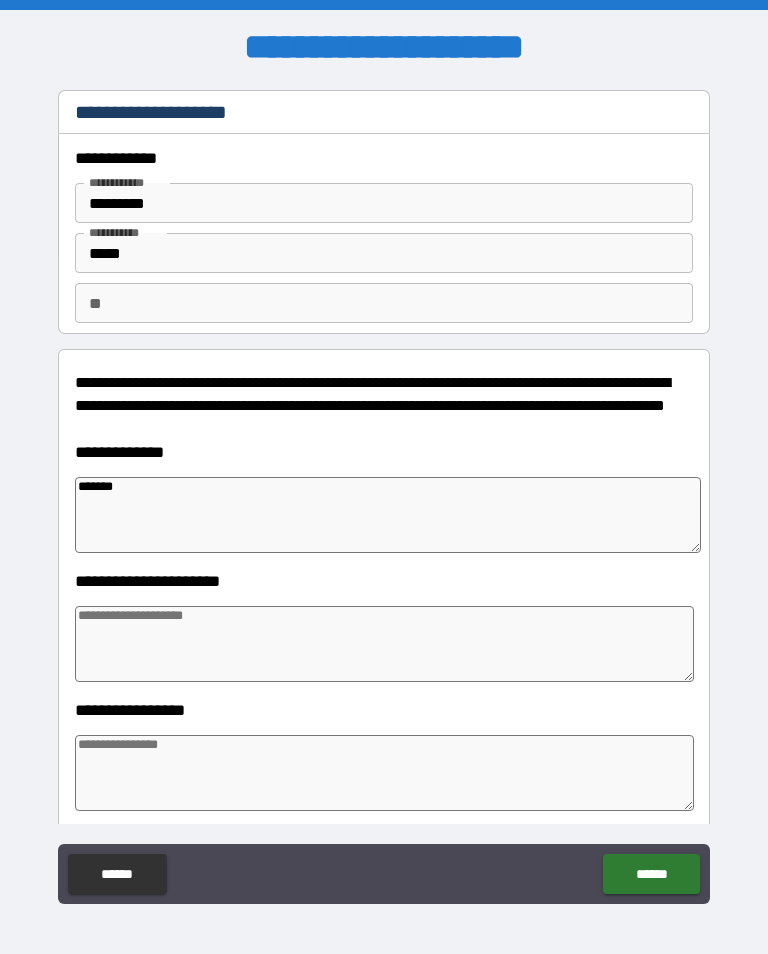 type on "*" 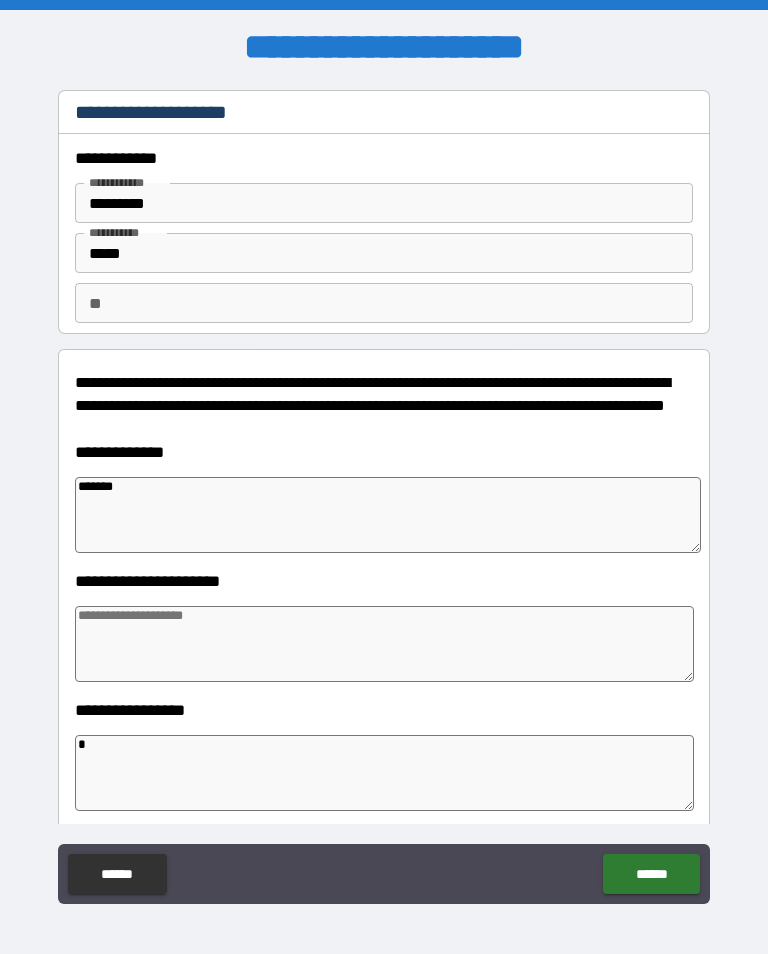 type on "*" 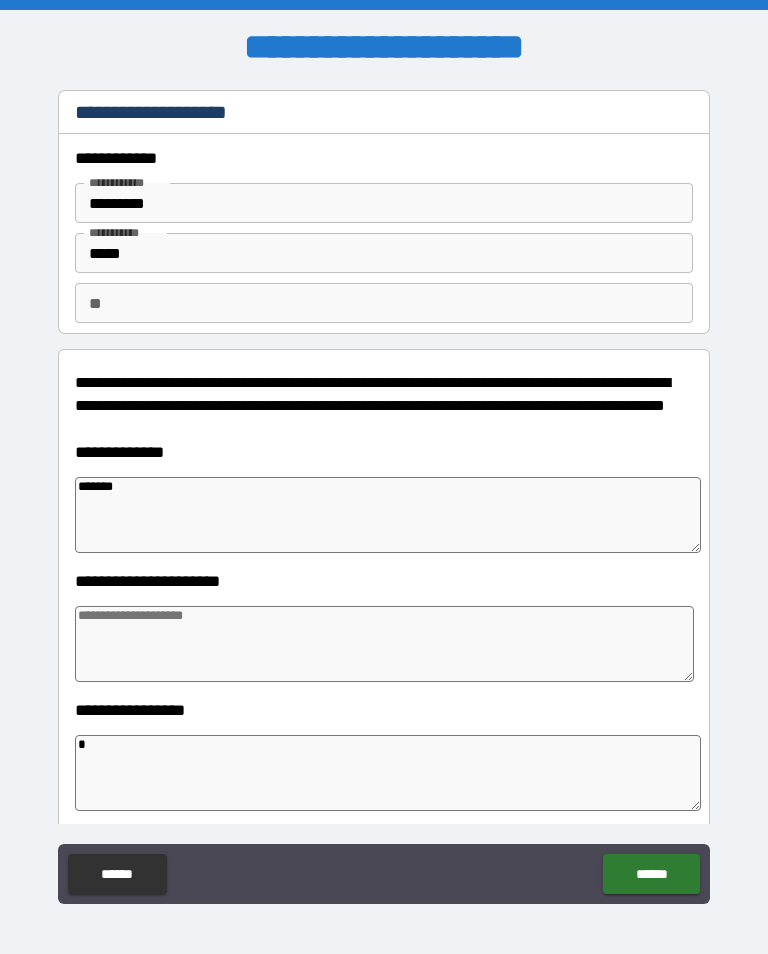type on "*" 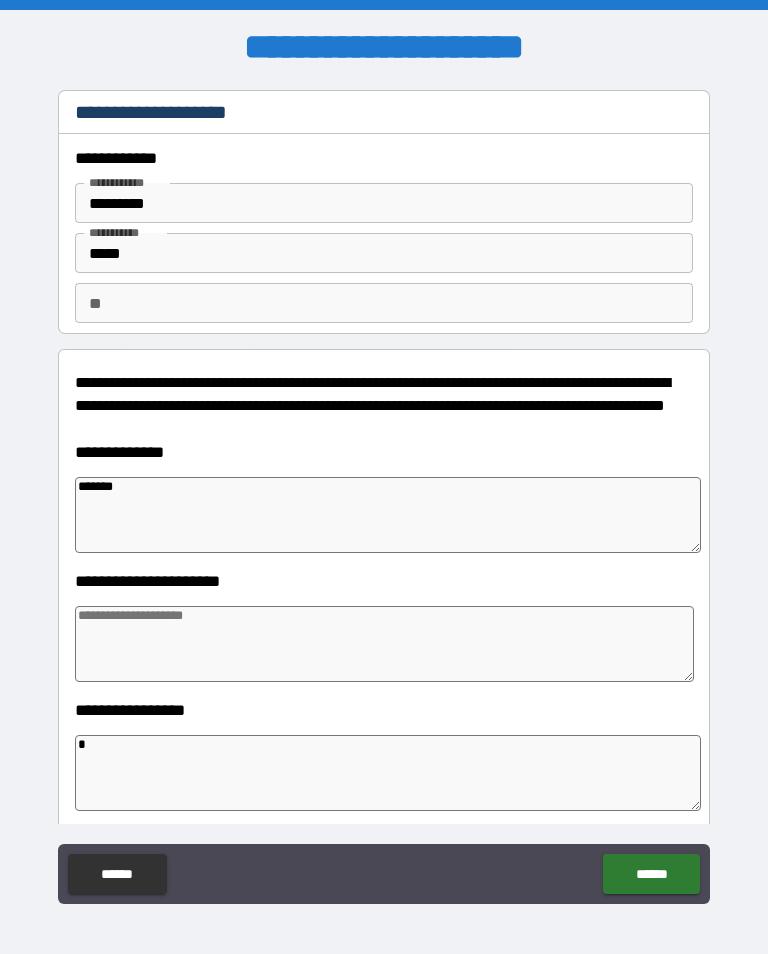 type on "*" 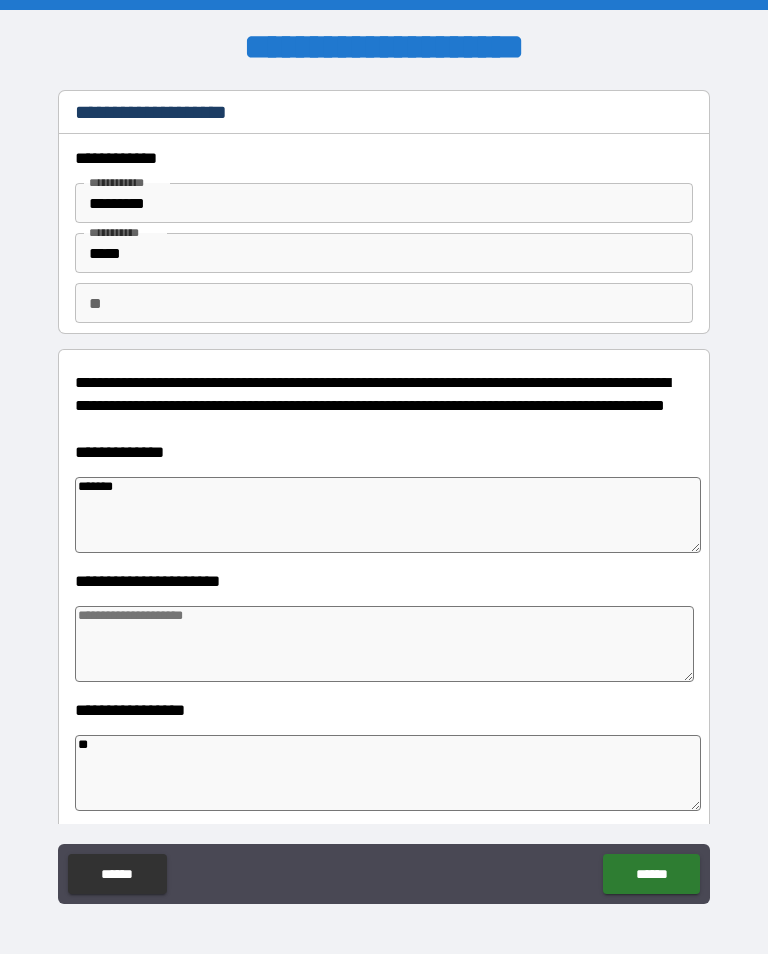 type on "*" 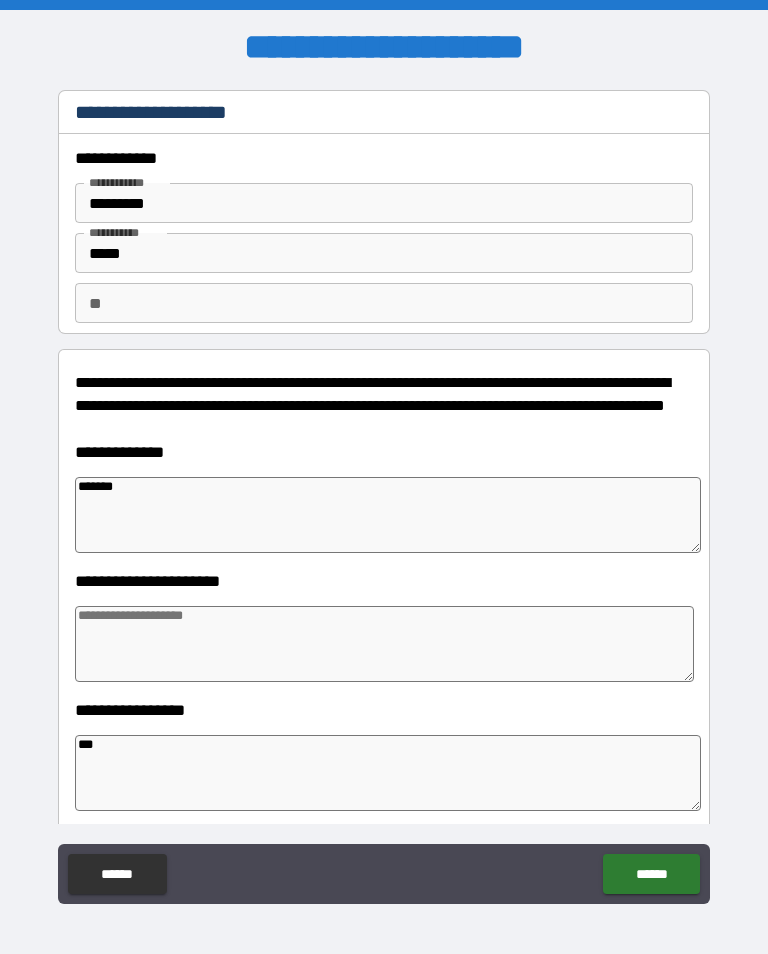 type on "*" 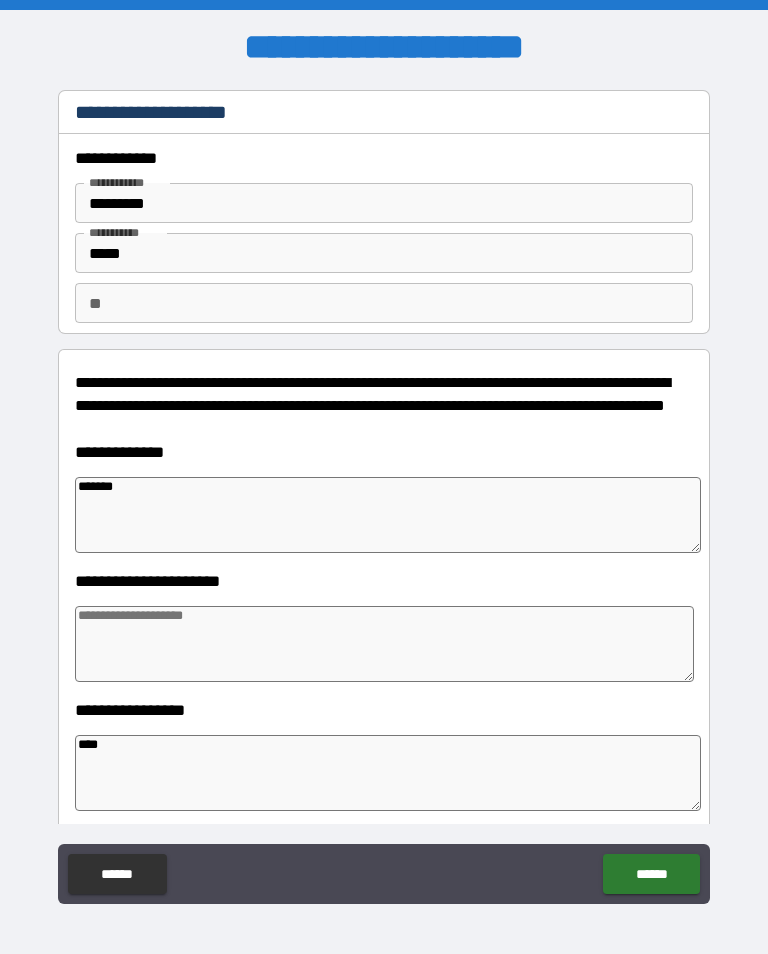 type on "*" 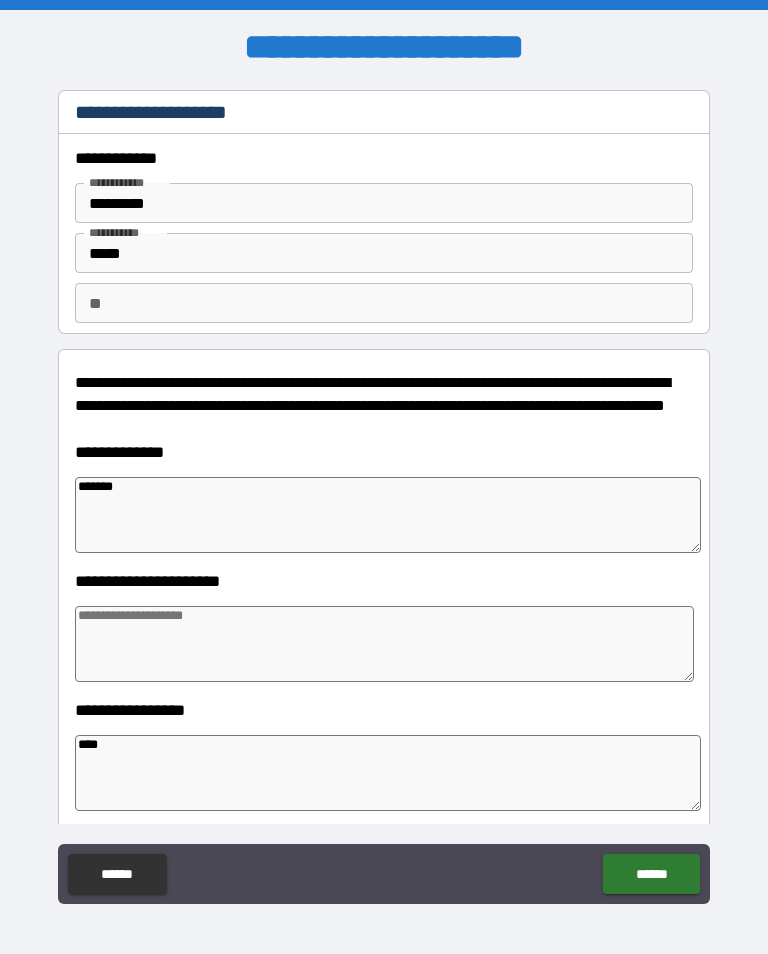 type on "****" 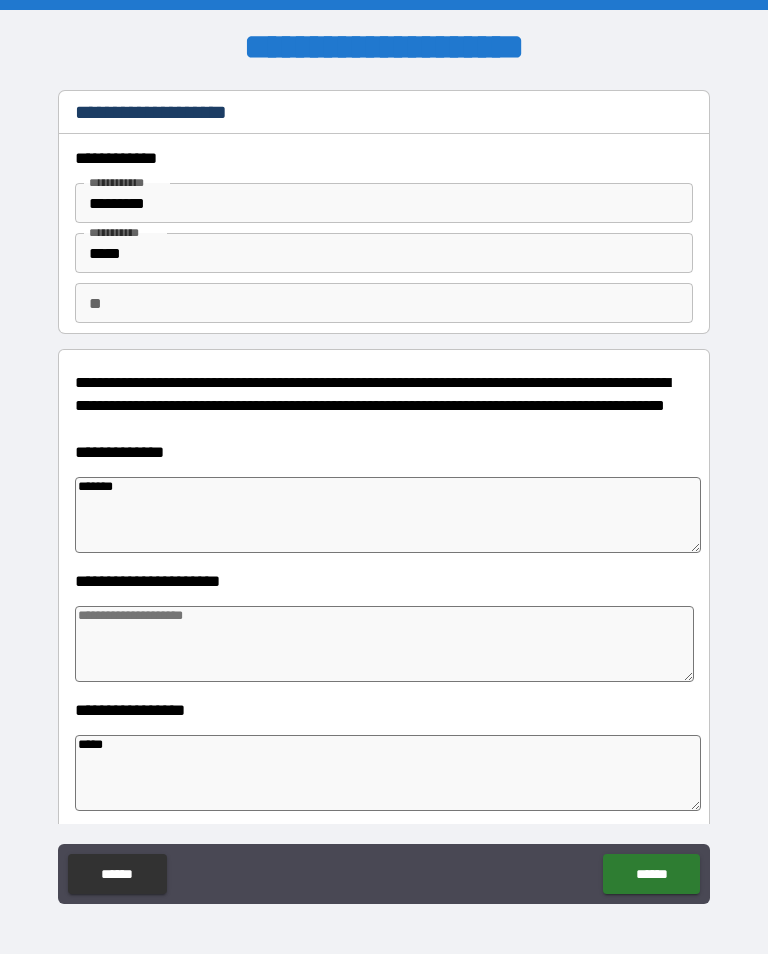type on "*" 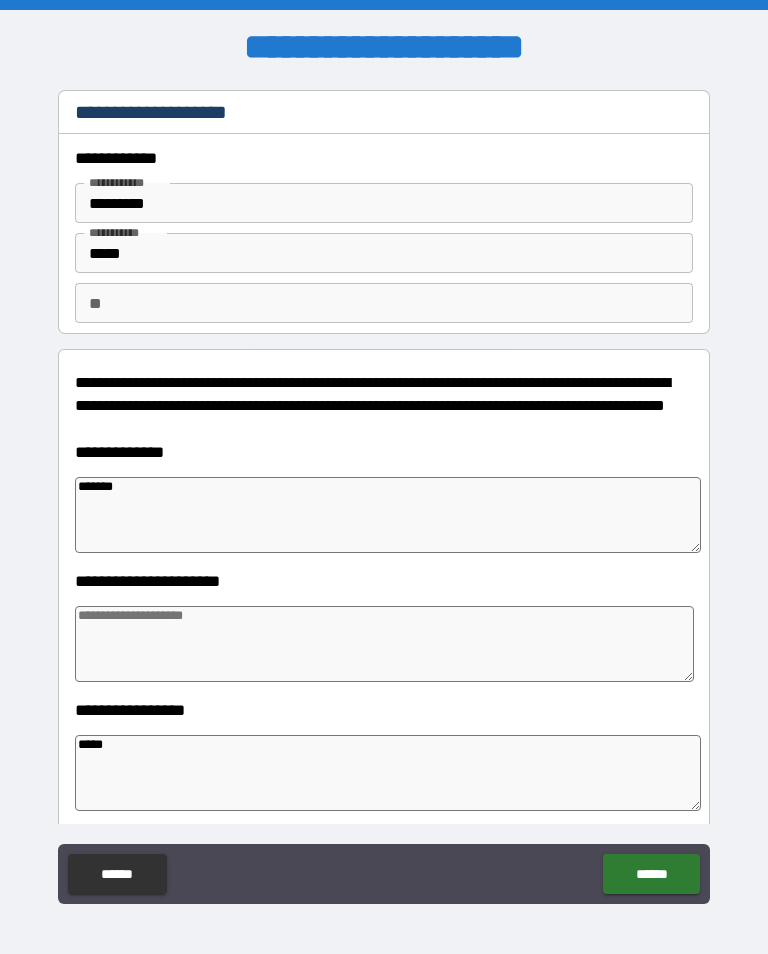 type on "*" 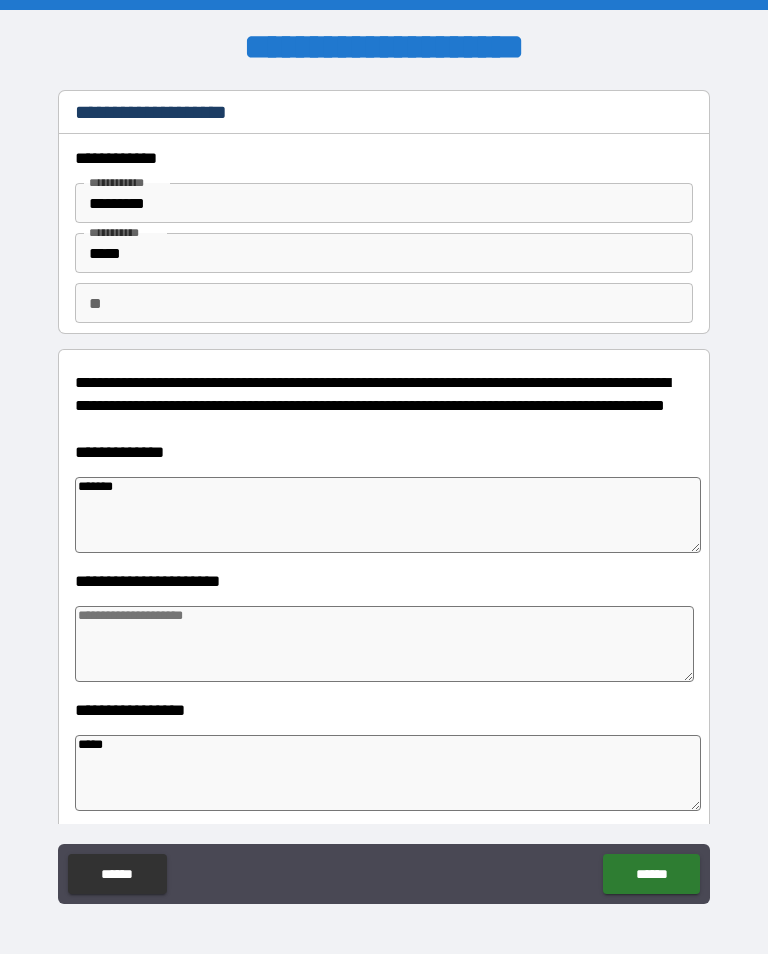 type on "*" 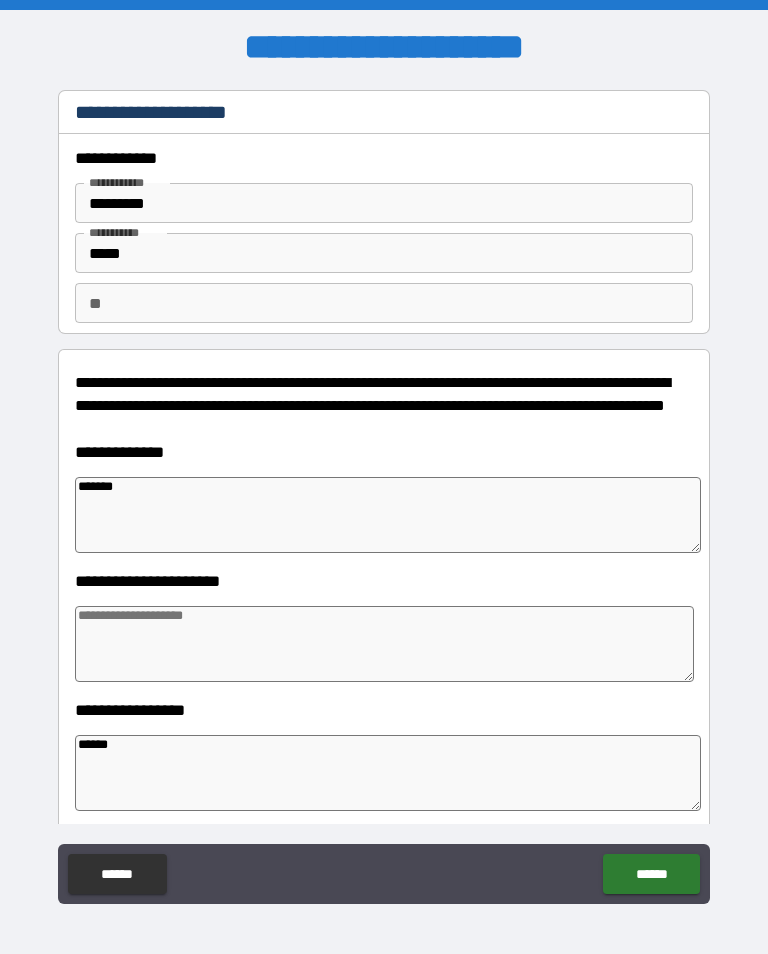 type on "*" 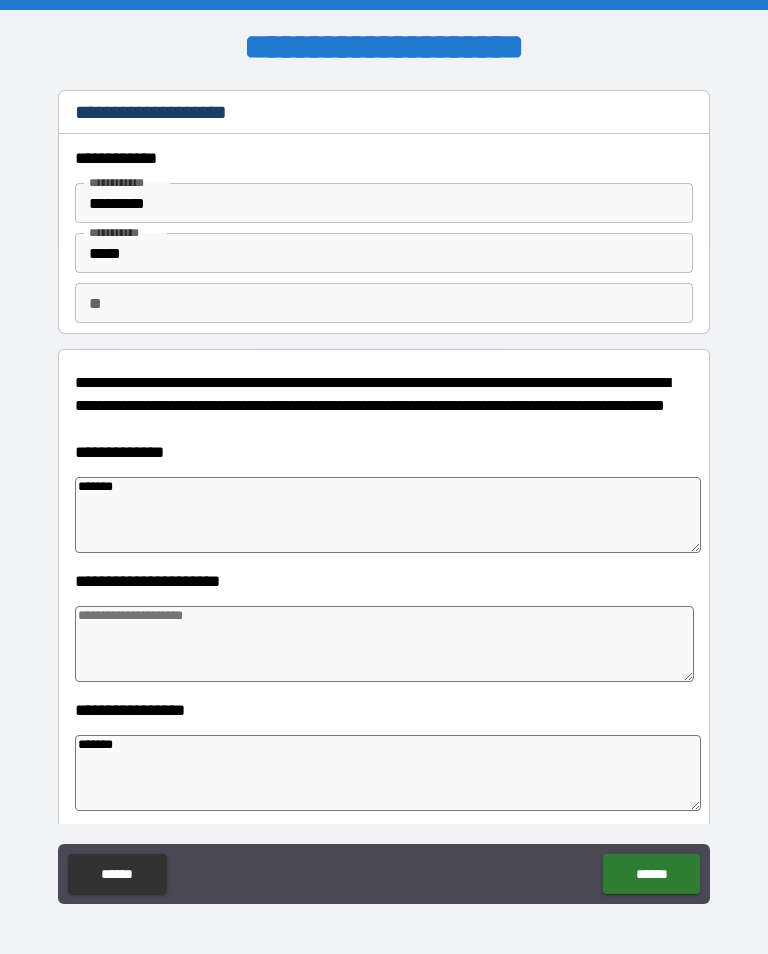 type on "*" 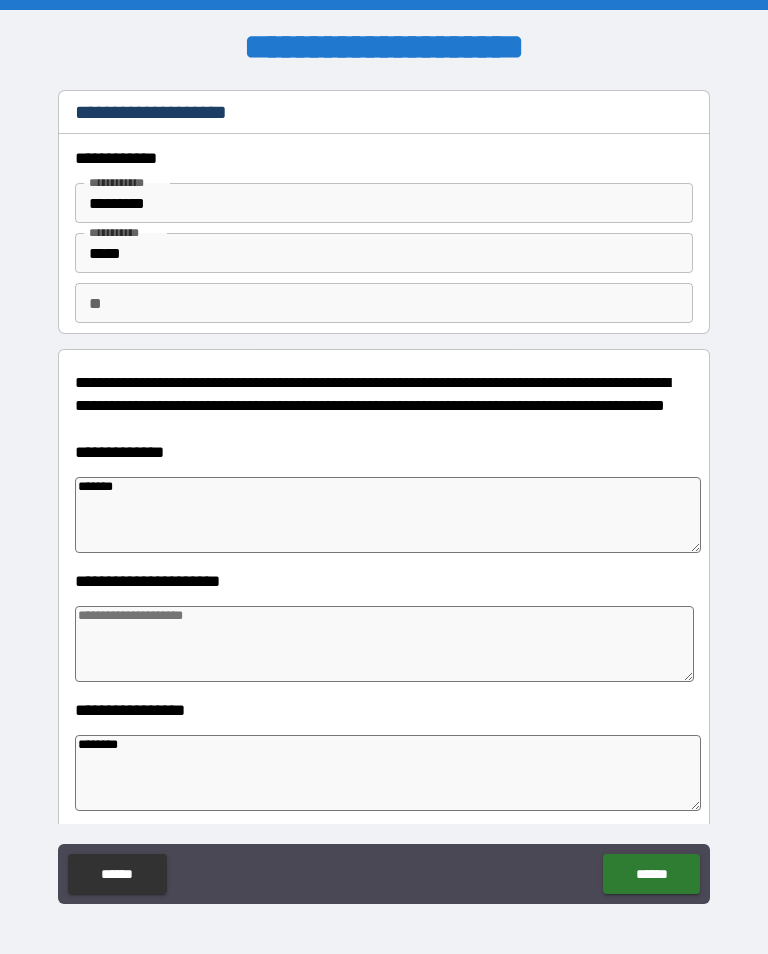 type on "*" 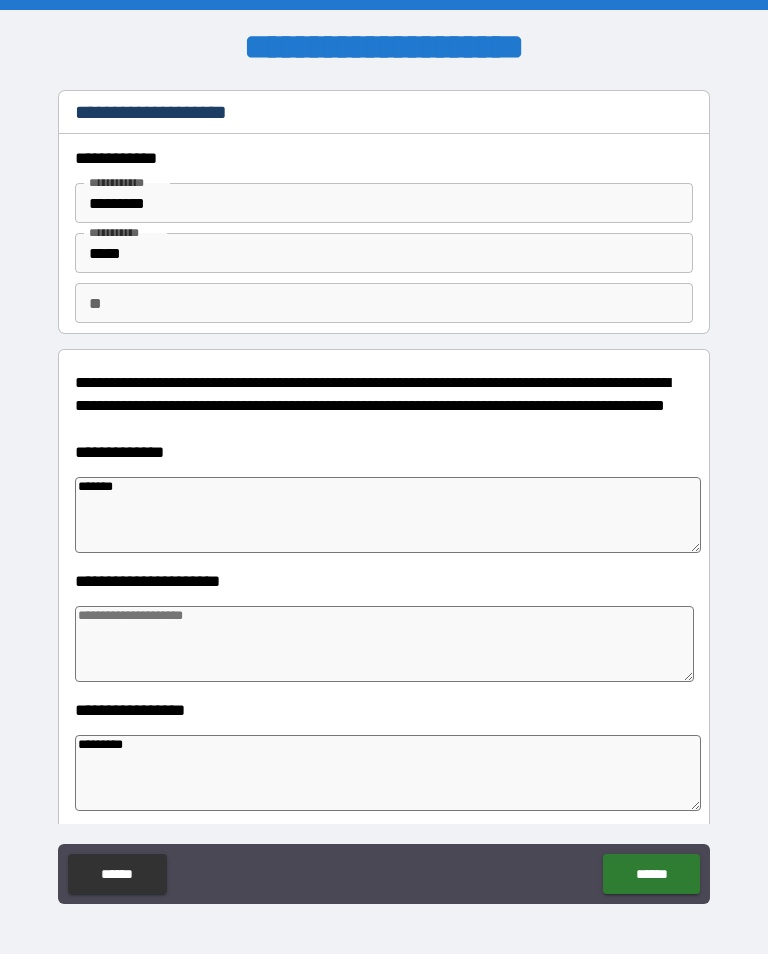 type on "*" 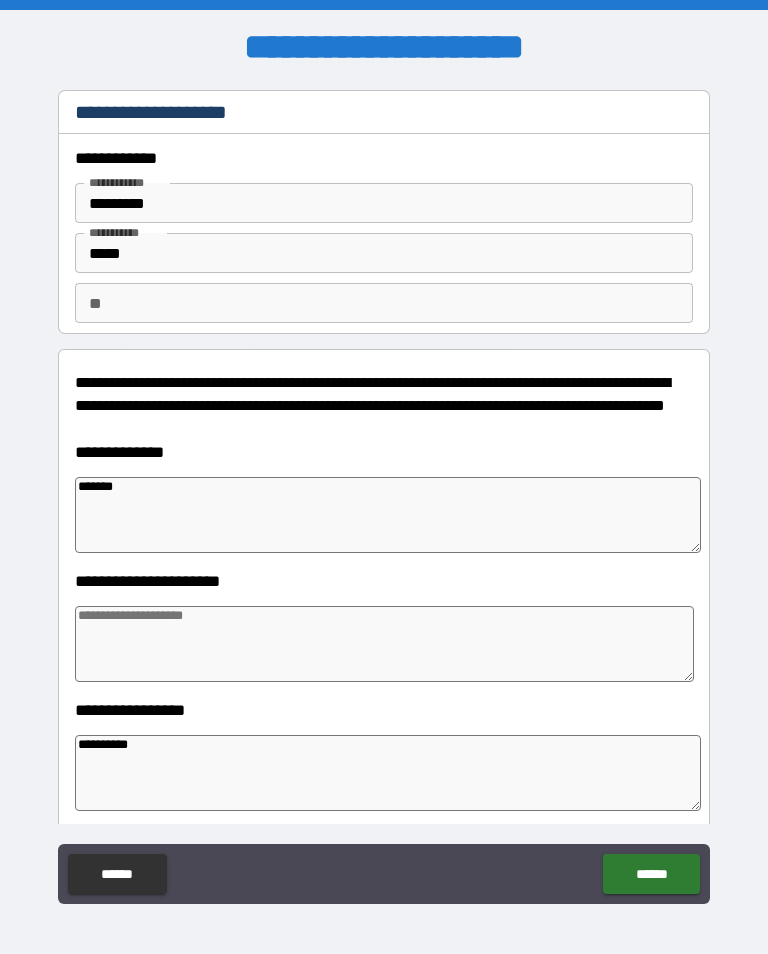 type on "*" 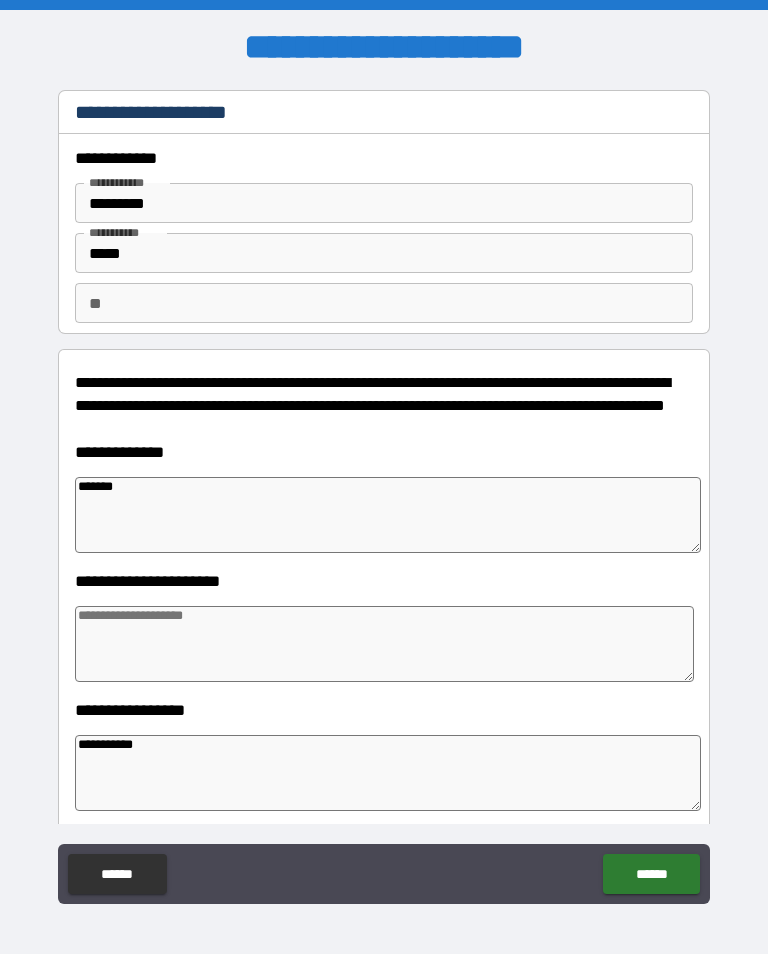 type on "*" 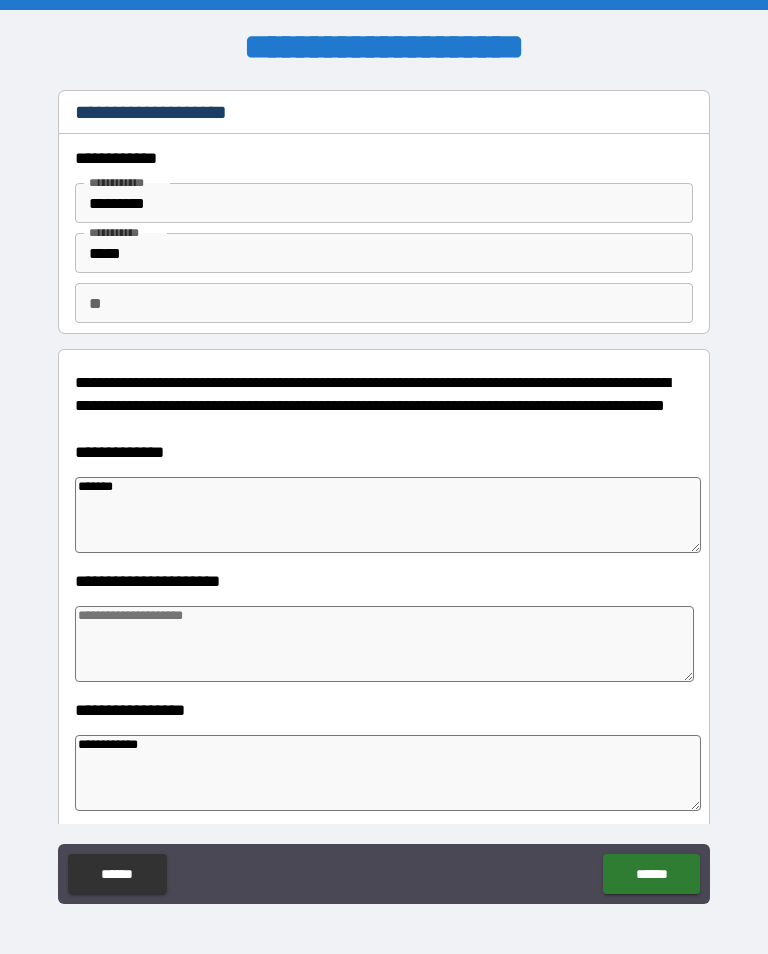 type on "*" 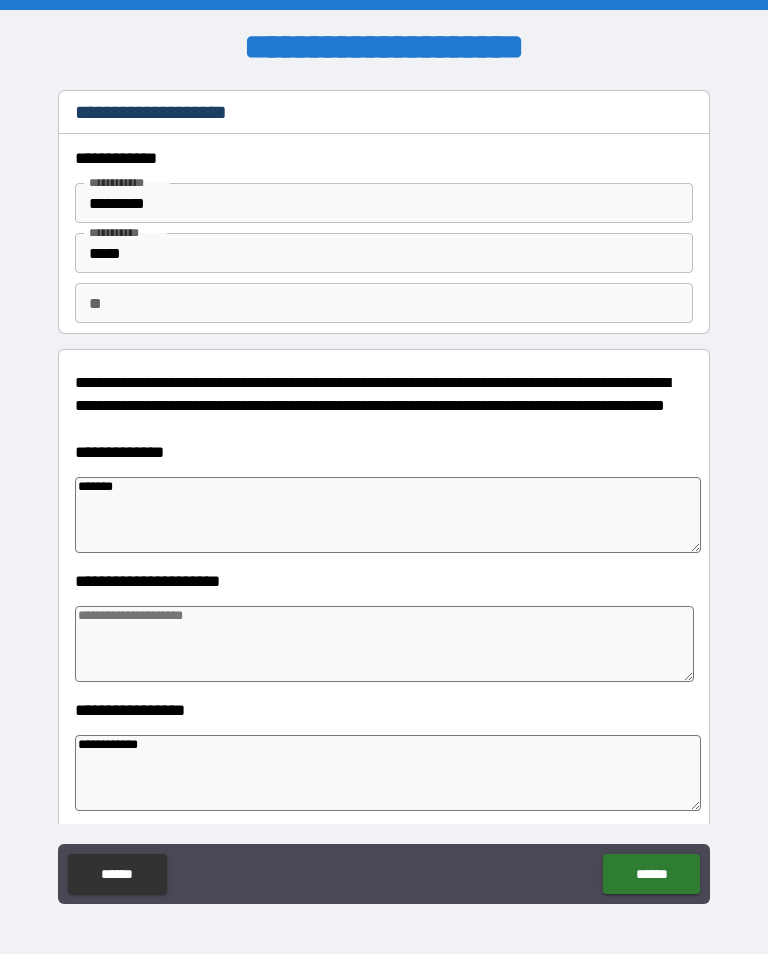 type on "*" 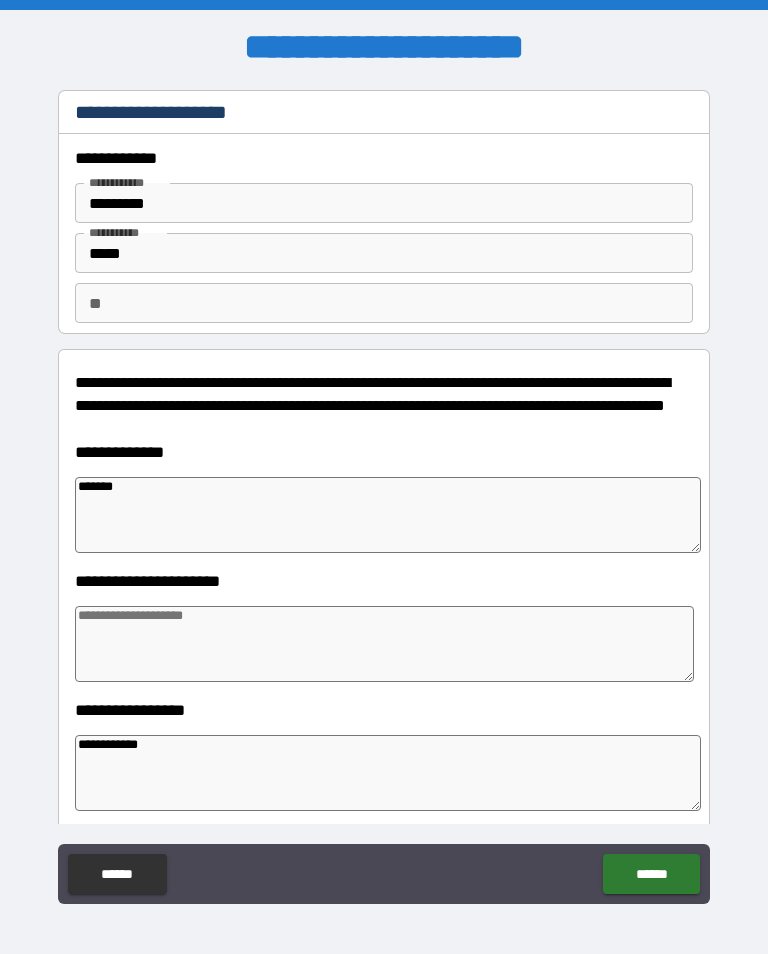 type on "*" 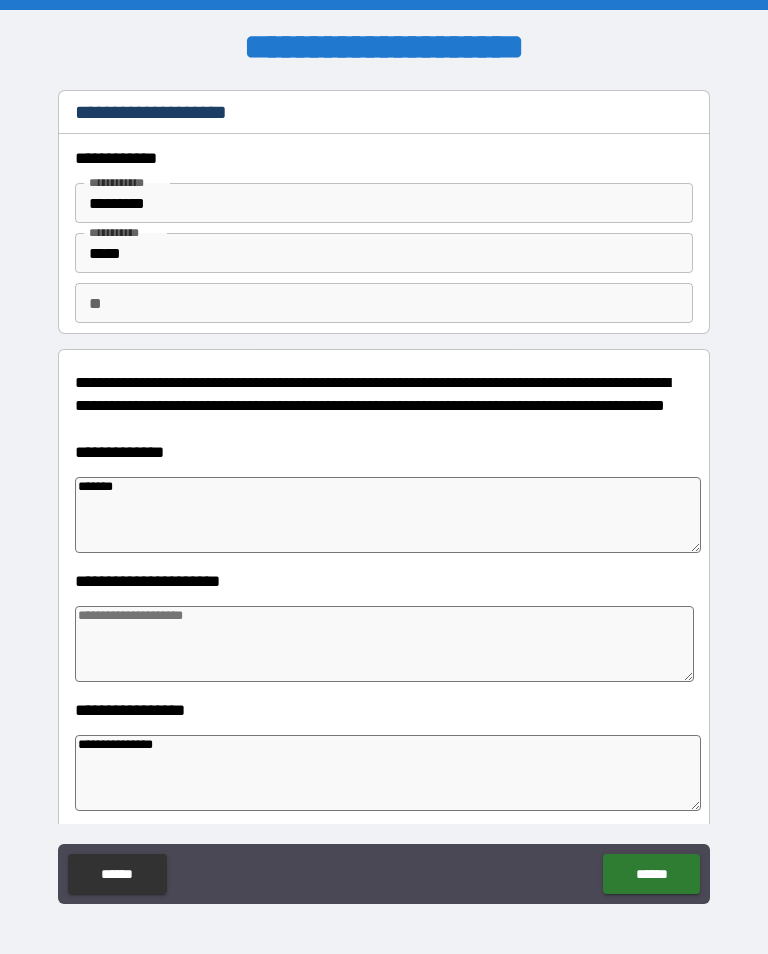 type on "*" 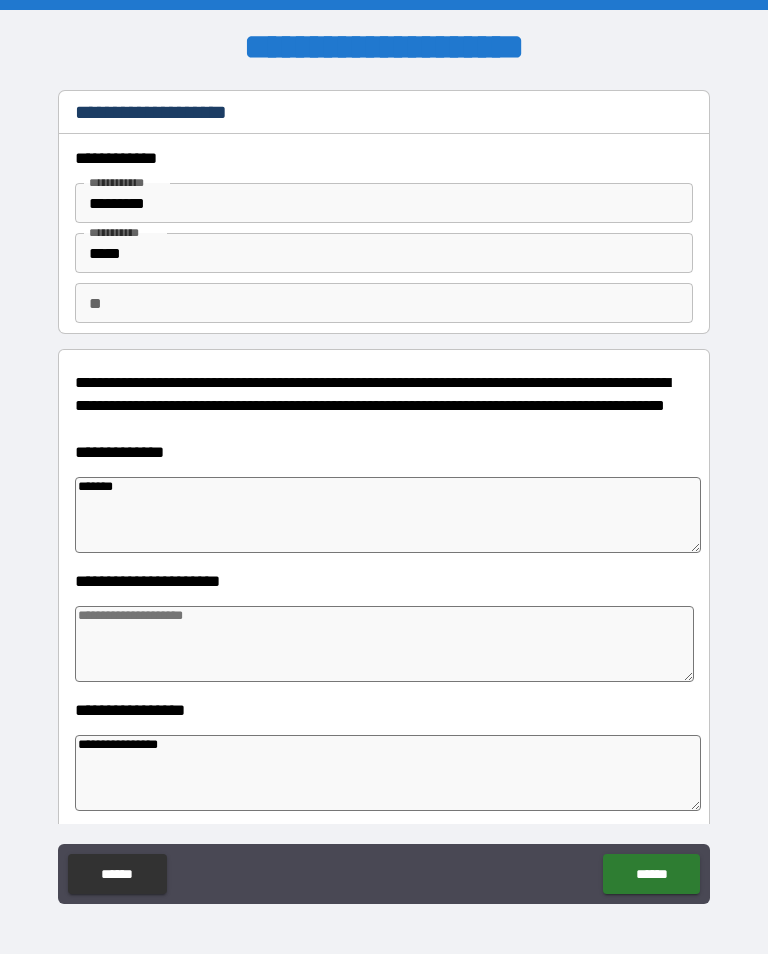 type on "*" 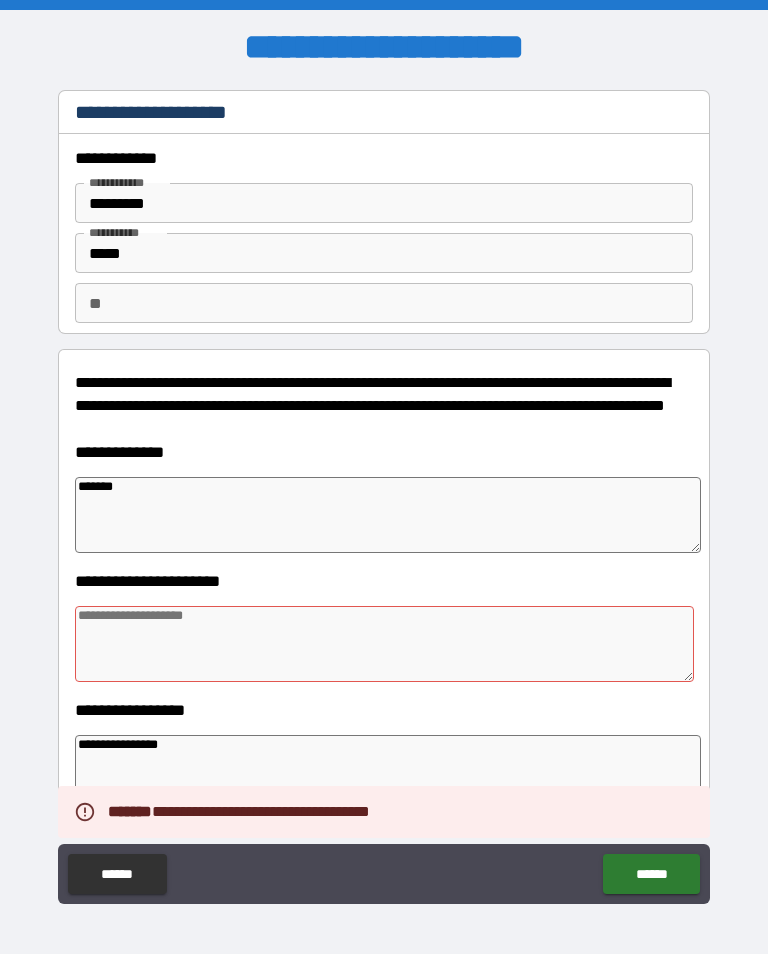 type on "*" 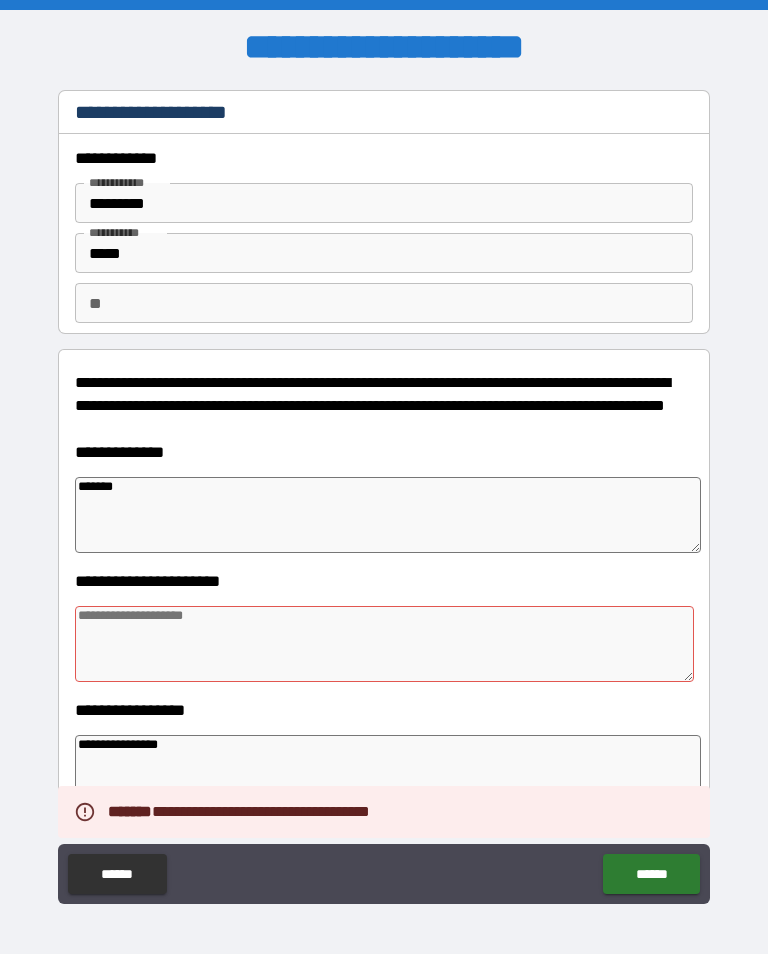 type on "*" 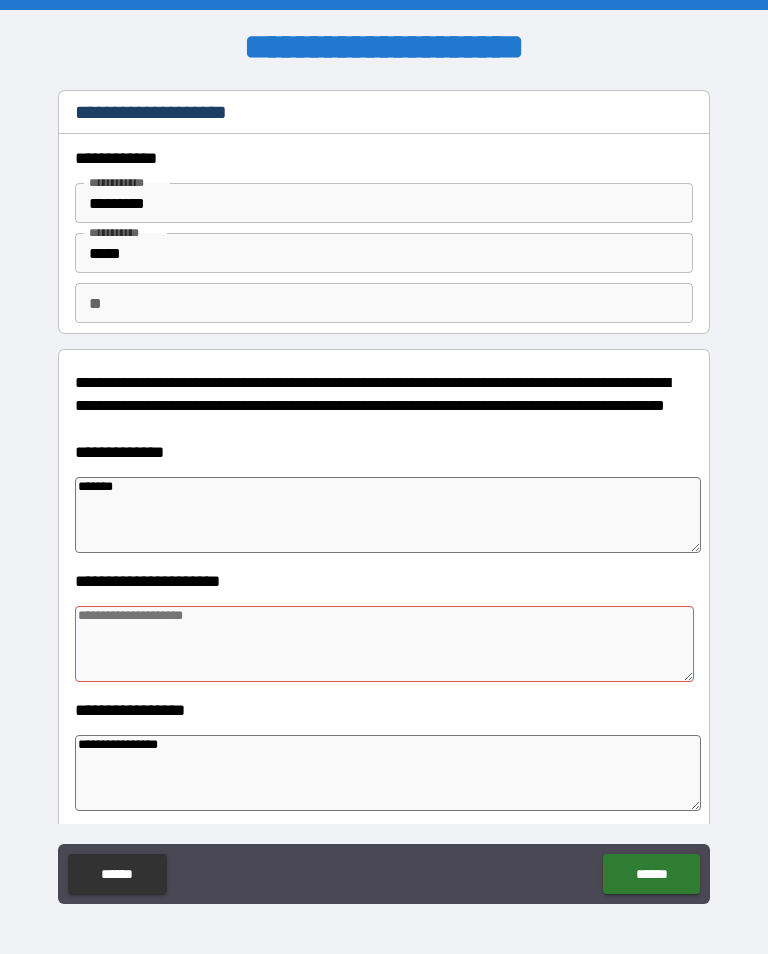 type on "*" 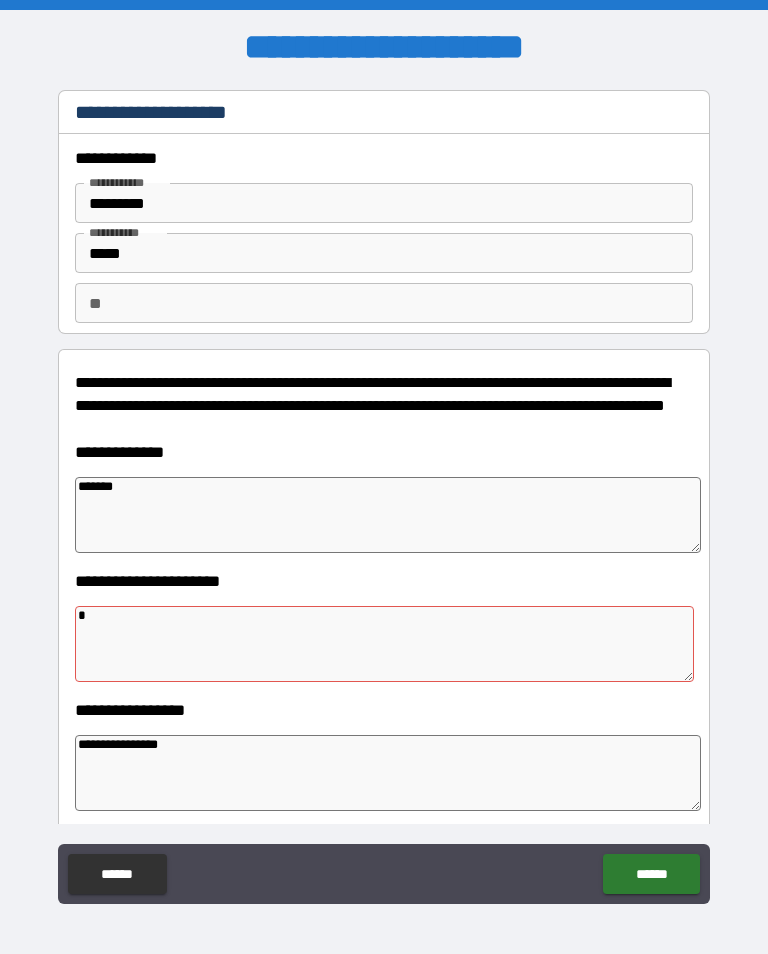 type 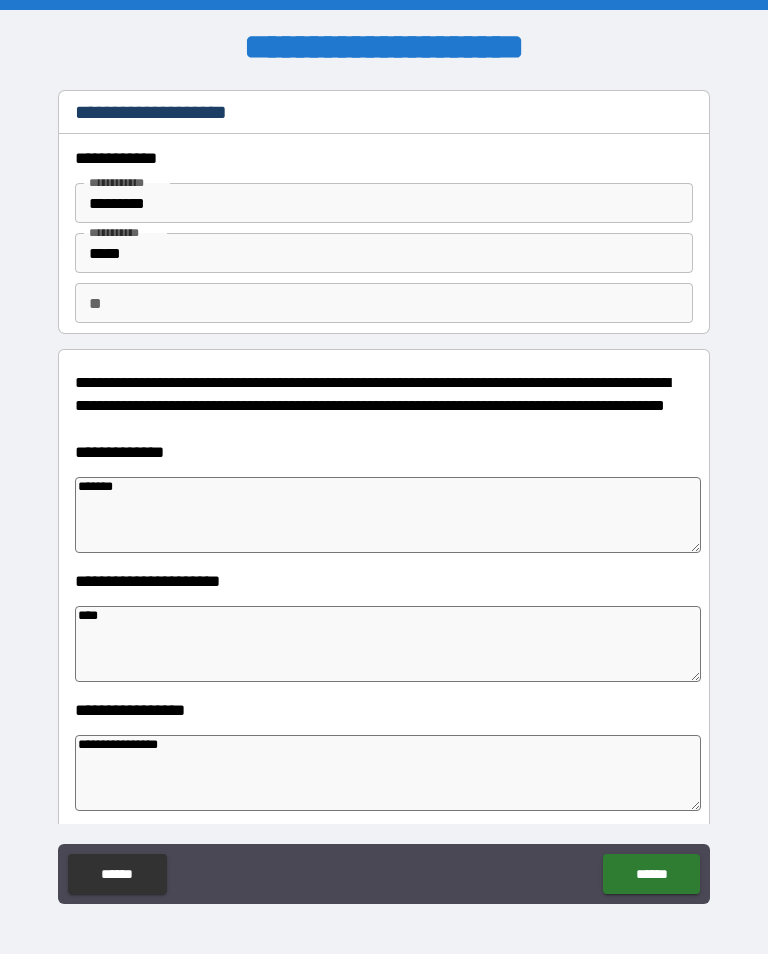 click on "******" at bounding box center (651, 874) 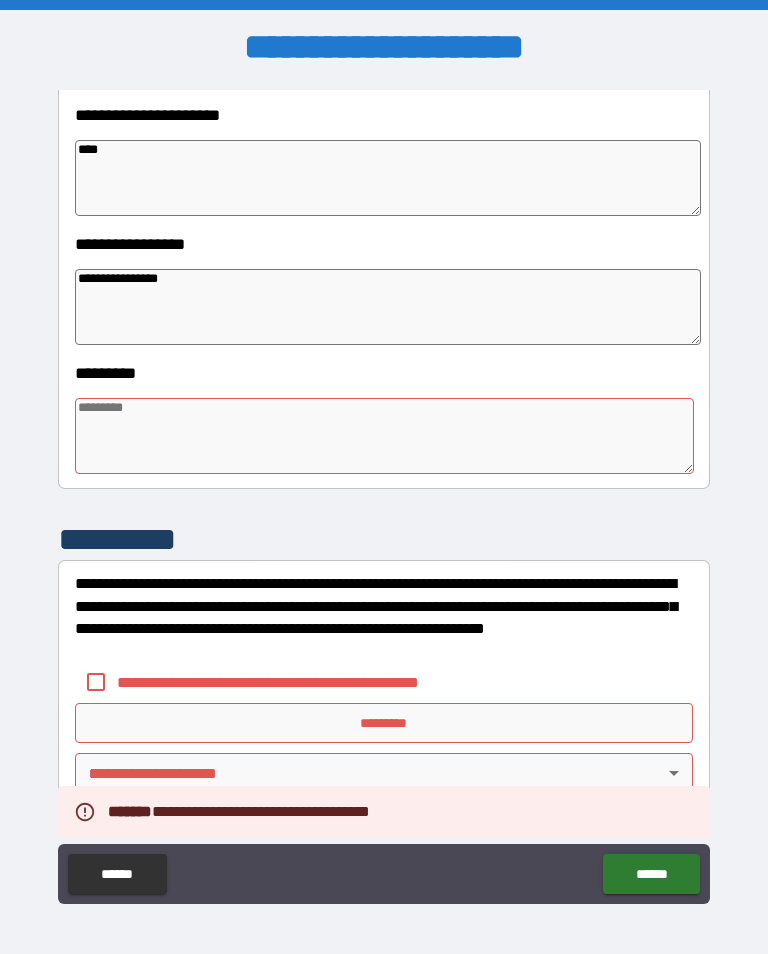 scroll, scrollTop: 466, scrollLeft: 0, axis: vertical 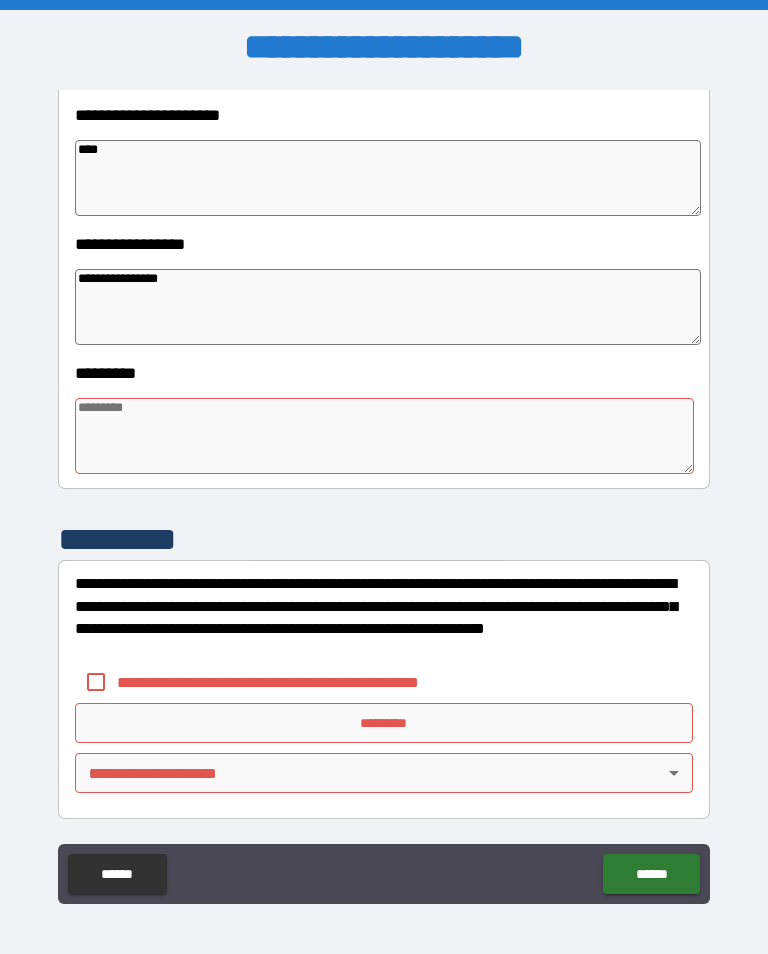 click at bounding box center [384, 436] 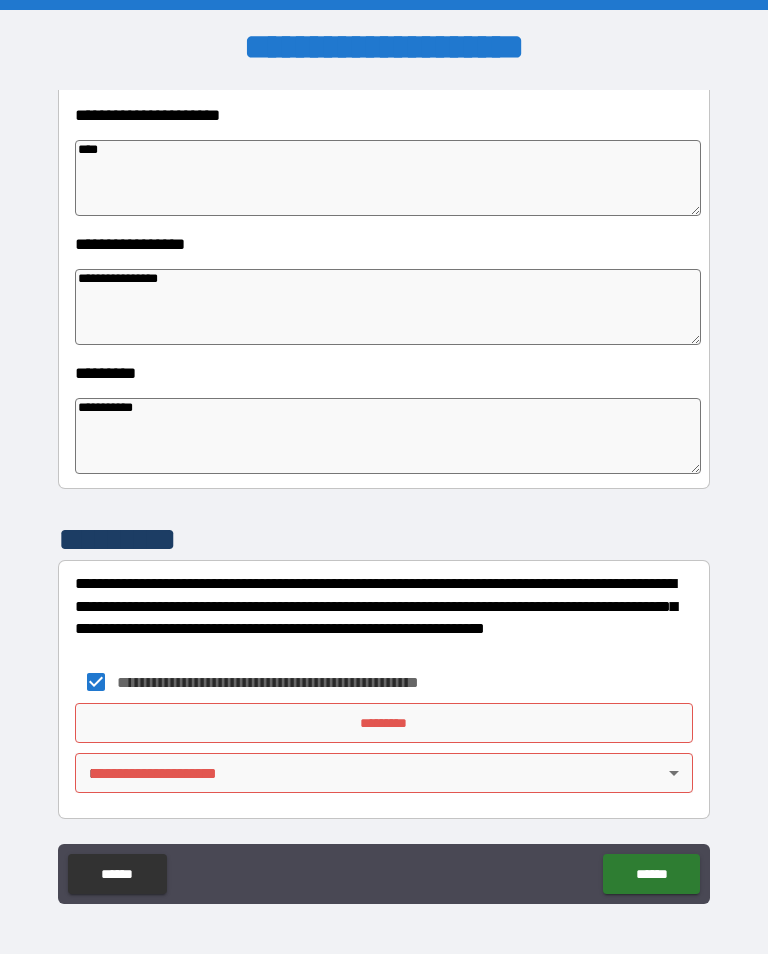 click on "*********" at bounding box center (384, 723) 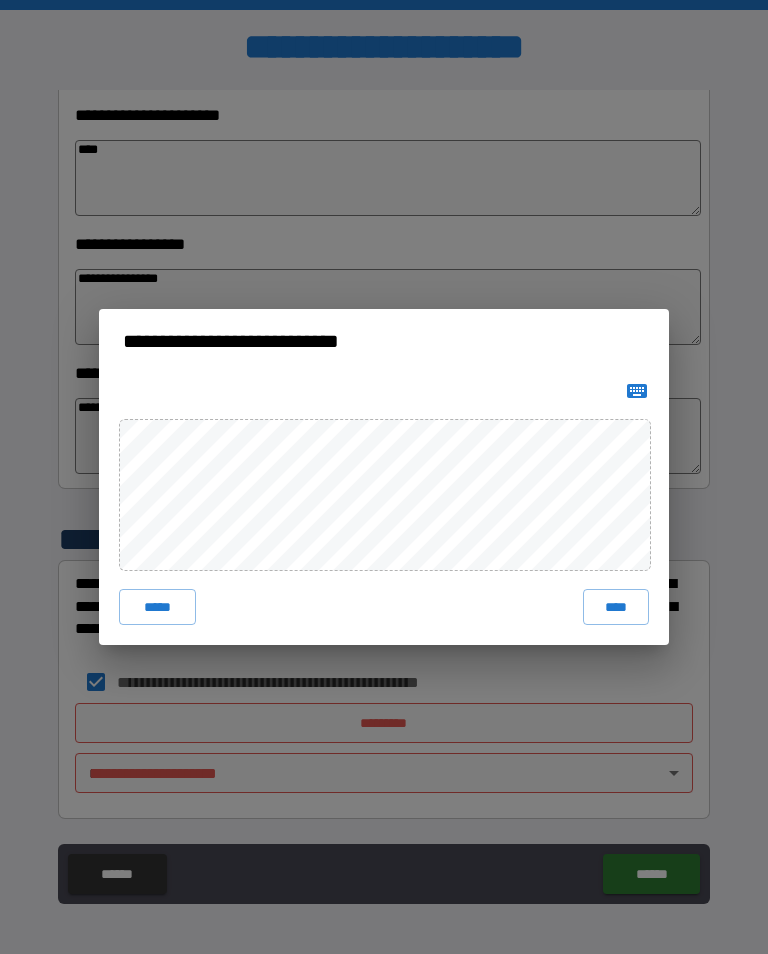 click on "****" at bounding box center [616, 607] 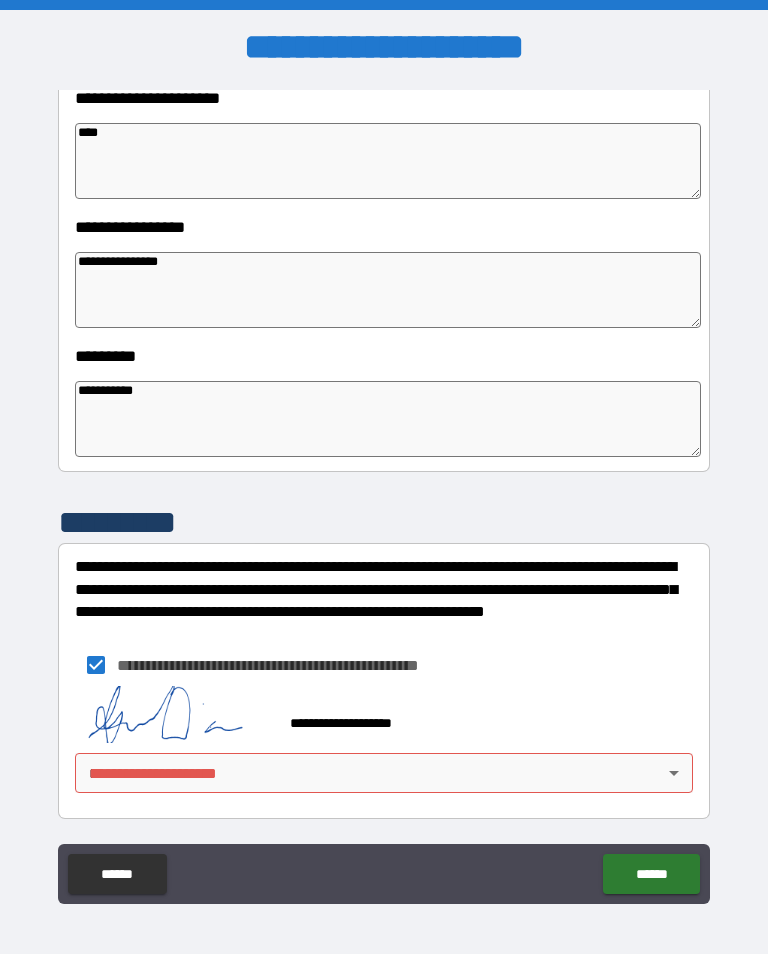 scroll, scrollTop: 483, scrollLeft: 0, axis: vertical 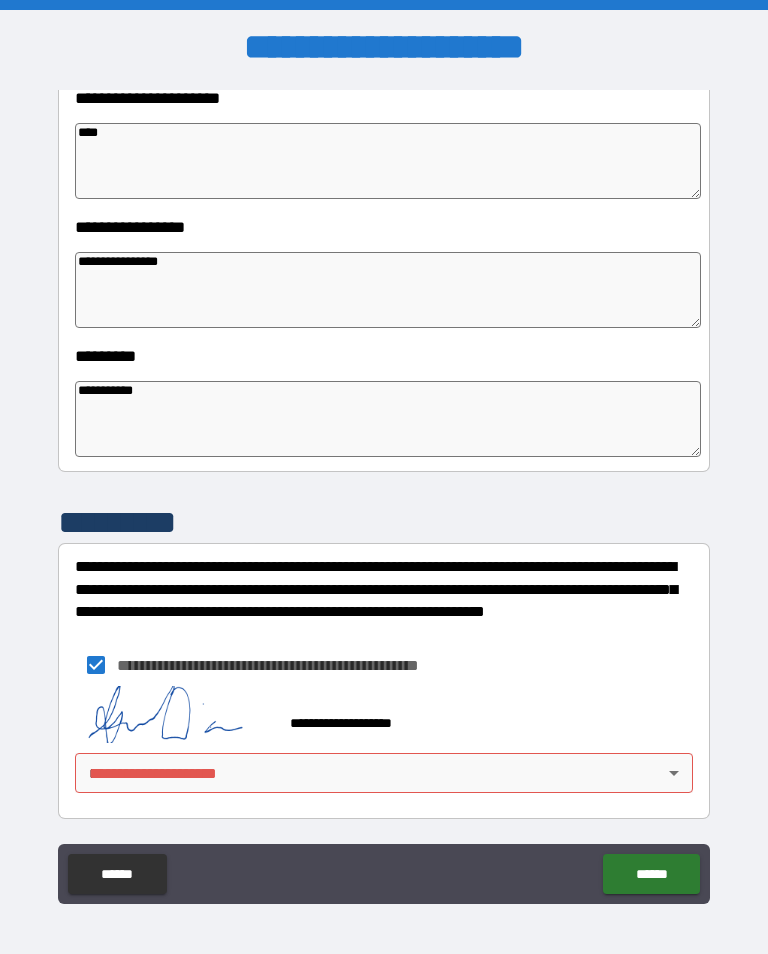 click on "**********" at bounding box center [384, 492] 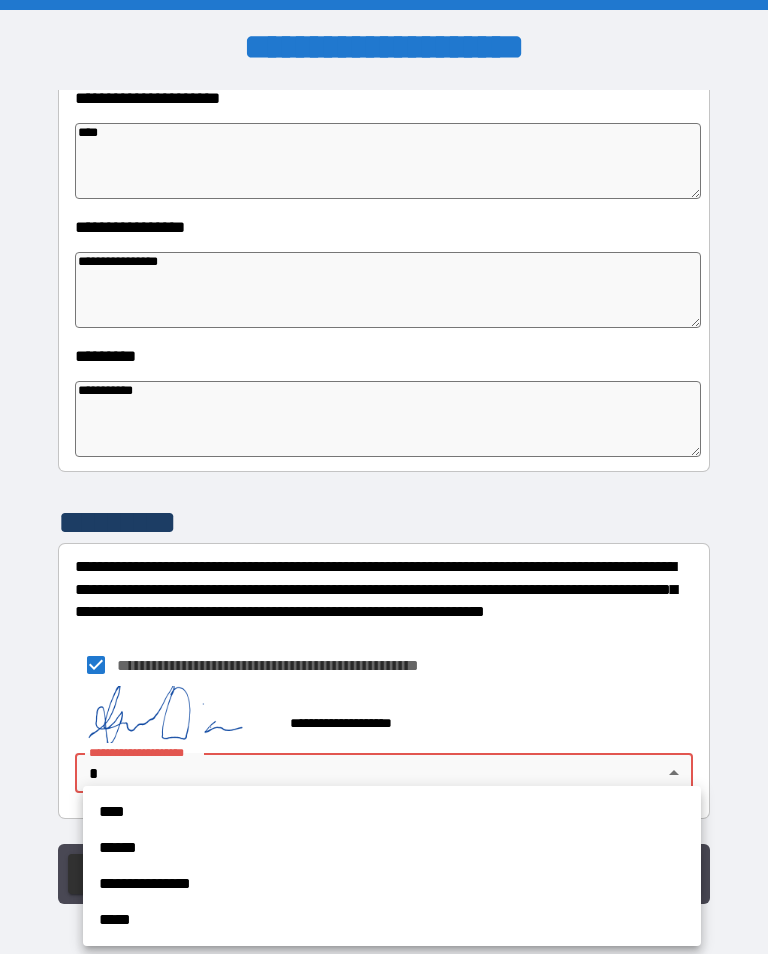 click on "****" at bounding box center (392, 812) 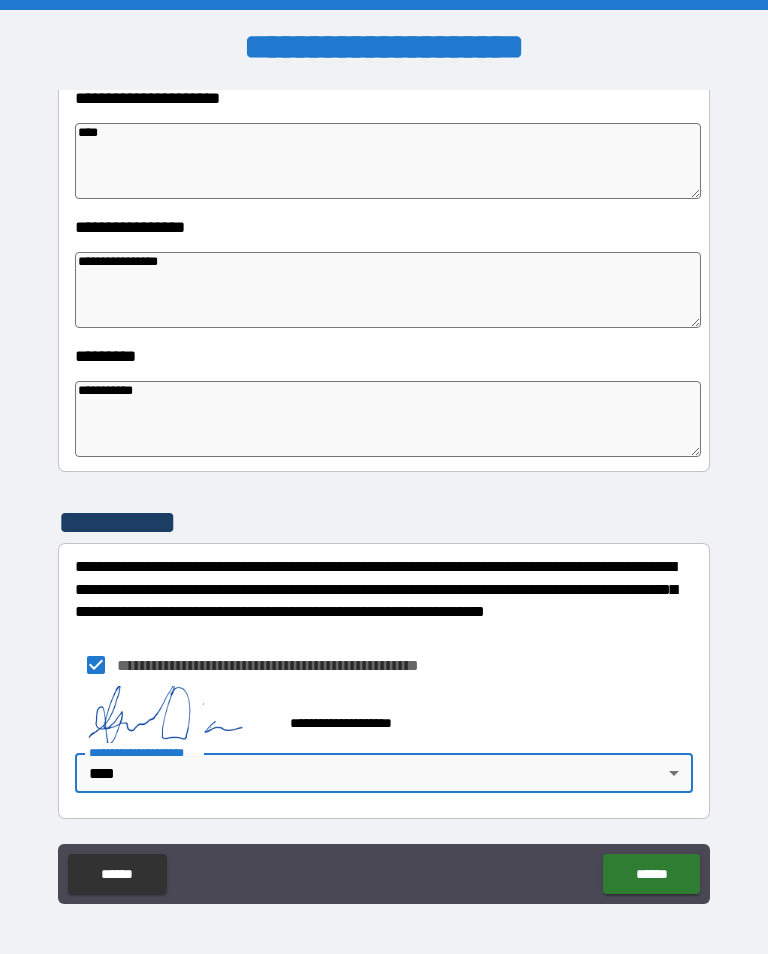 click on "******" at bounding box center (651, 874) 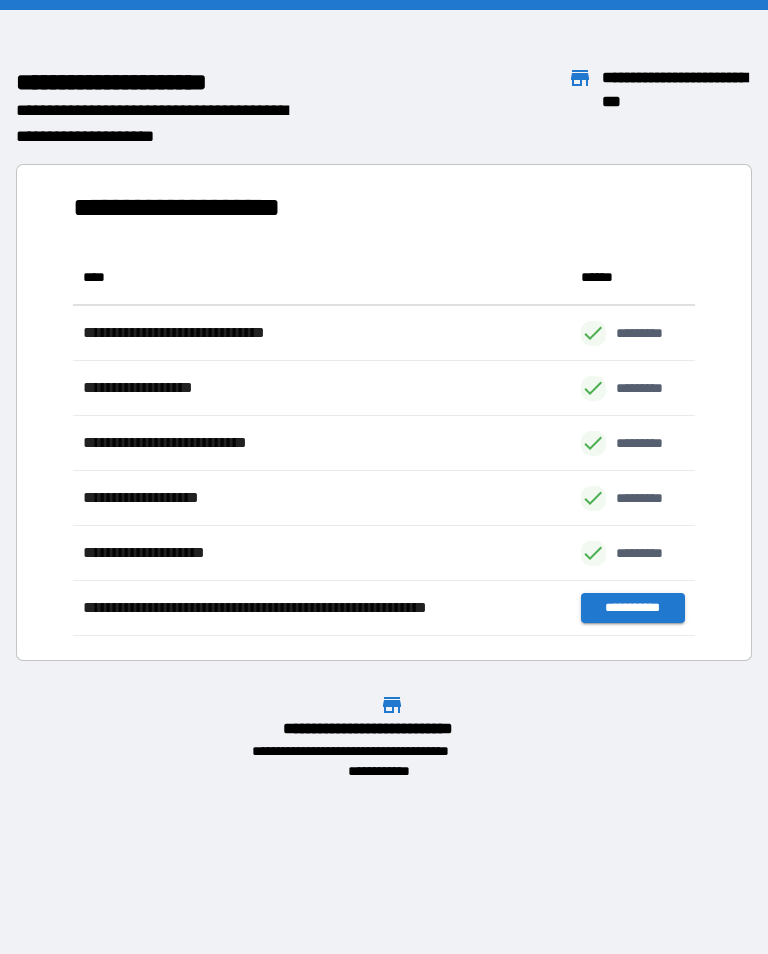 scroll, scrollTop: 1, scrollLeft: 1, axis: both 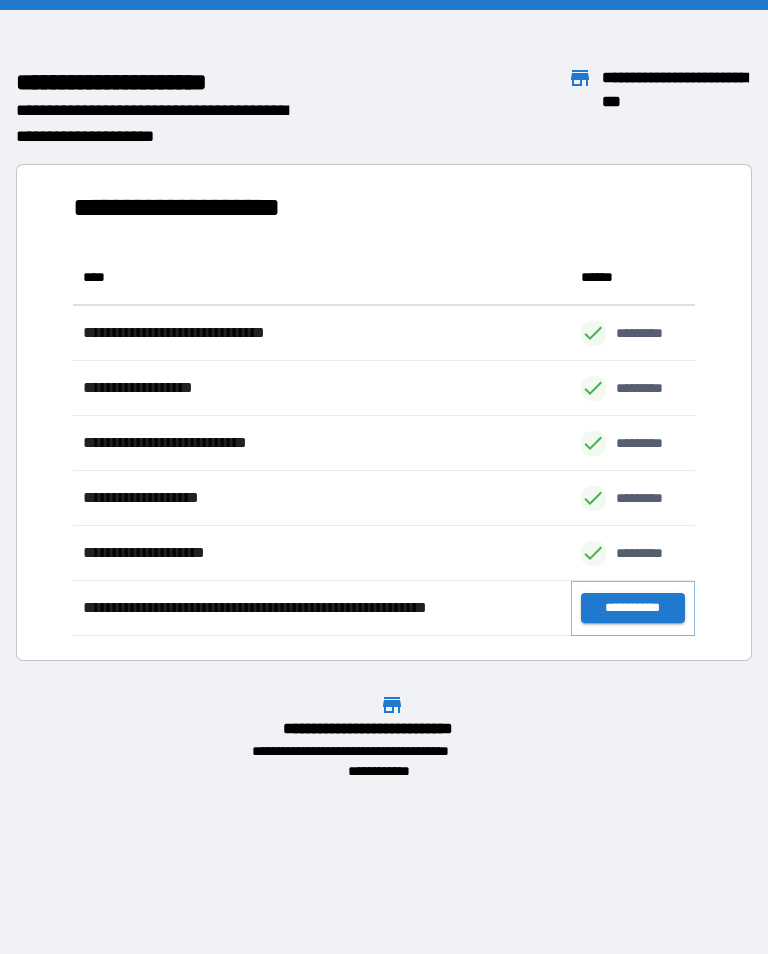 click on "**********" at bounding box center (633, 608) 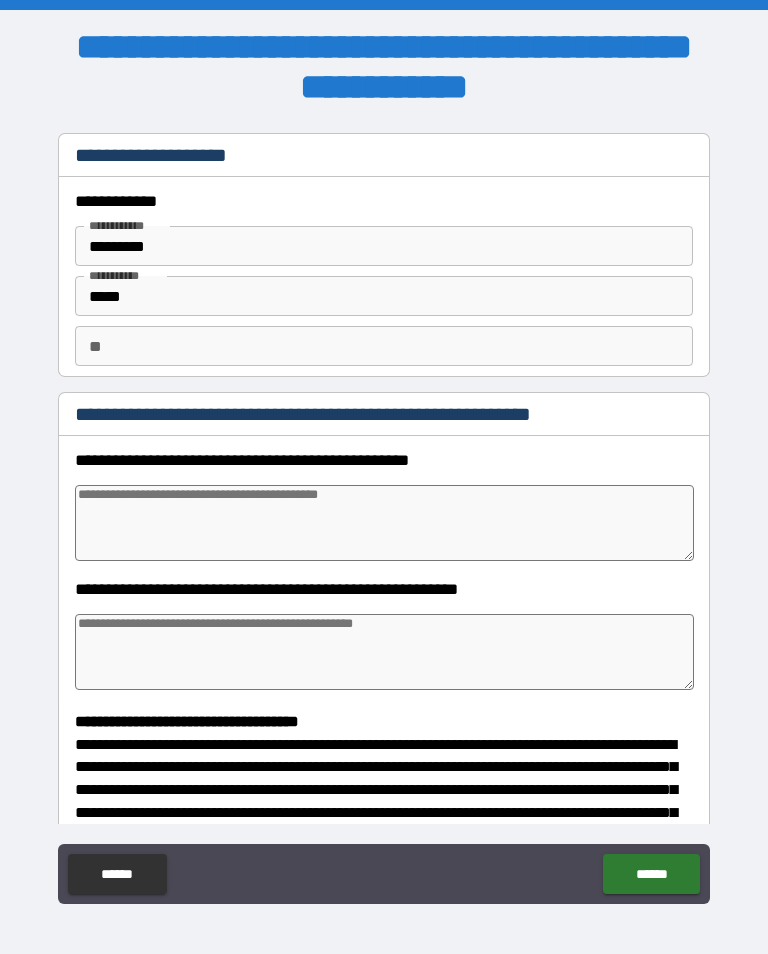 click at bounding box center (384, 523) 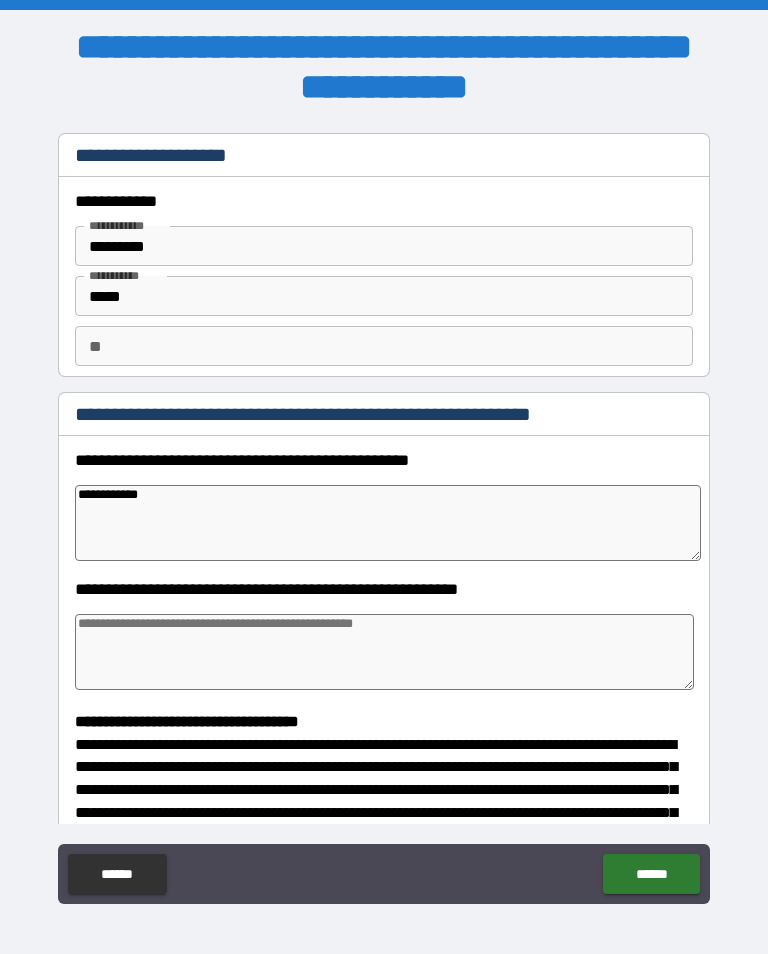 click at bounding box center (384, 652) 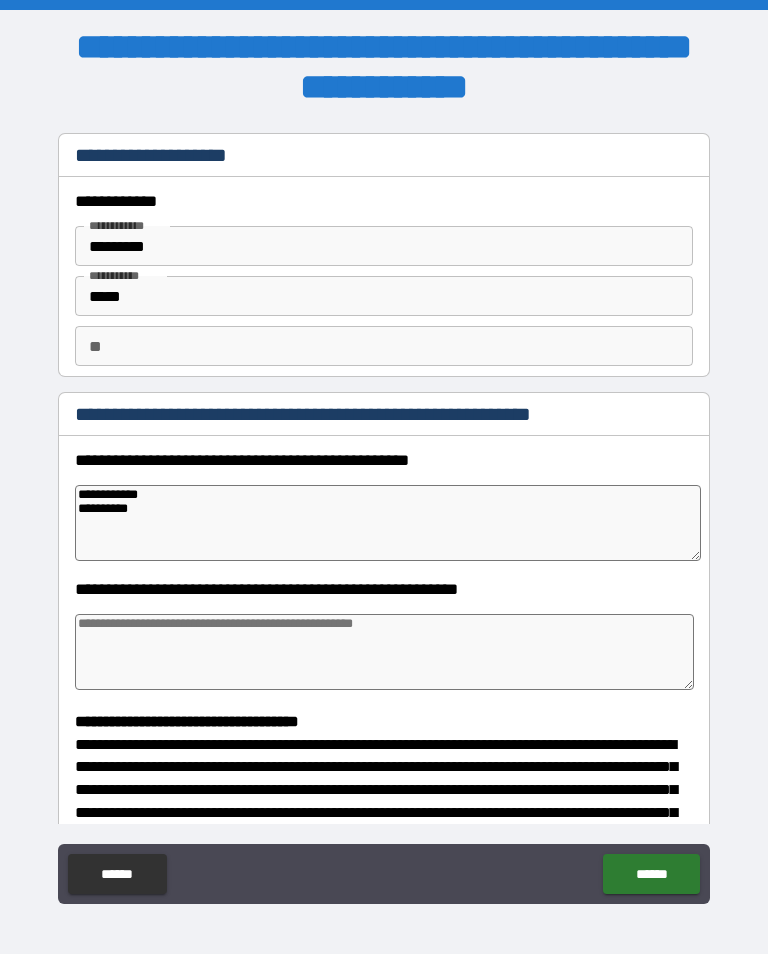 click at bounding box center (384, 652) 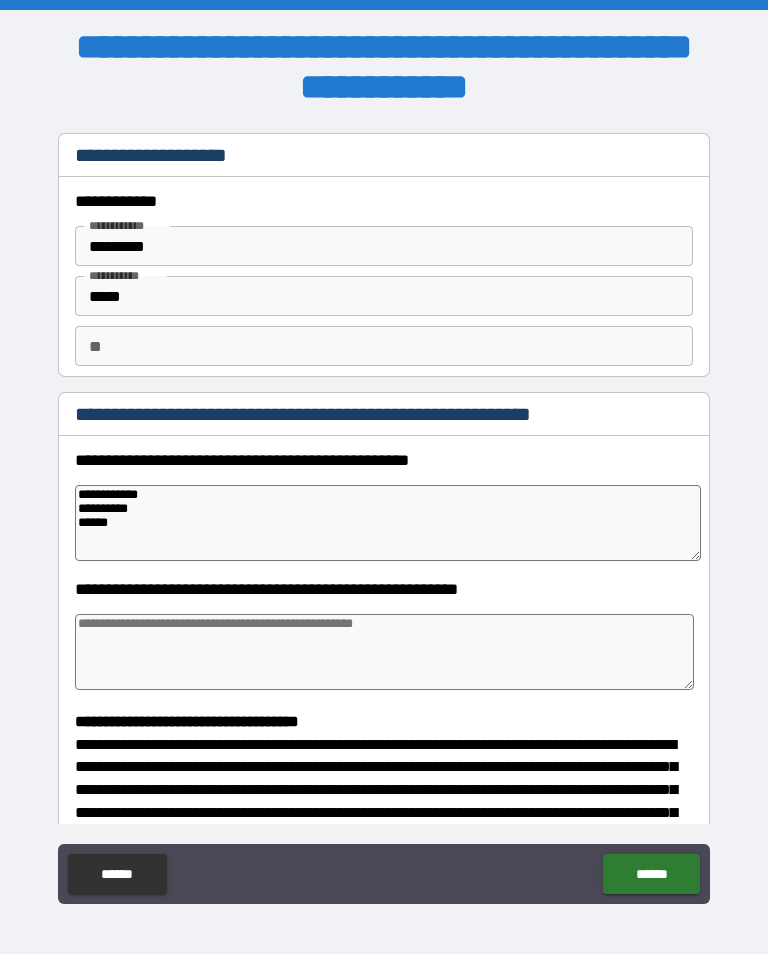 click at bounding box center [384, 652] 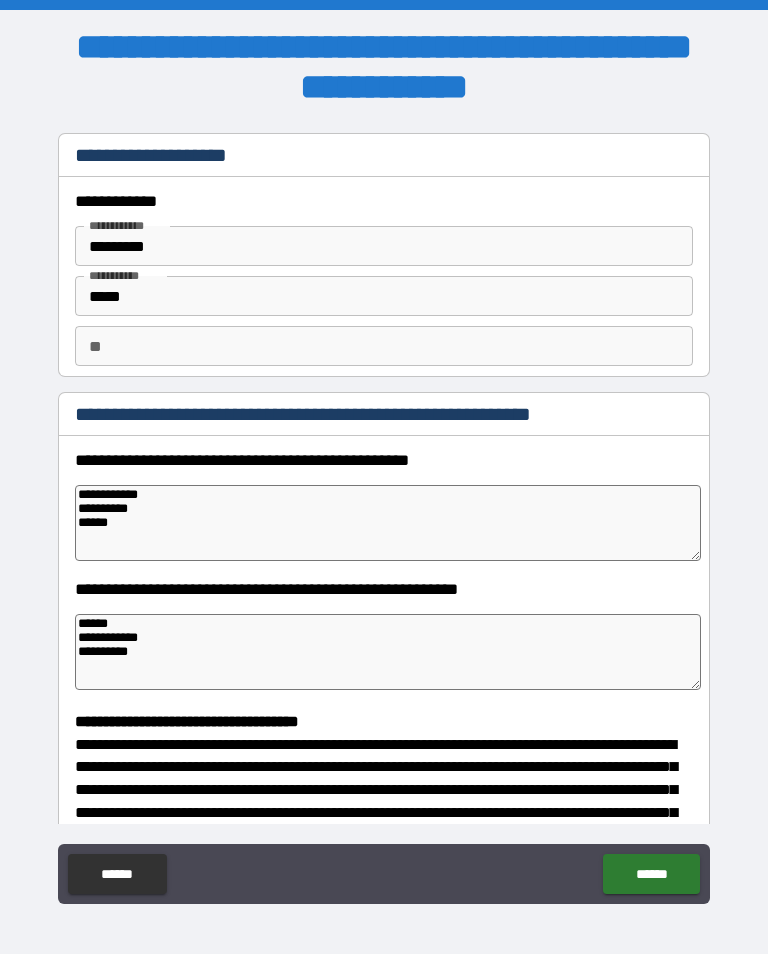 click on "******" at bounding box center (651, 874) 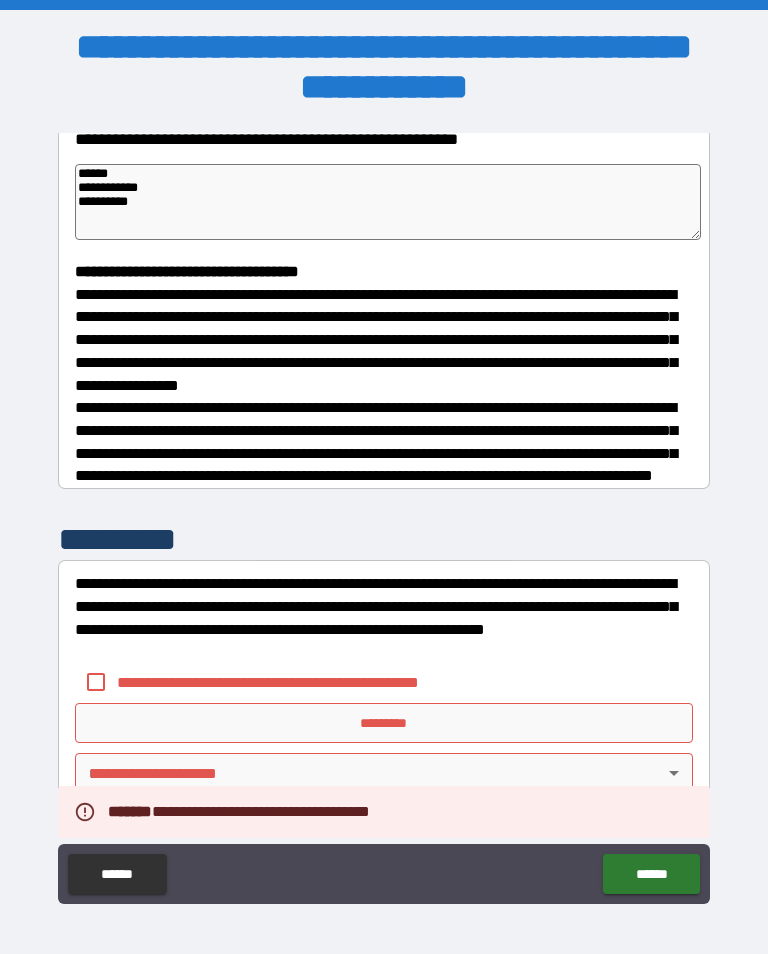 scroll, scrollTop: 465, scrollLeft: 0, axis: vertical 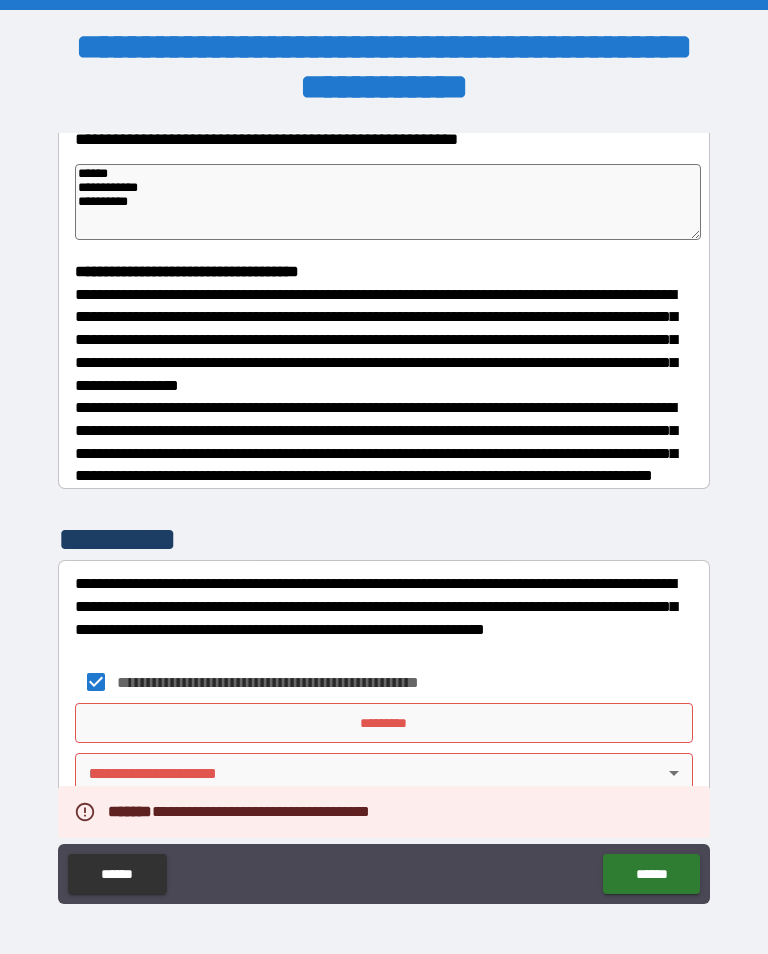 click on "*********" at bounding box center (384, 723) 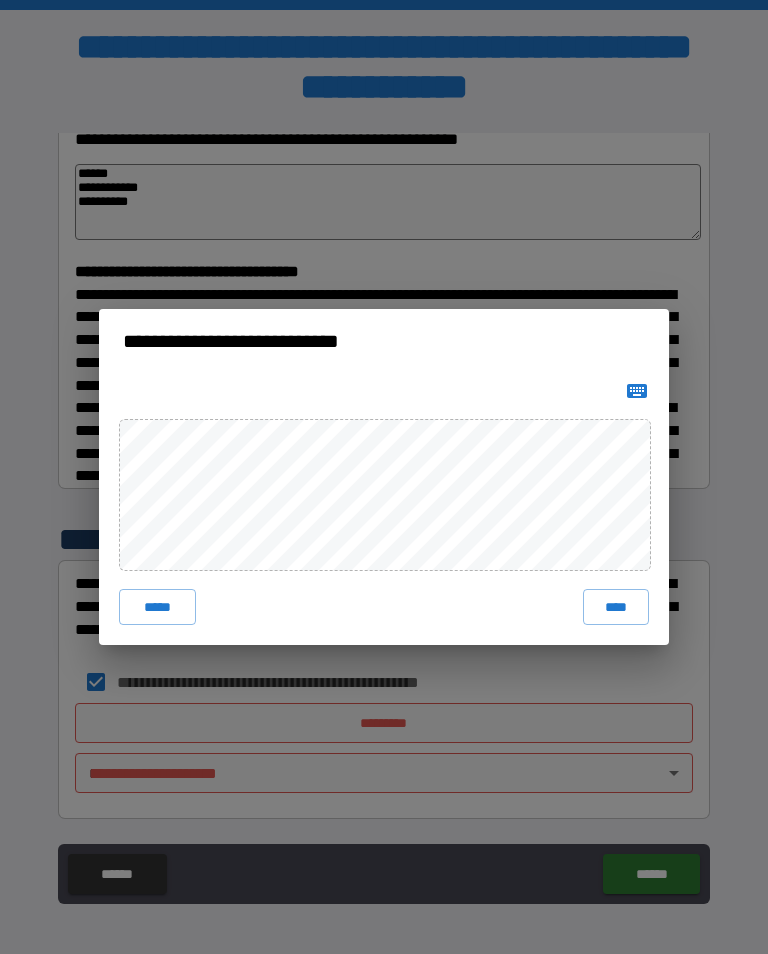 click on "****" at bounding box center [616, 607] 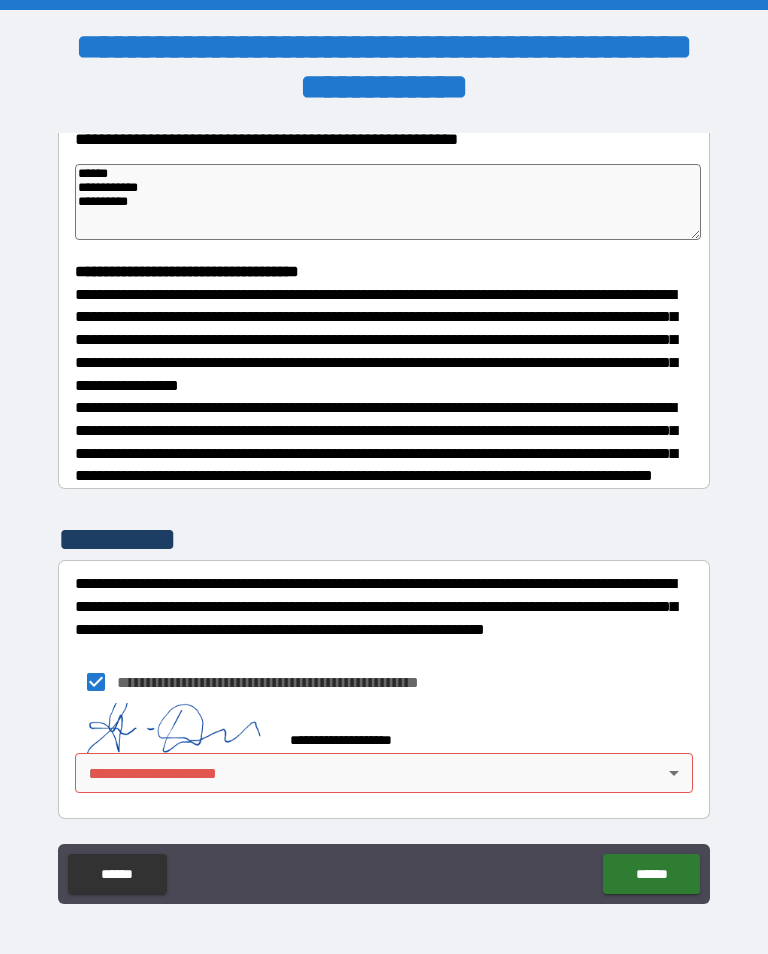 scroll, scrollTop: 455, scrollLeft: 0, axis: vertical 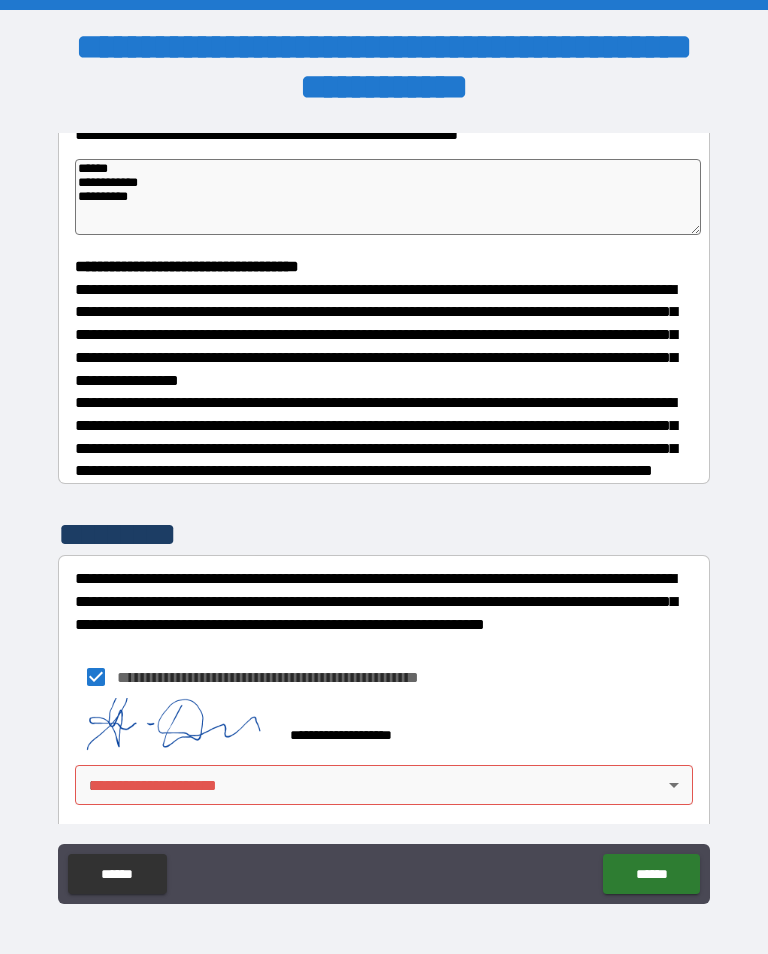 click on "**********" at bounding box center [384, 492] 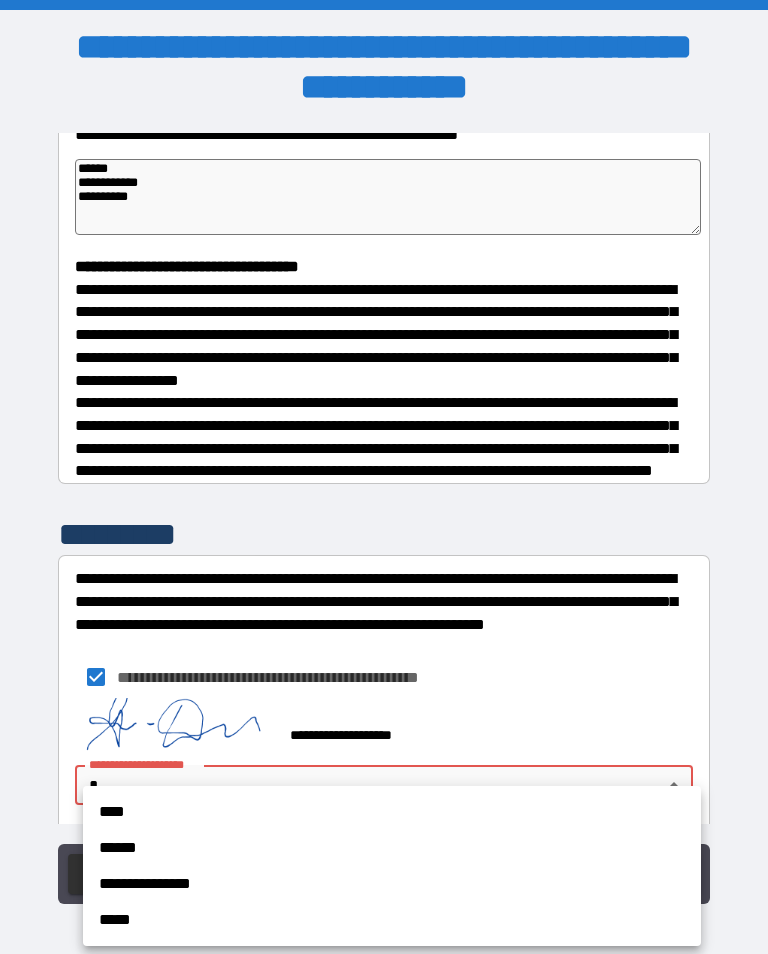 click on "****" at bounding box center [392, 812] 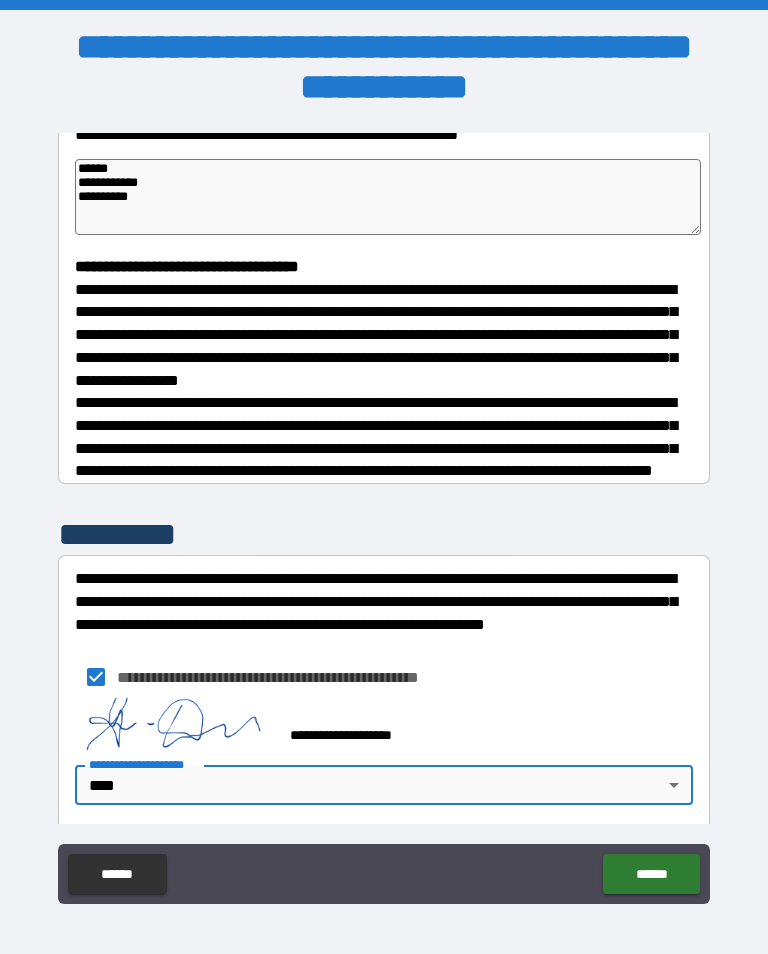 click on "******" at bounding box center [651, 874] 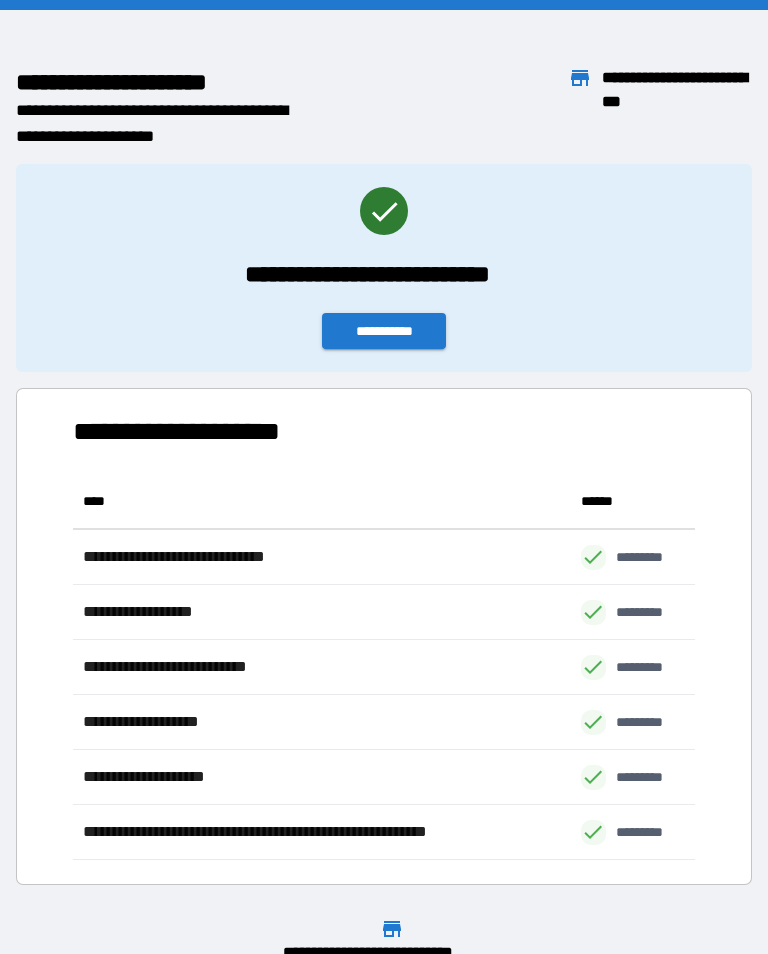 scroll, scrollTop: 386, scrollLeft: 622, axis: both 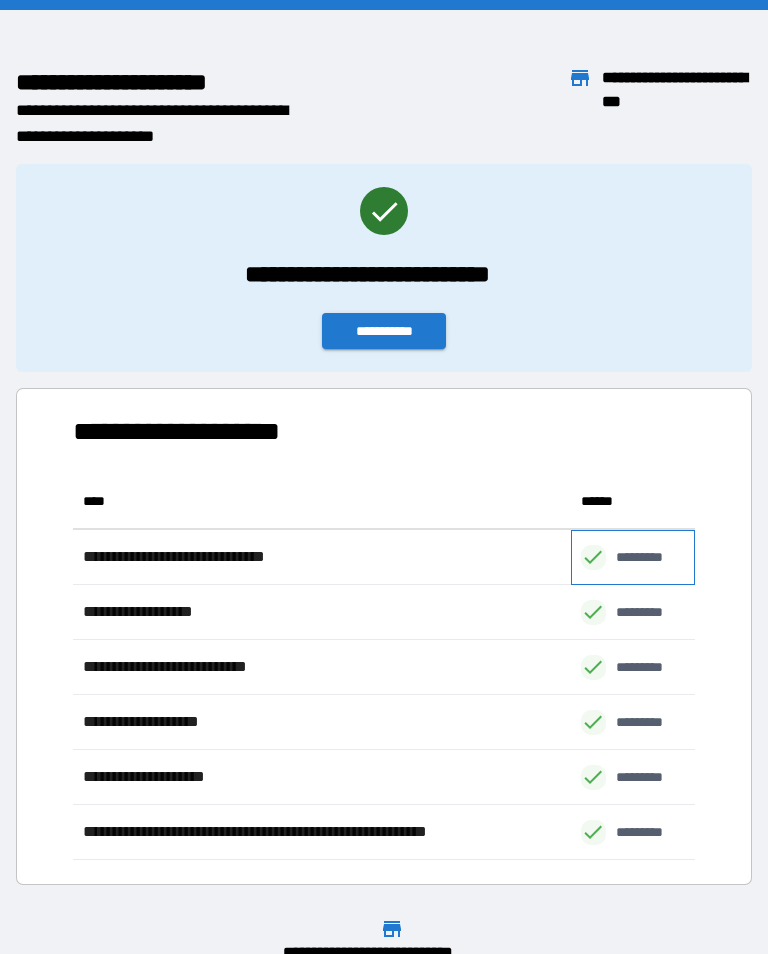 click on "*********" at bounding box center (650, 557) 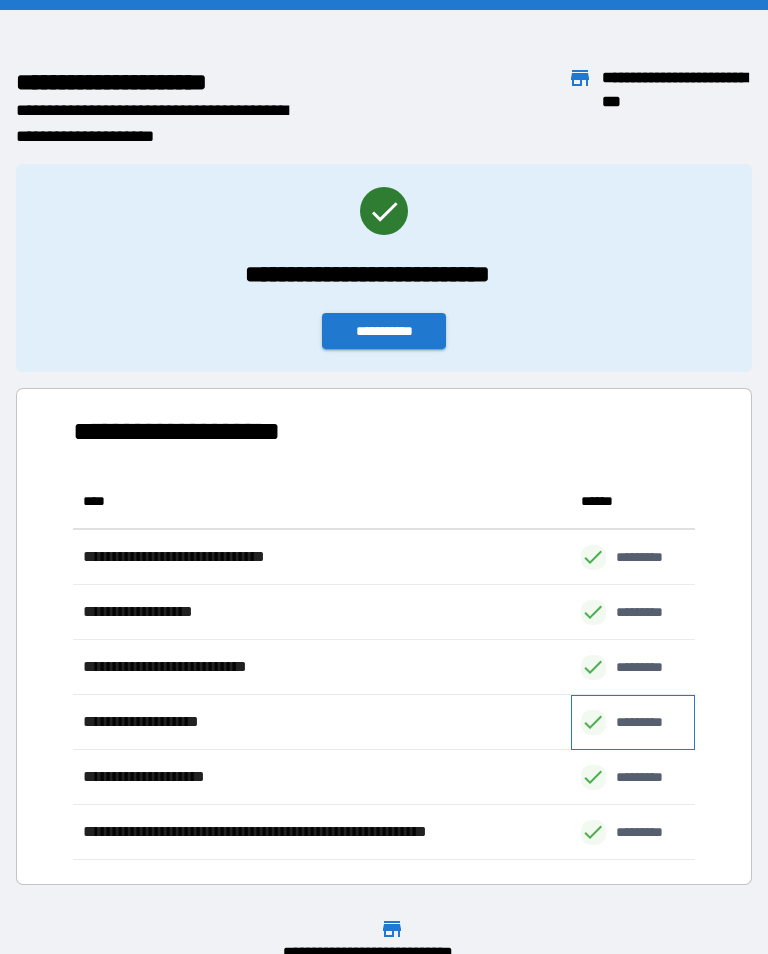 click on "*********" at bounding box center [650, 722] 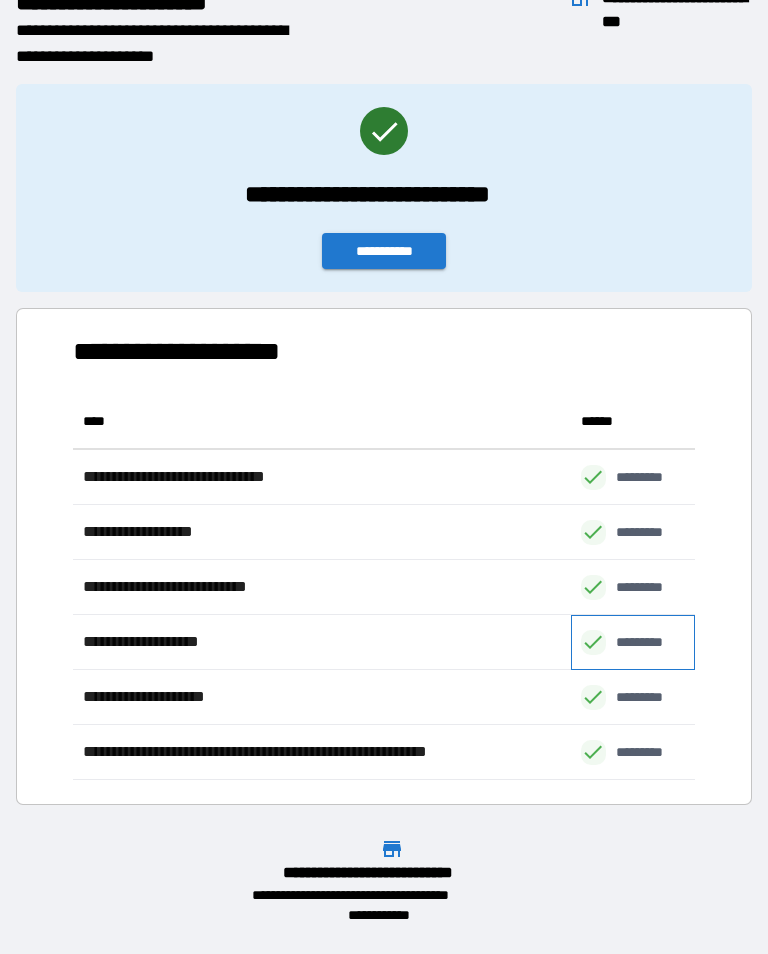 scroll, scrollTop: 105, scrollLeft: 0, axis: vertical 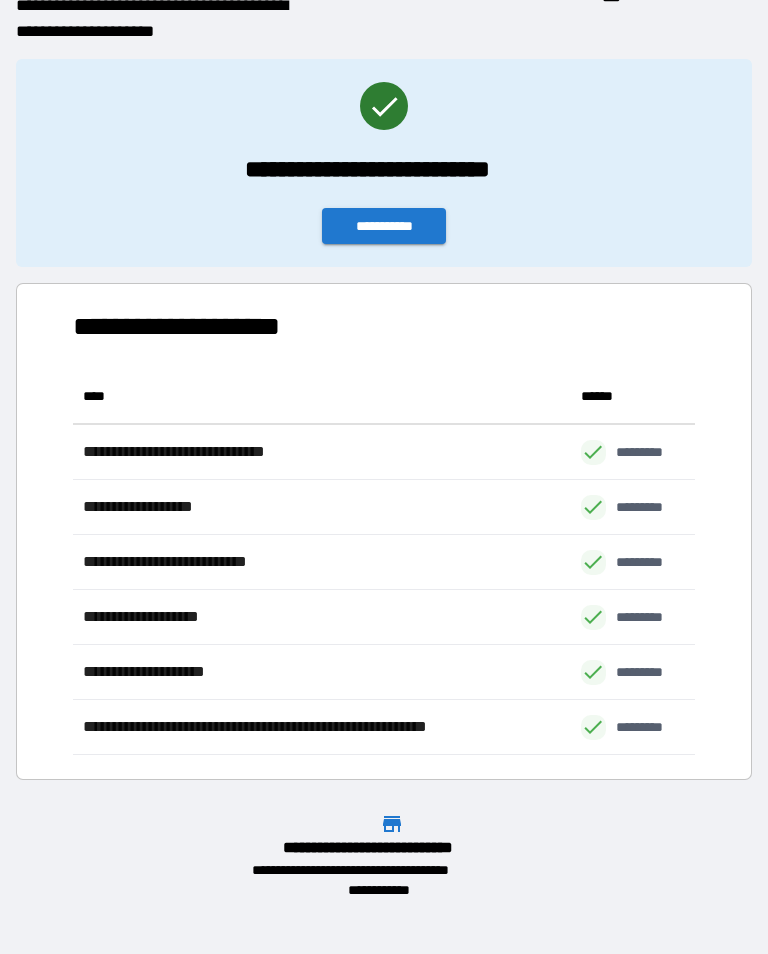 click on "**********" at bounding box center (384, 163) 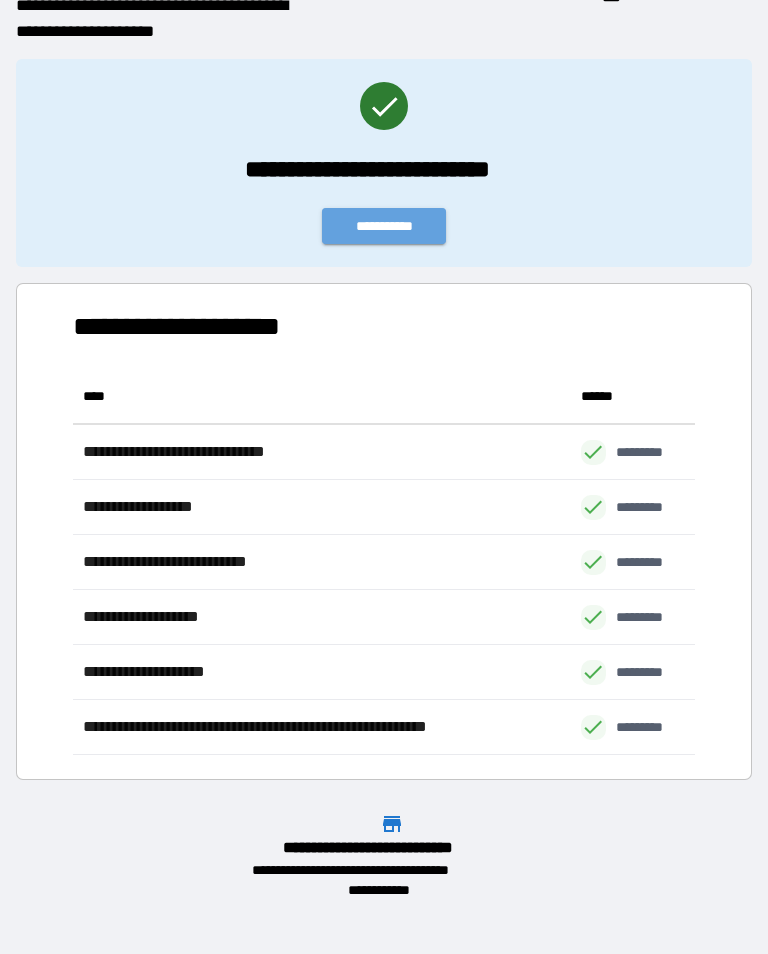 click on "**********" at bounding box center [384, 226] 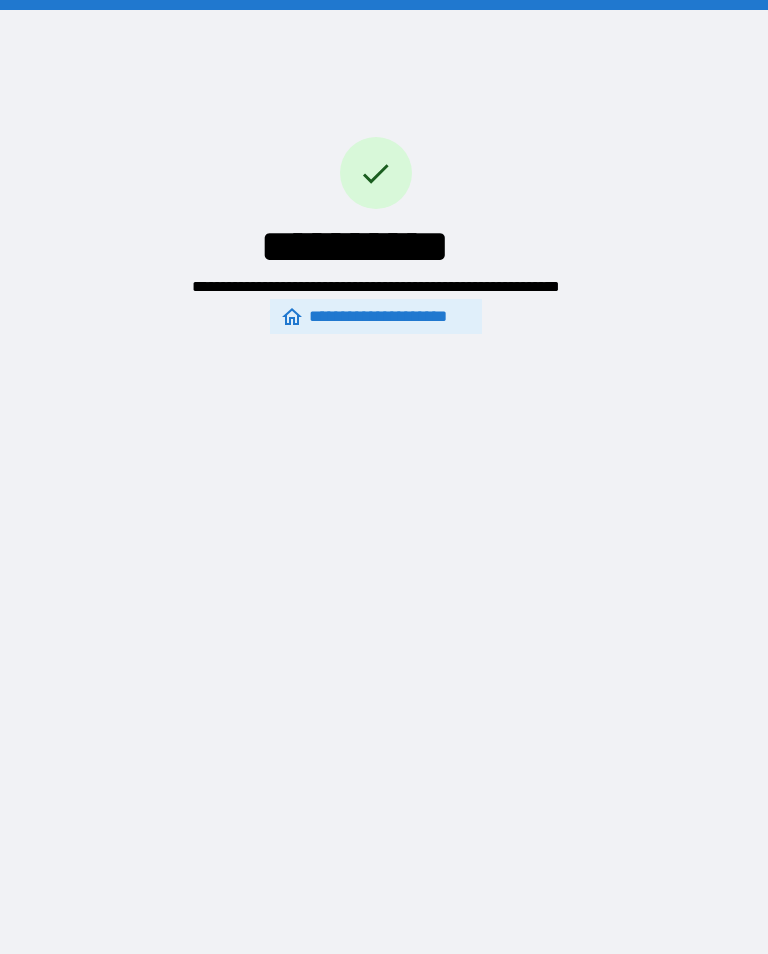 click on "**********" at bounding box center [376, 316] 